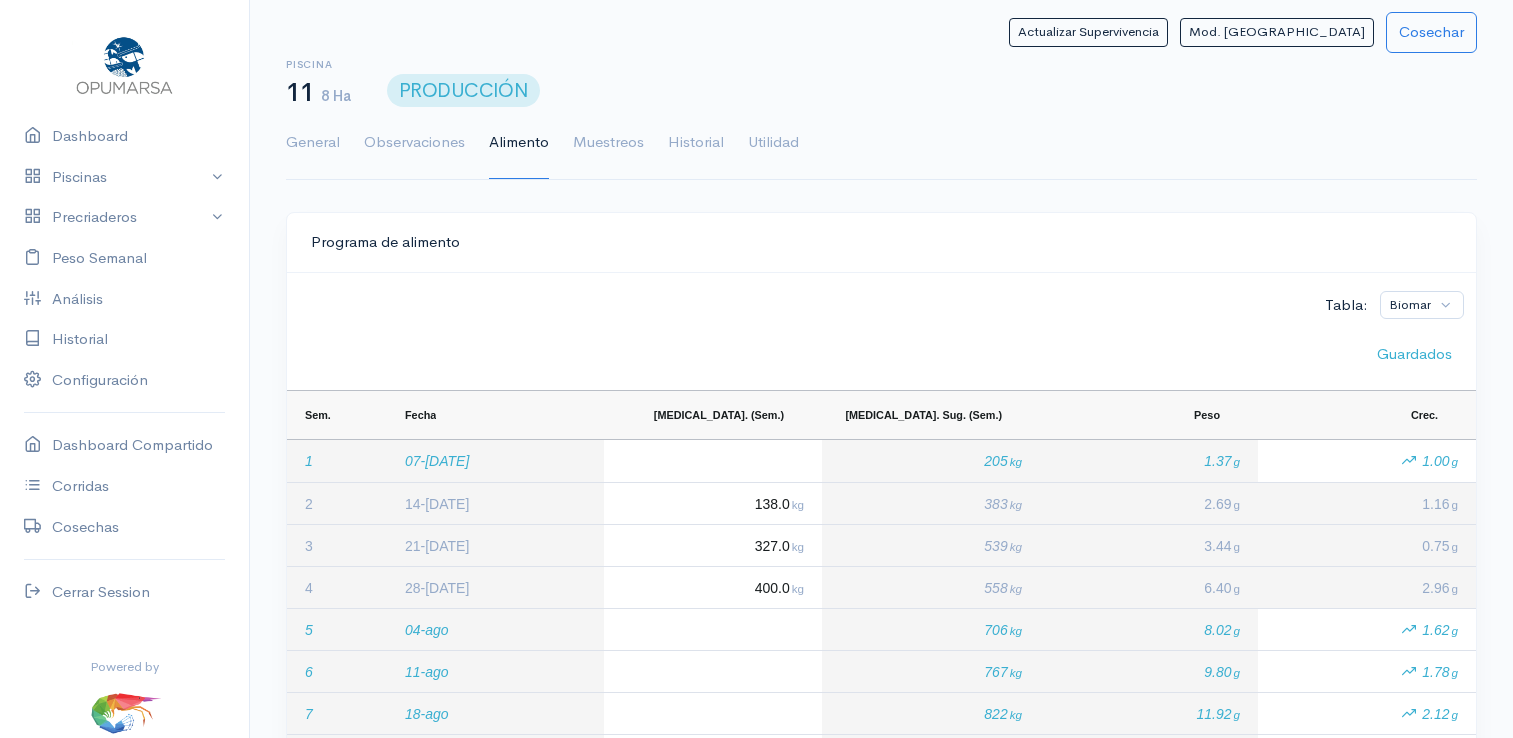scroll, scrollTop: 527, scrollLeft: 0, axis: vertical 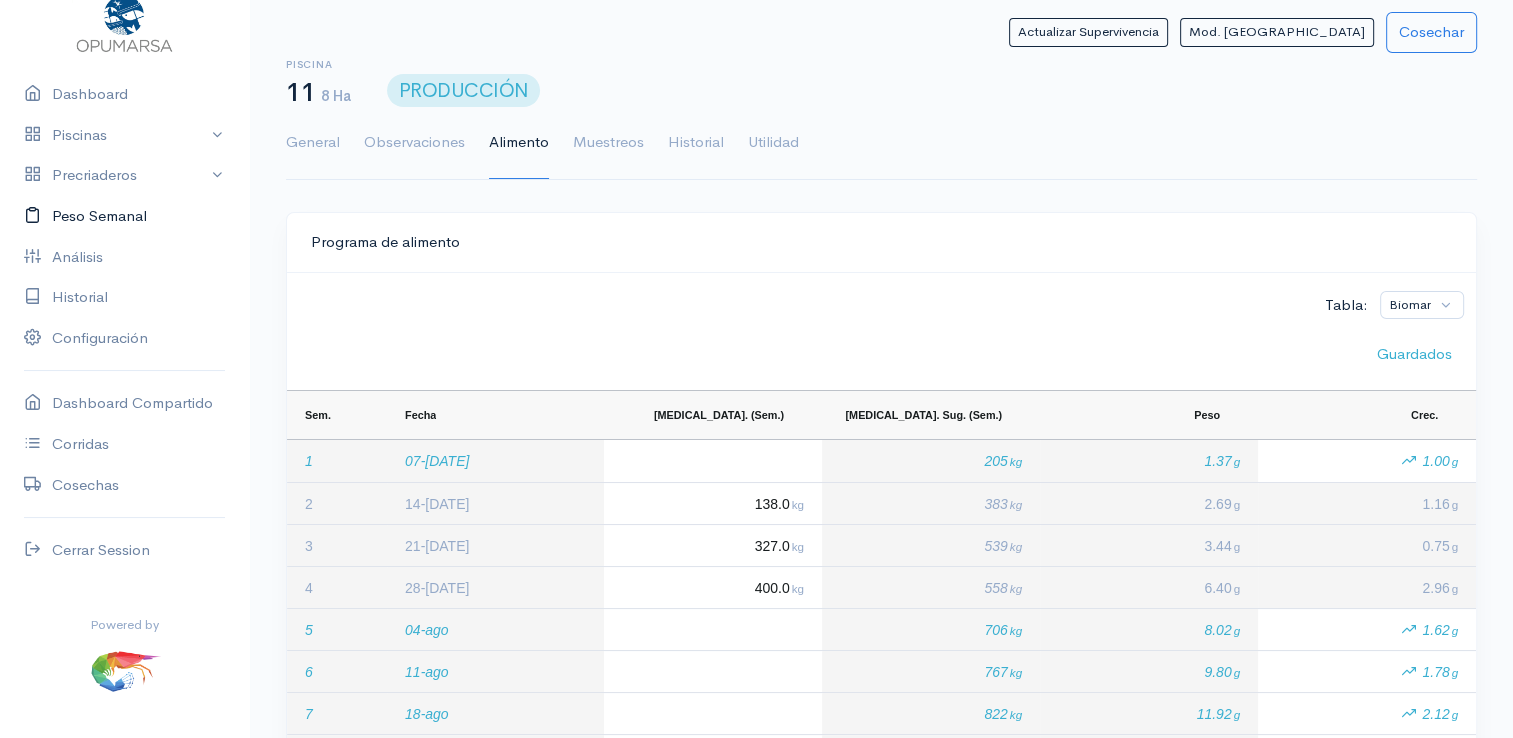 click on "Peso Semanal" at bounding box center [124, 216] 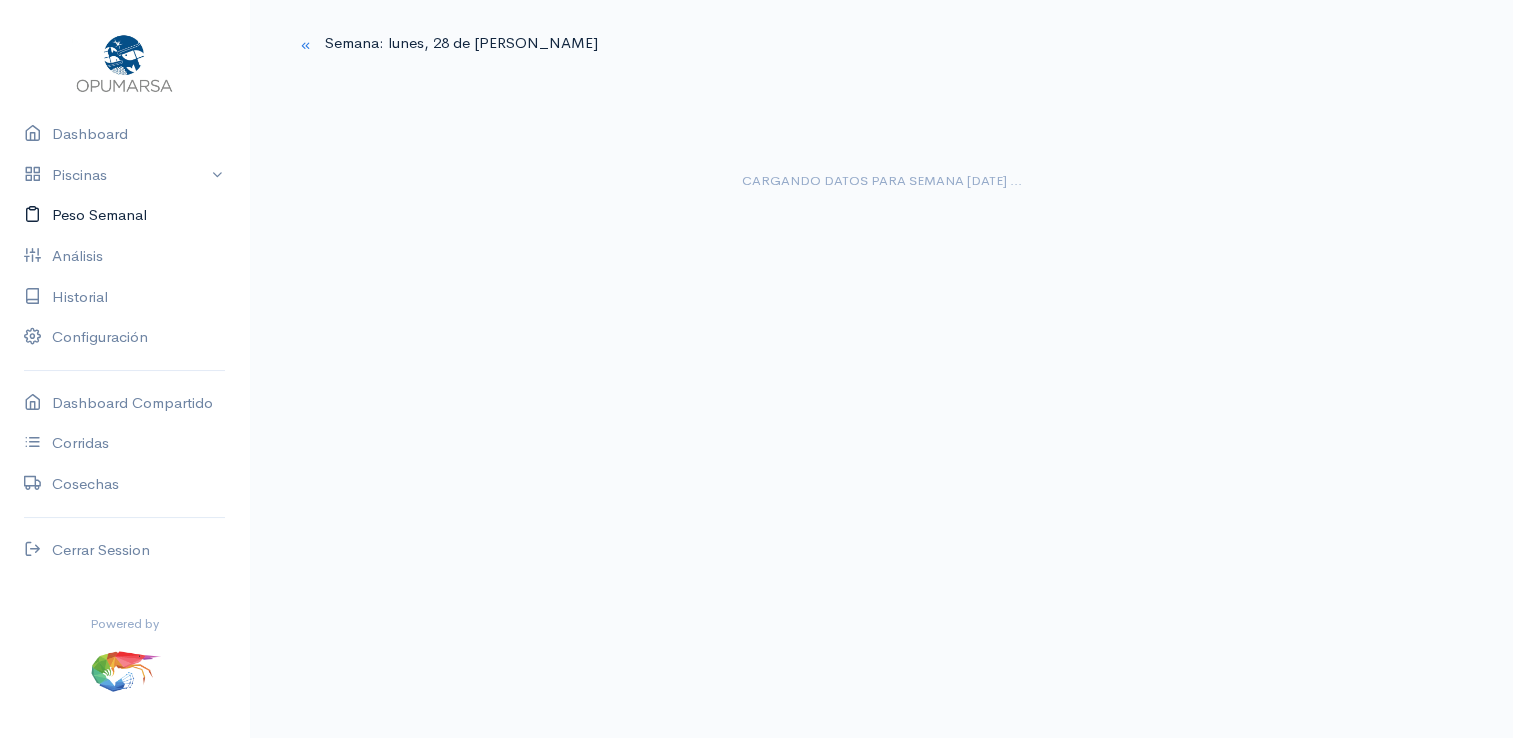 scroll, scrollTop: 61, scrollLeft: 0, axis: vertical 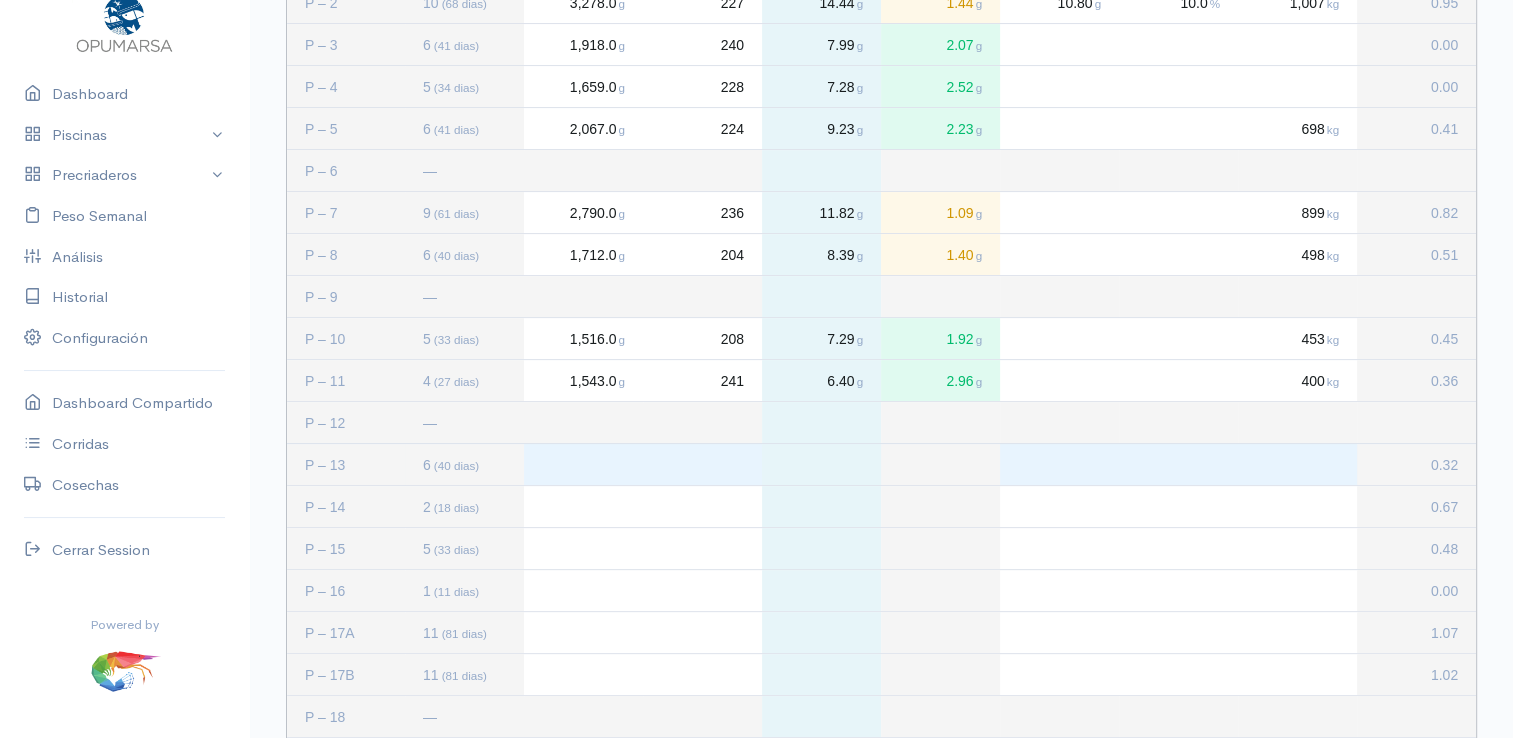 click 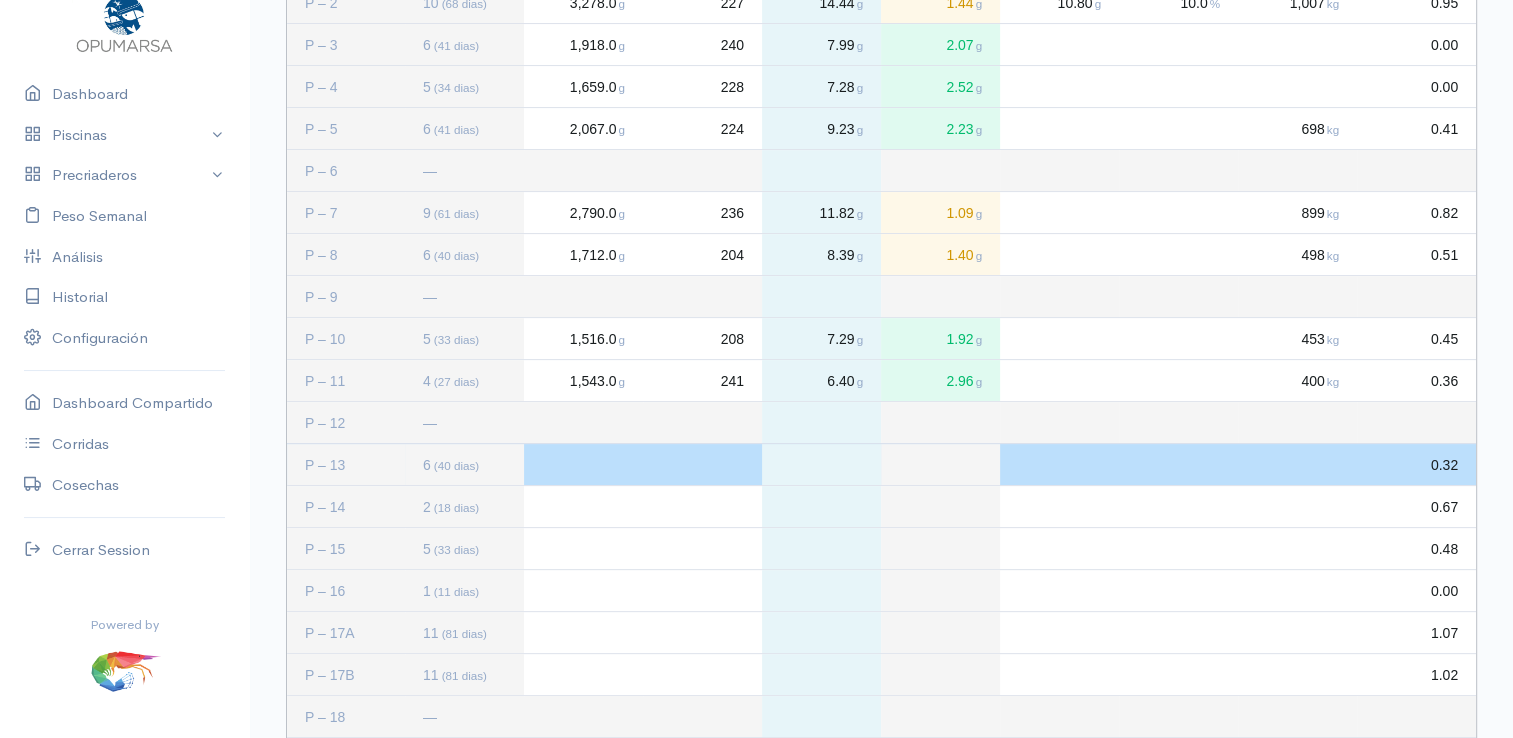 click 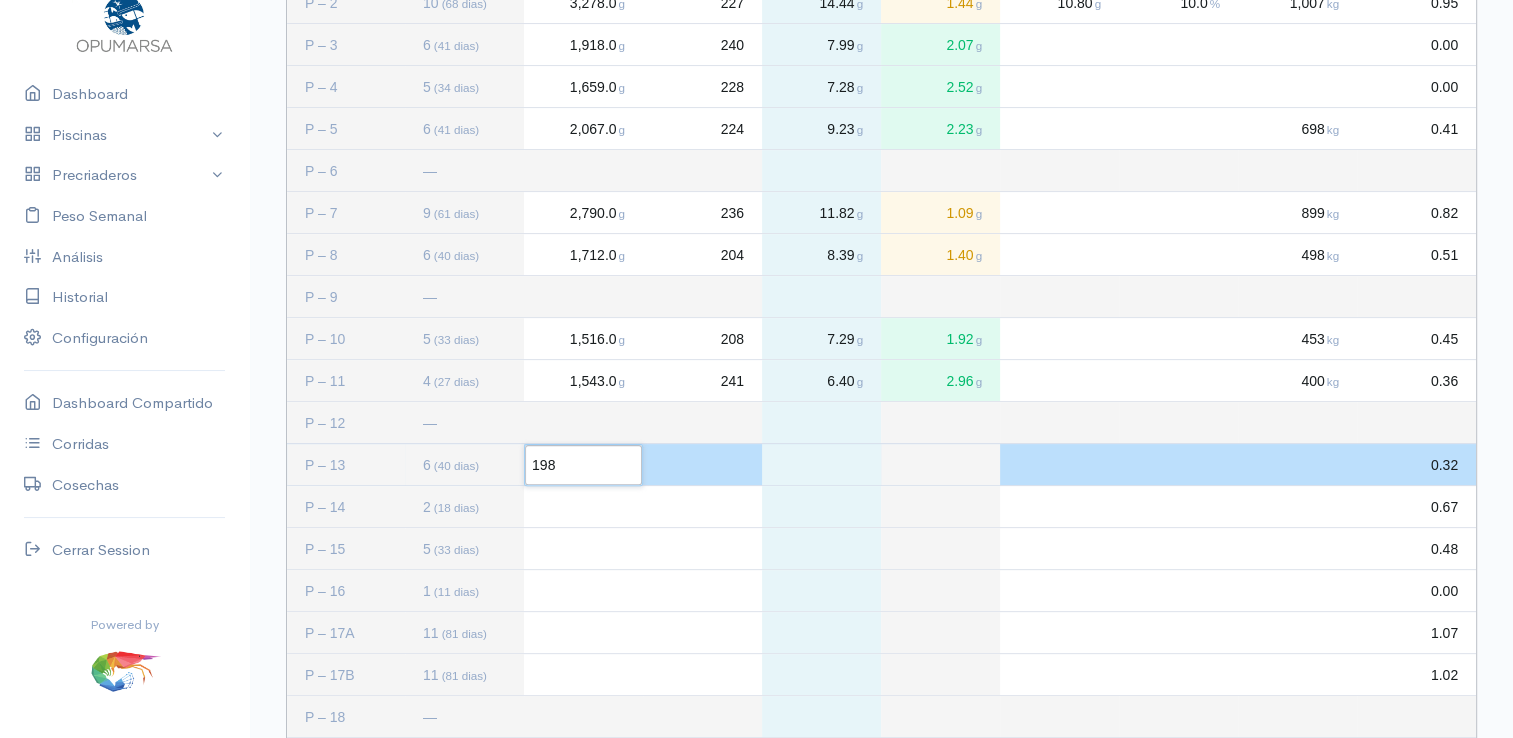 type on "1981" 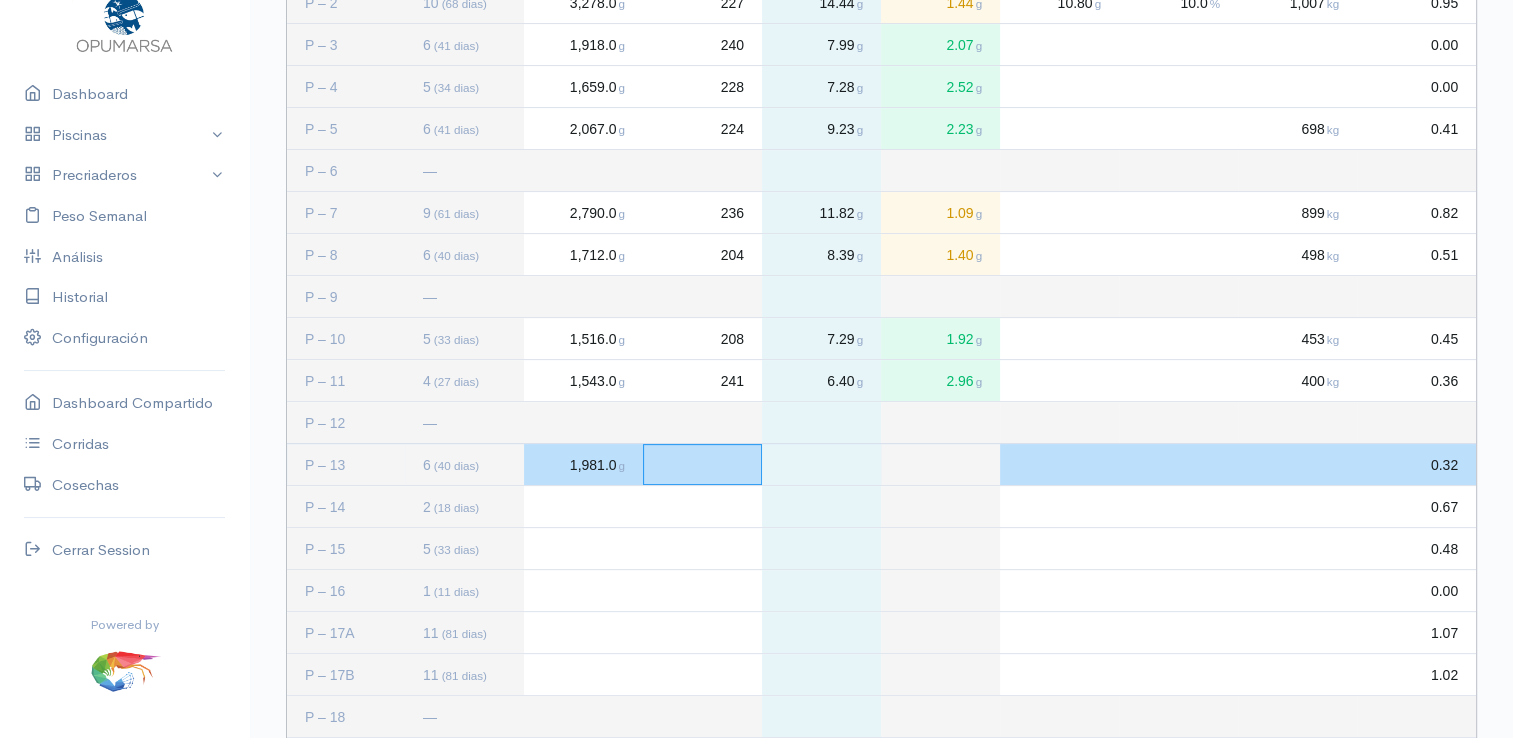 click 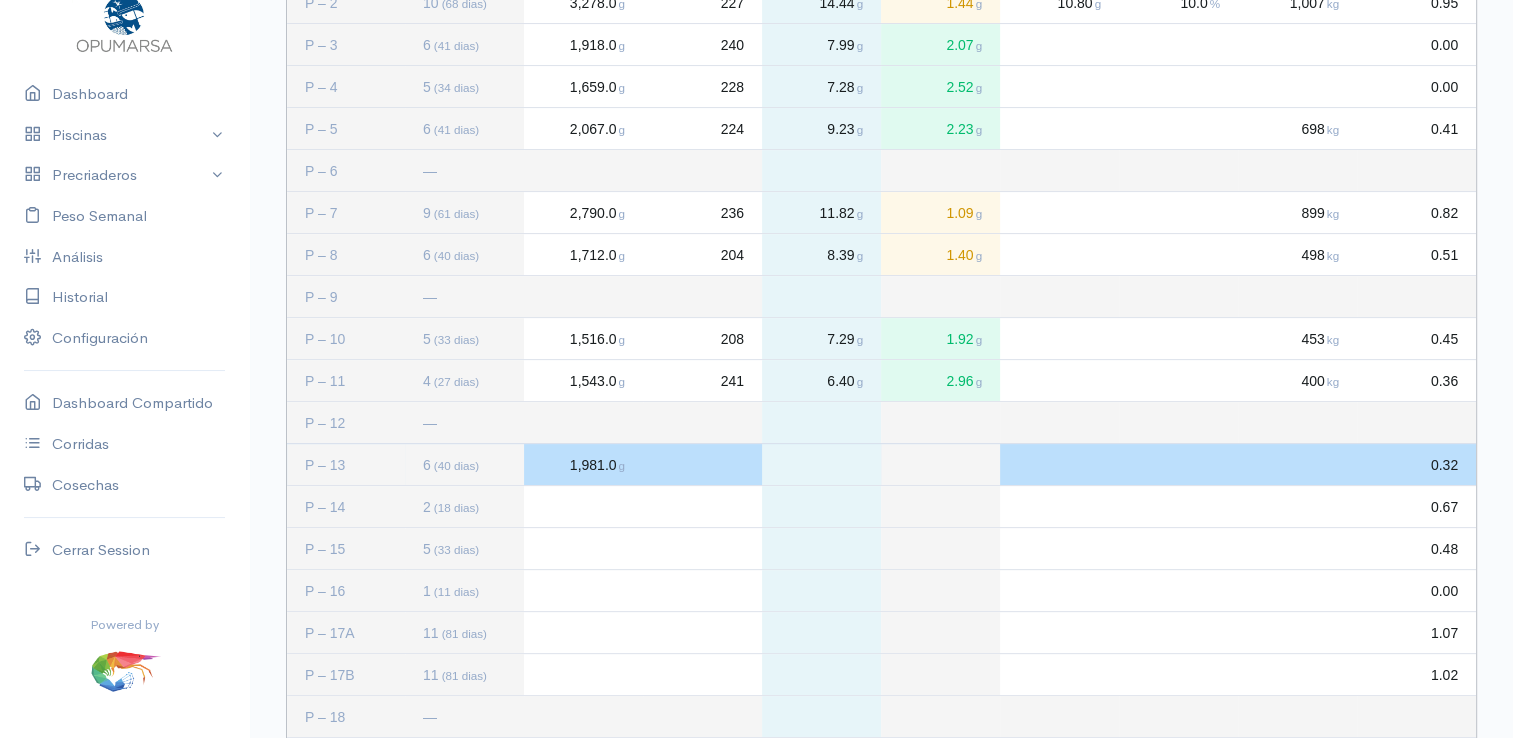 click 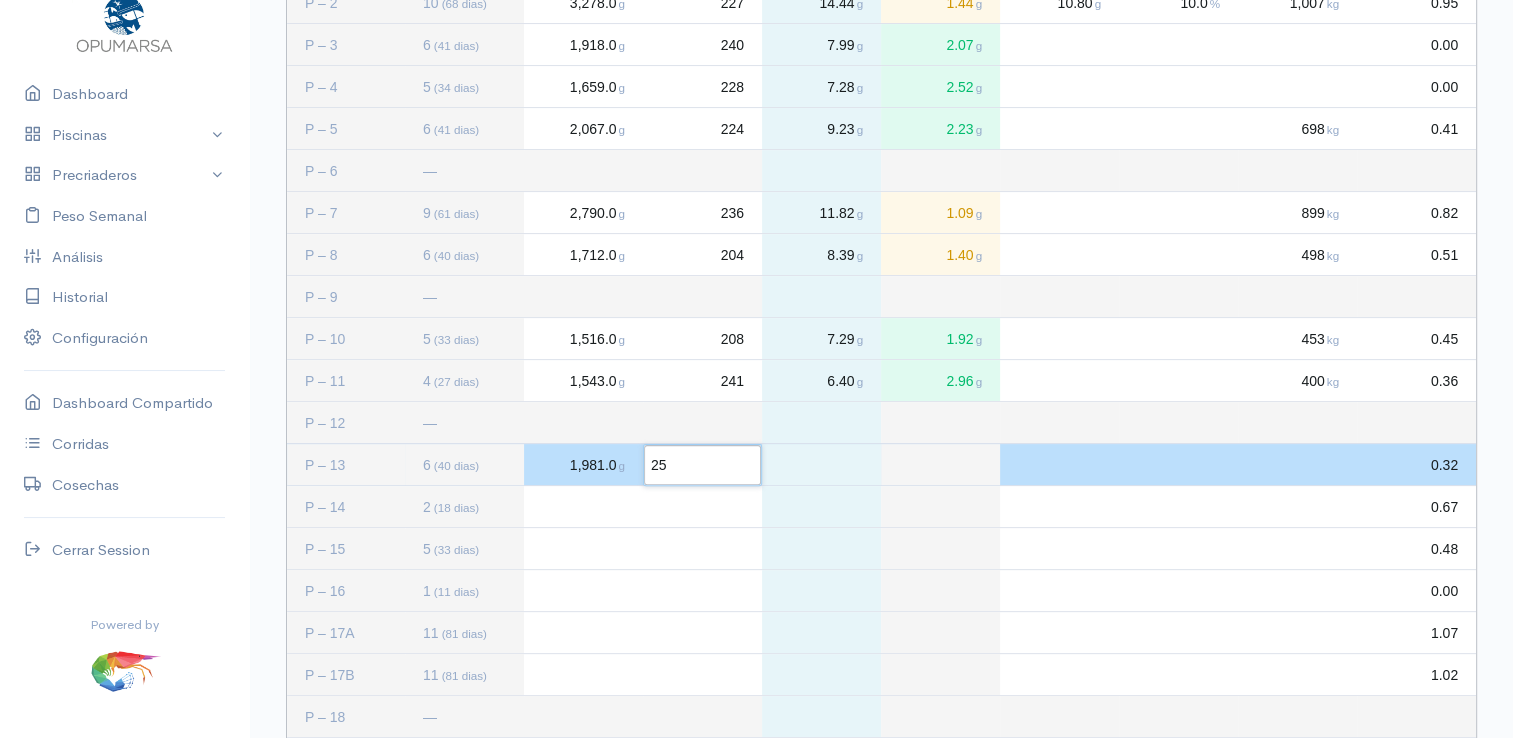 type on "256" 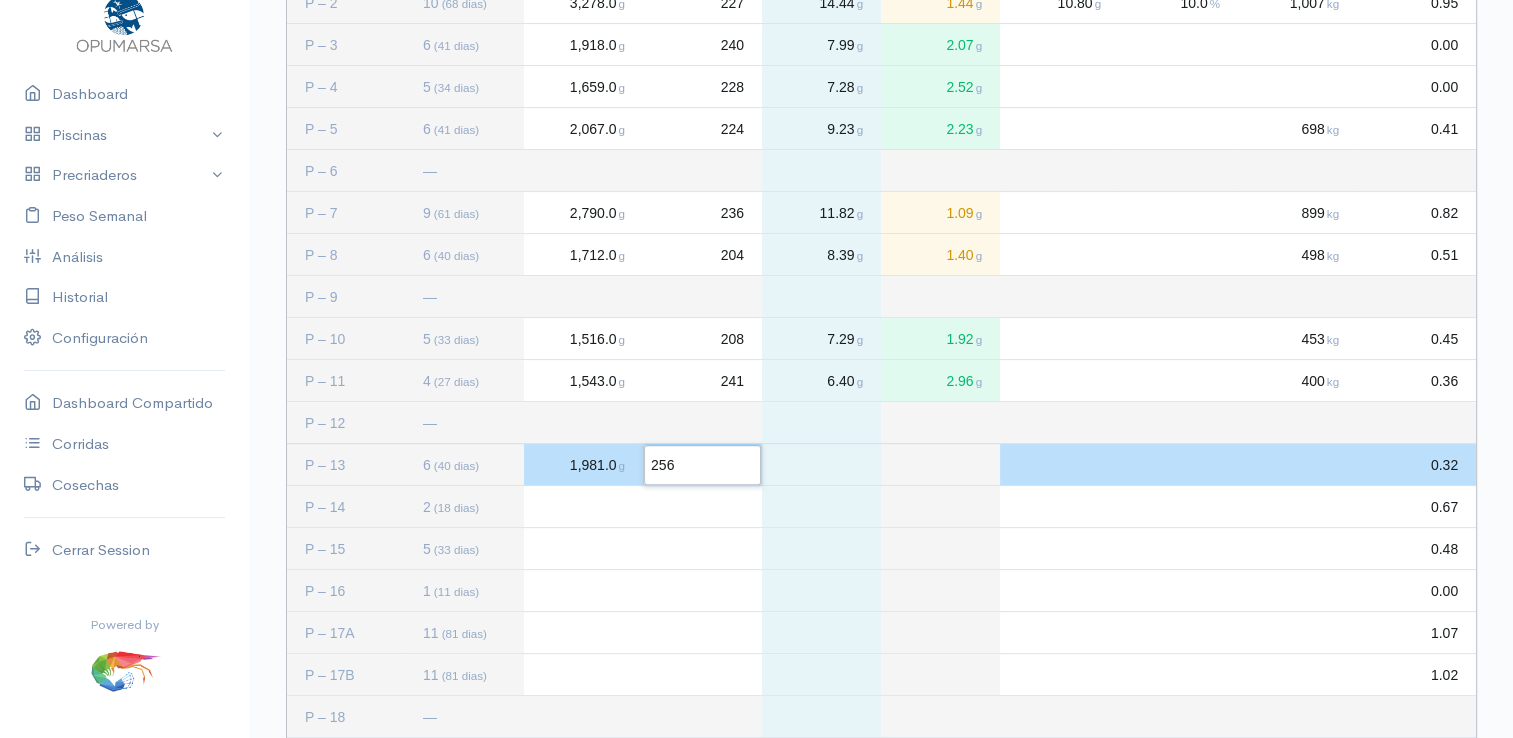 click 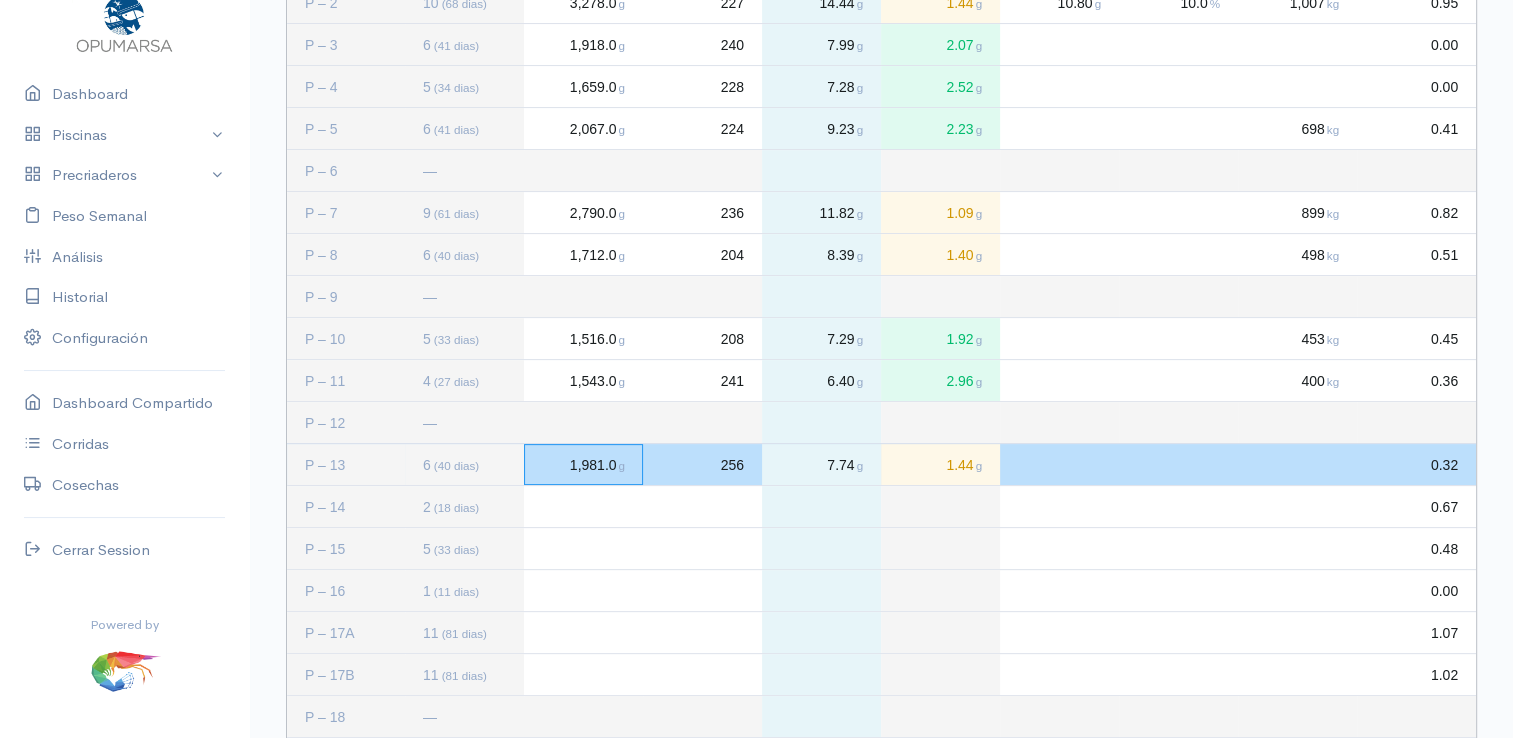 click on "1,981.0 g" 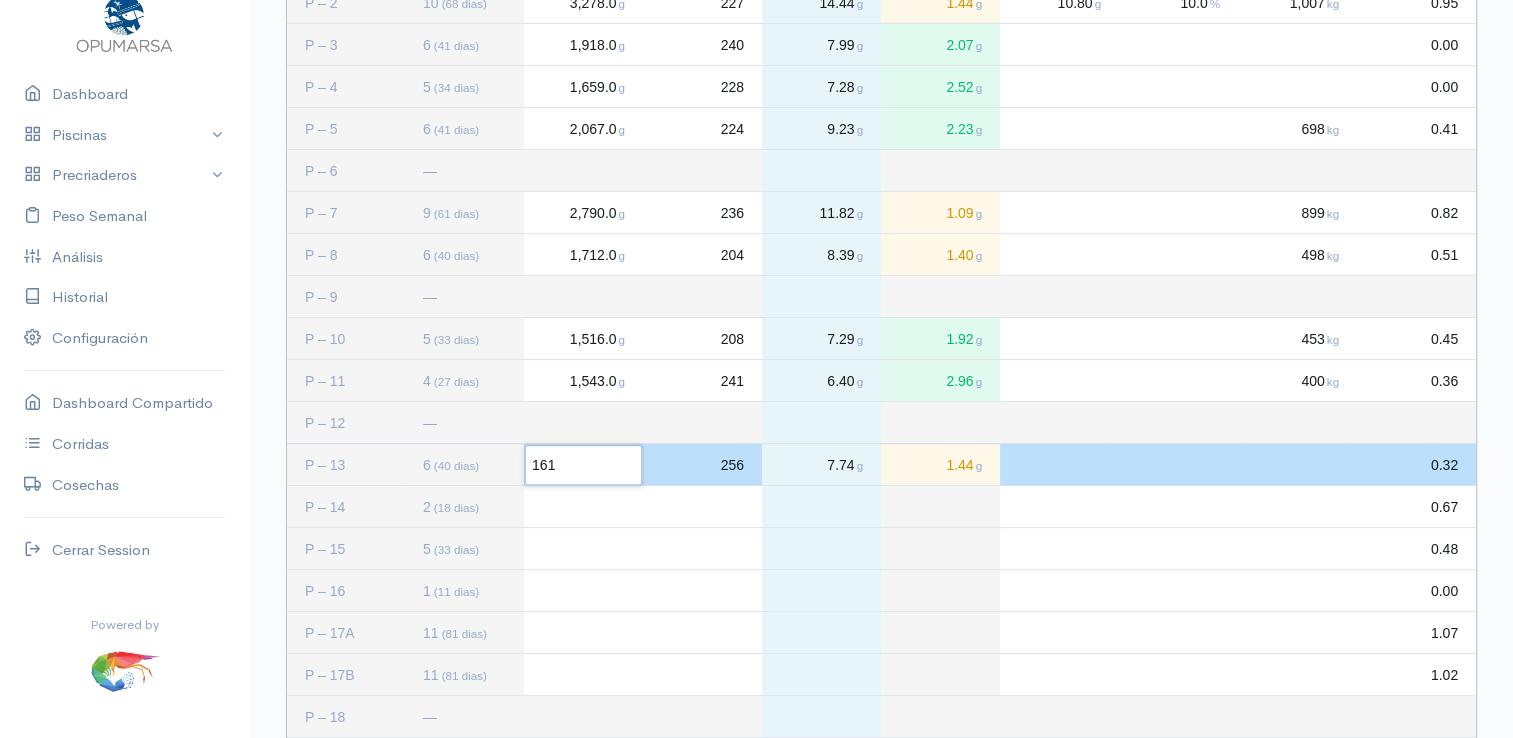 type on "1619" 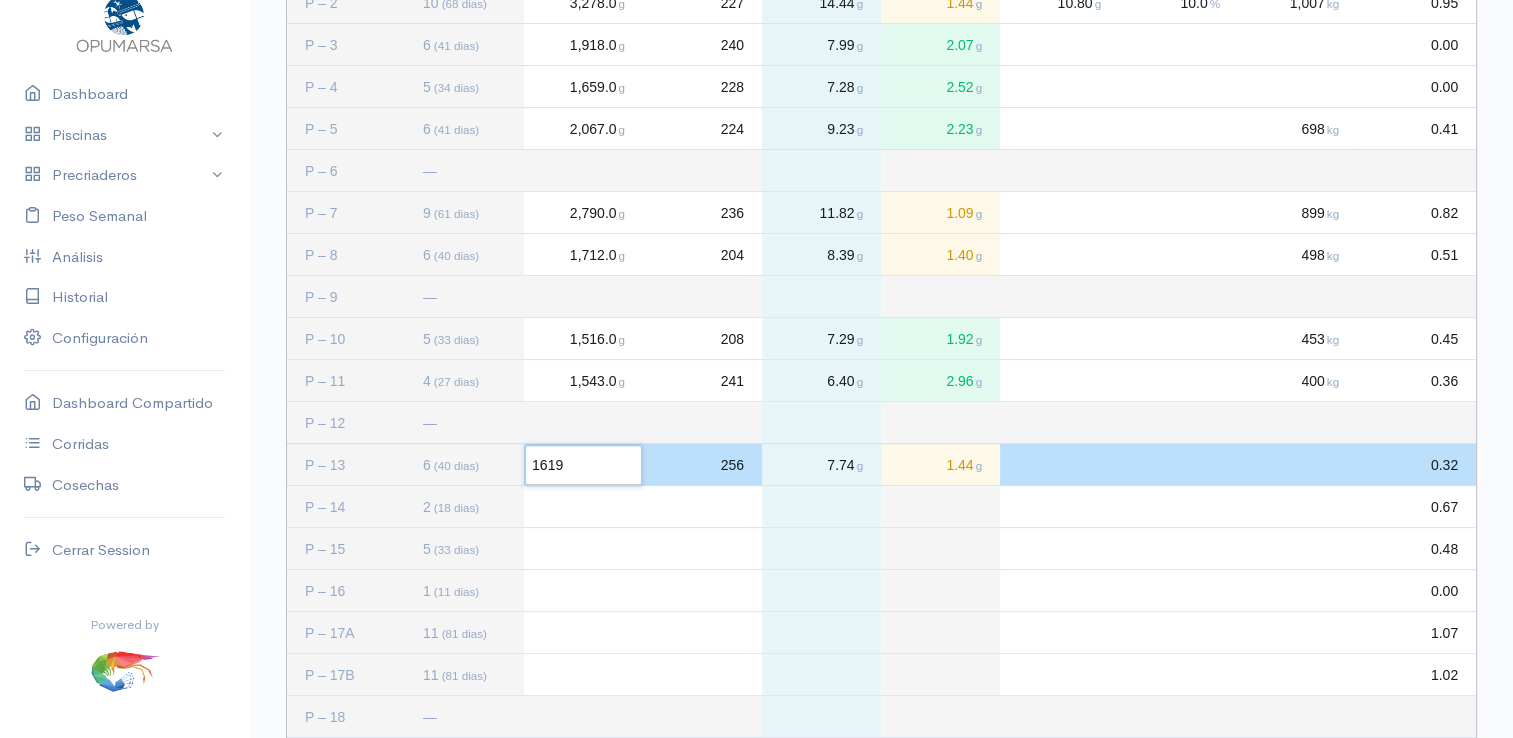 click on "256" 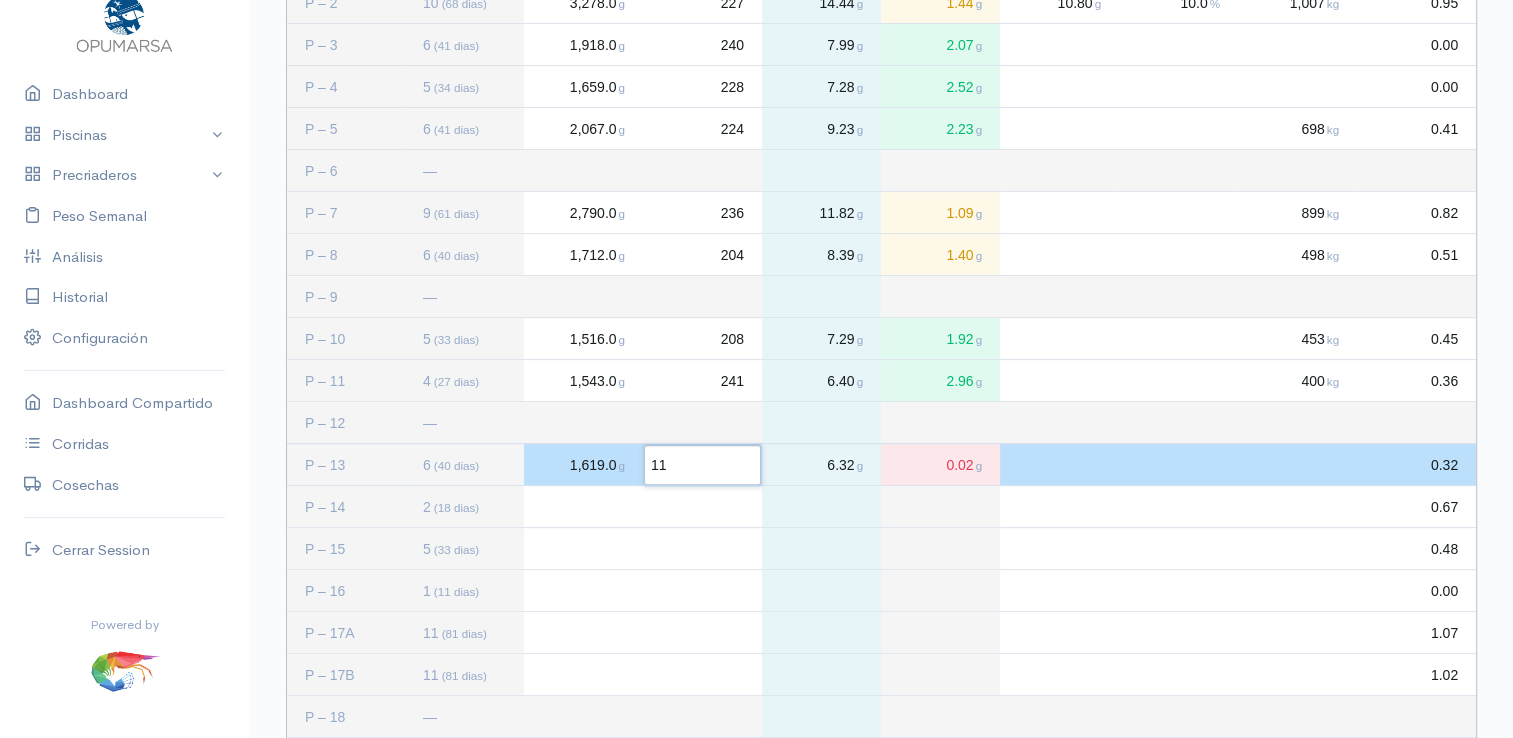 type on "1" 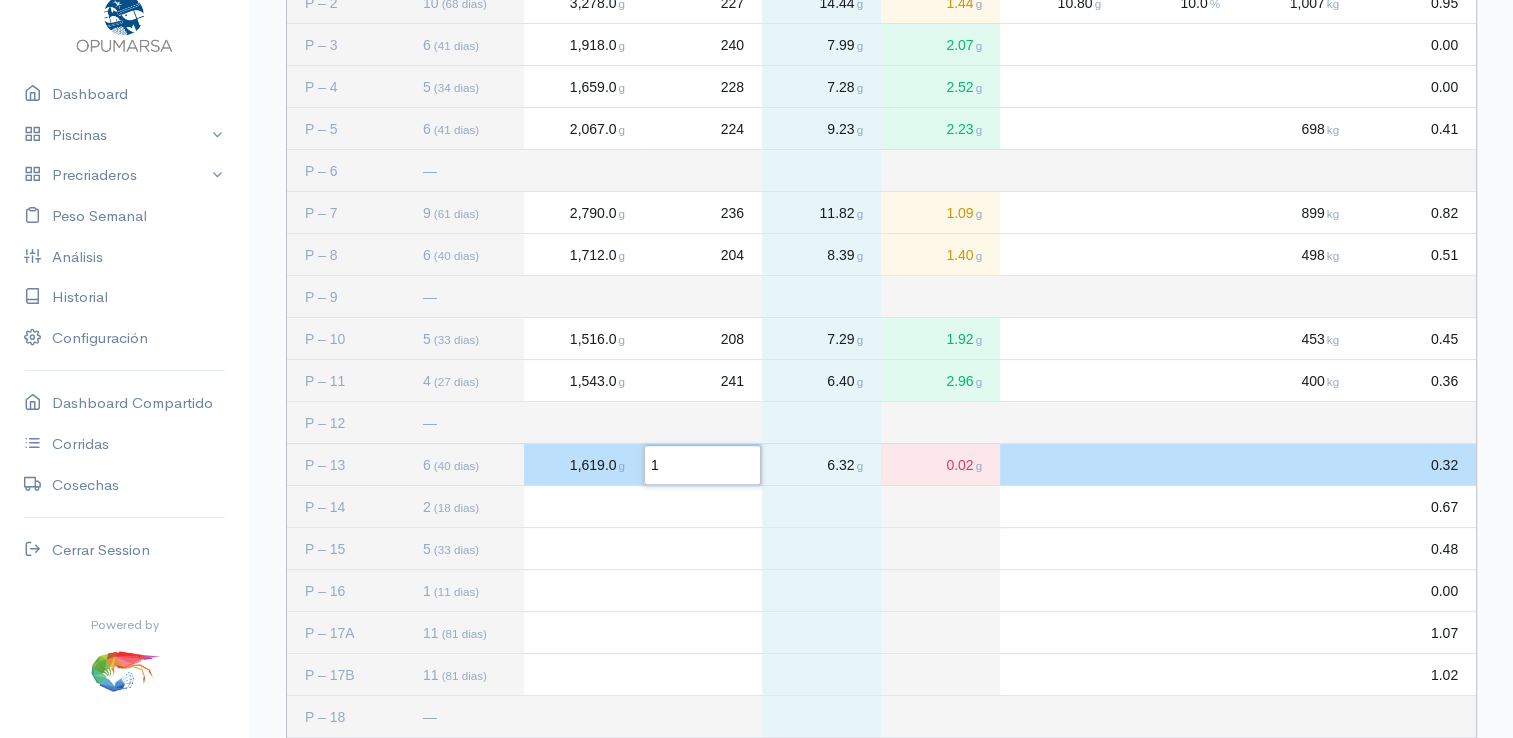 type 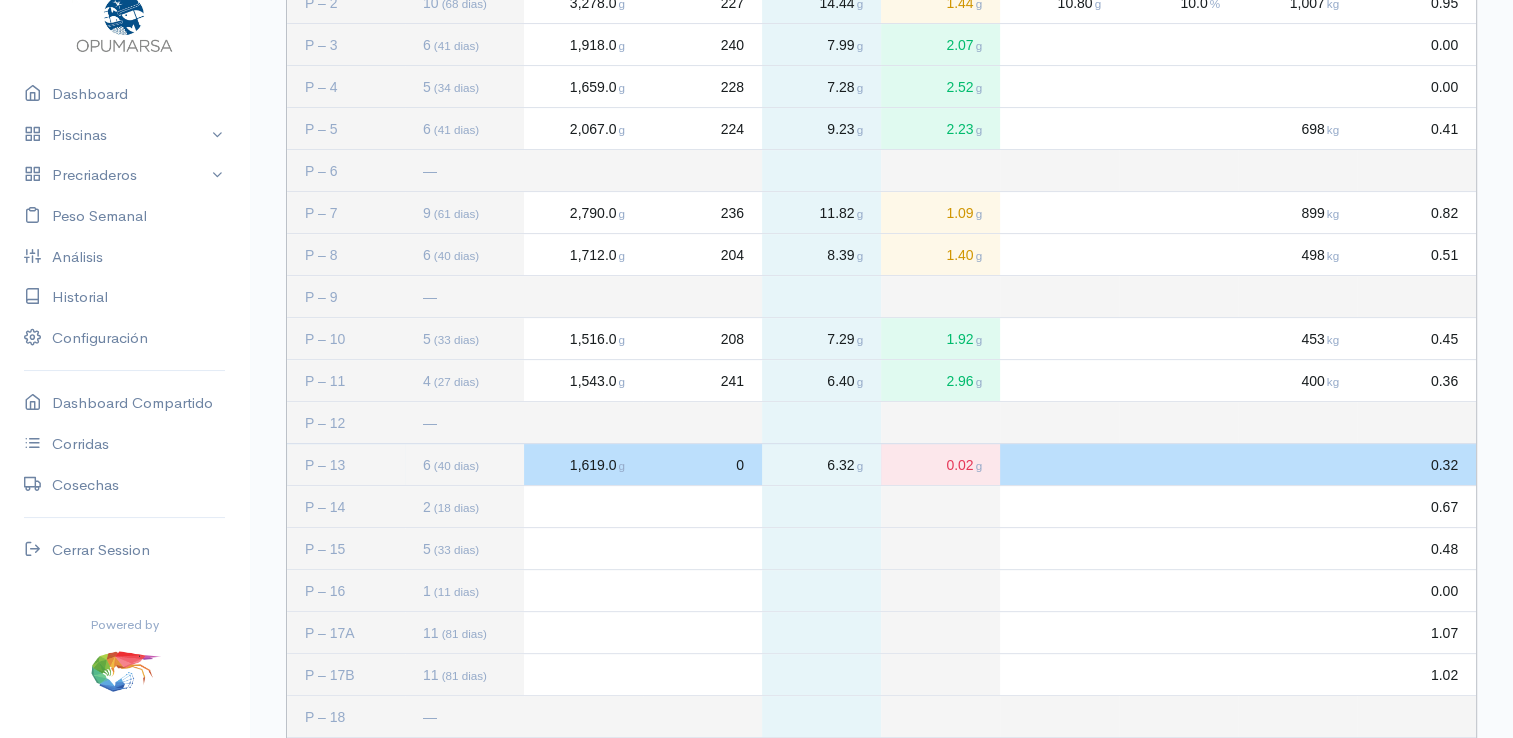 click on "0" 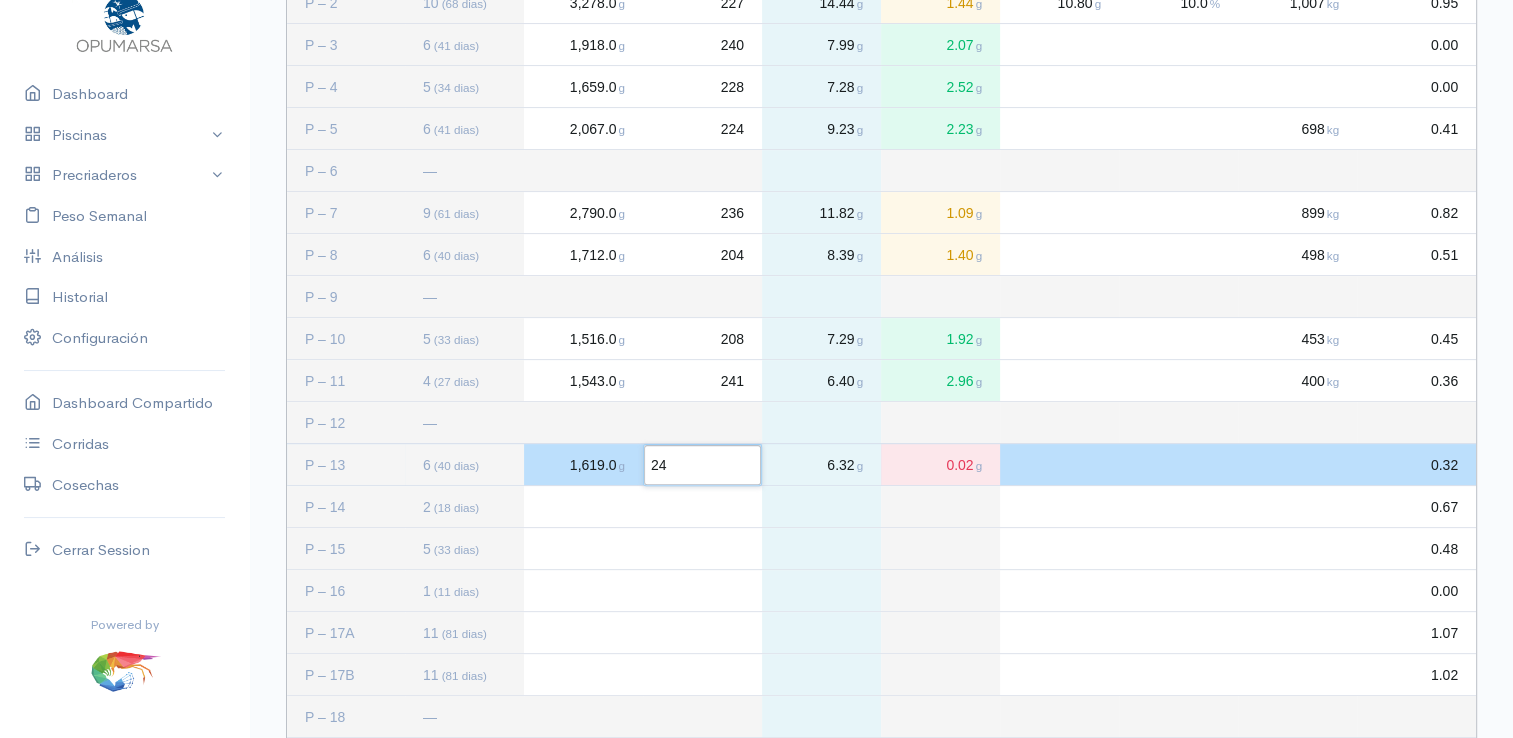 type on "240" 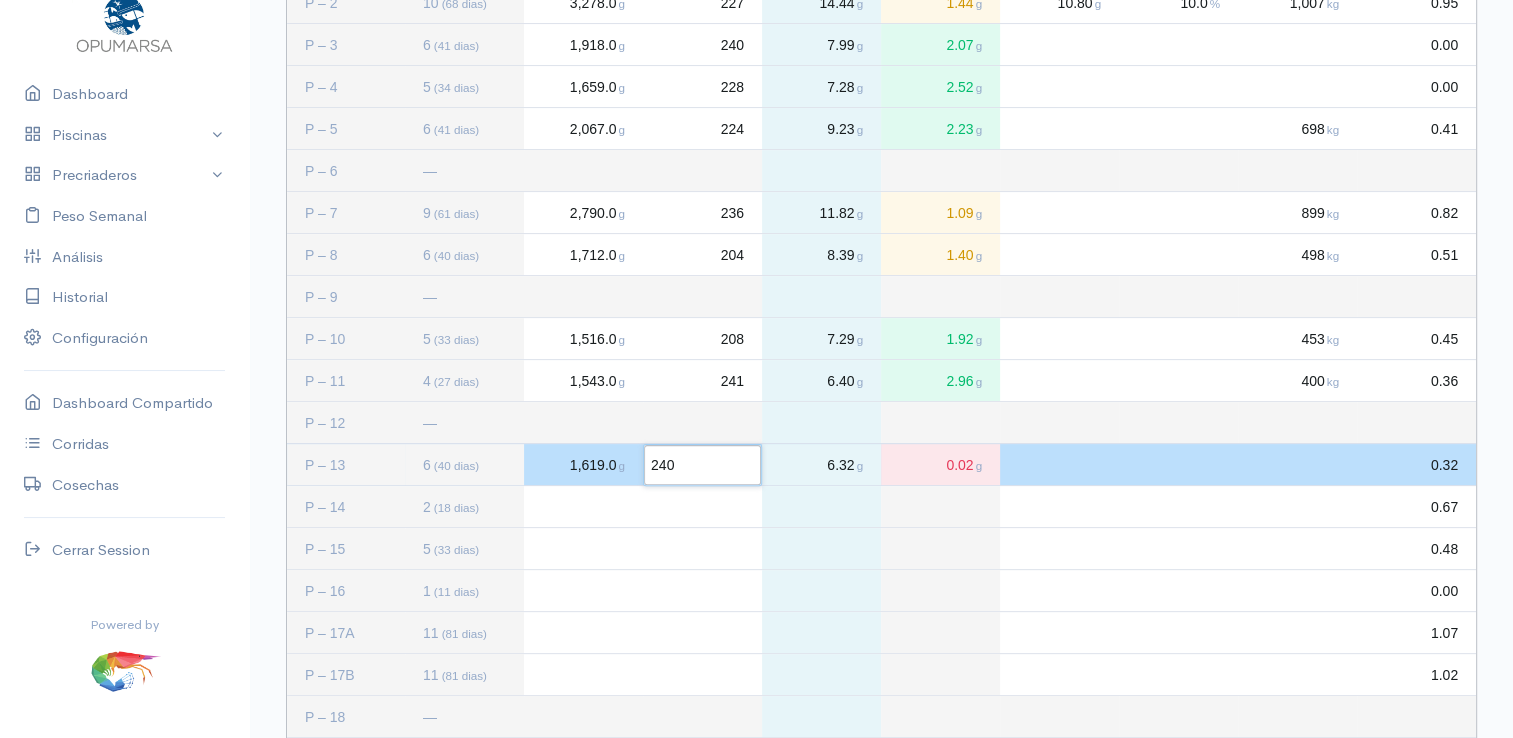 click 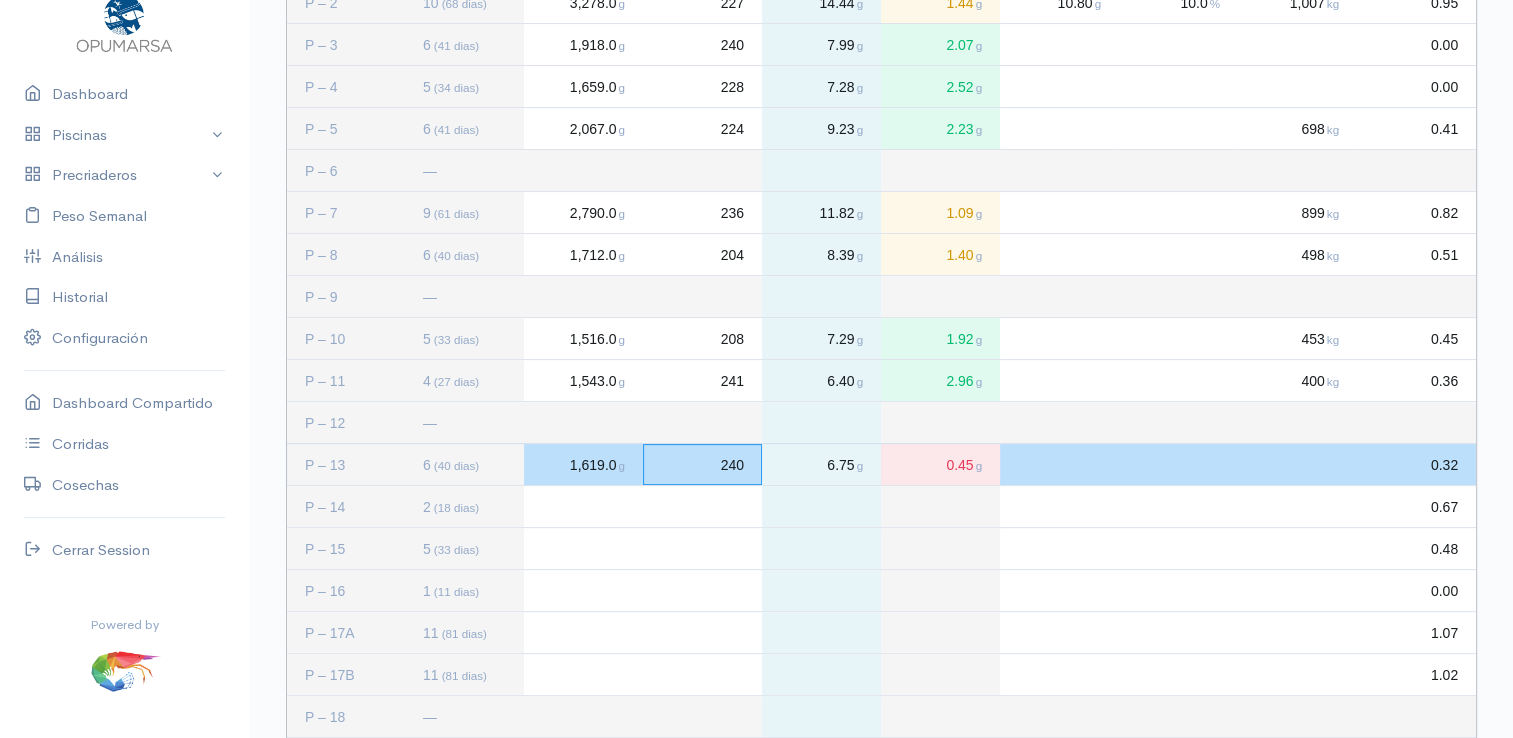 click on "240" 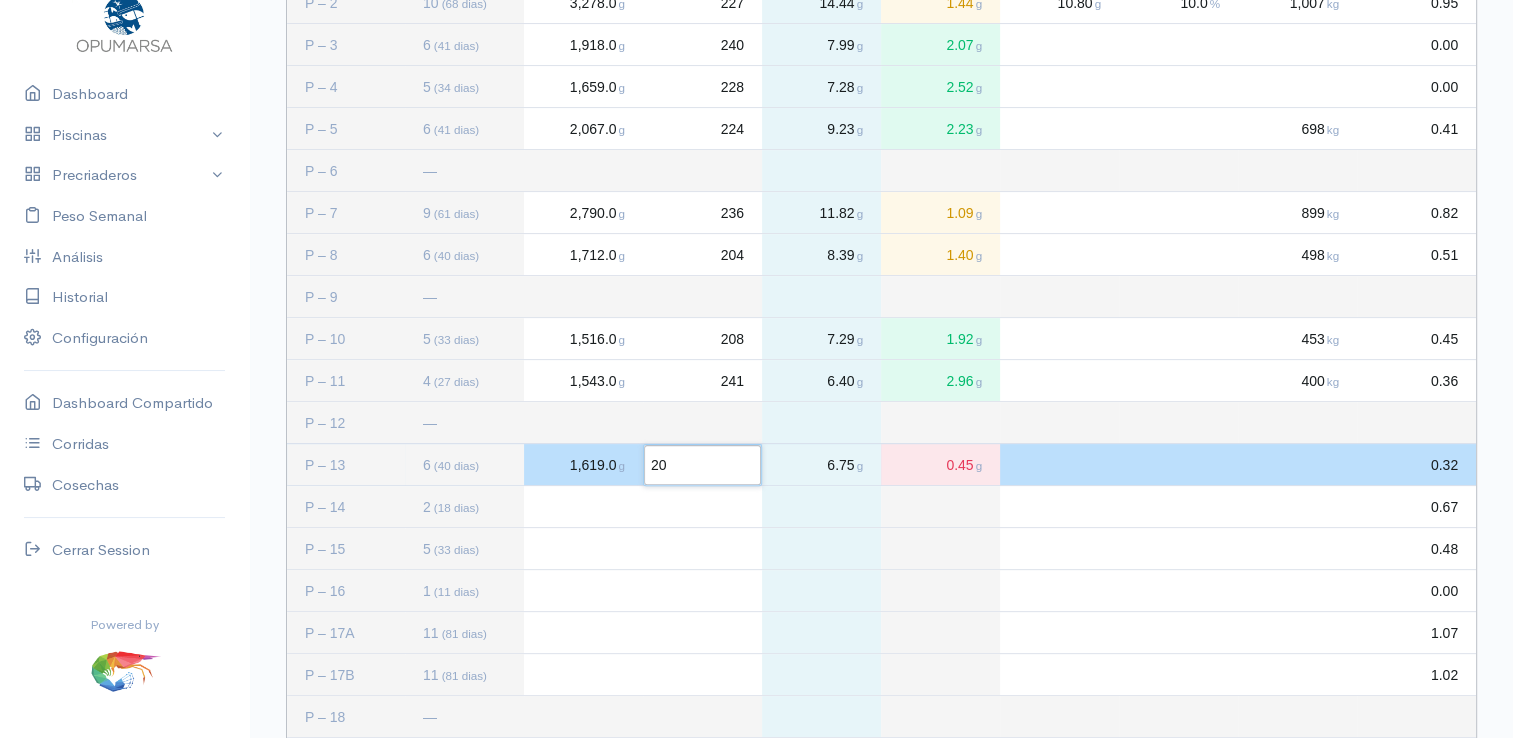 type on "200" 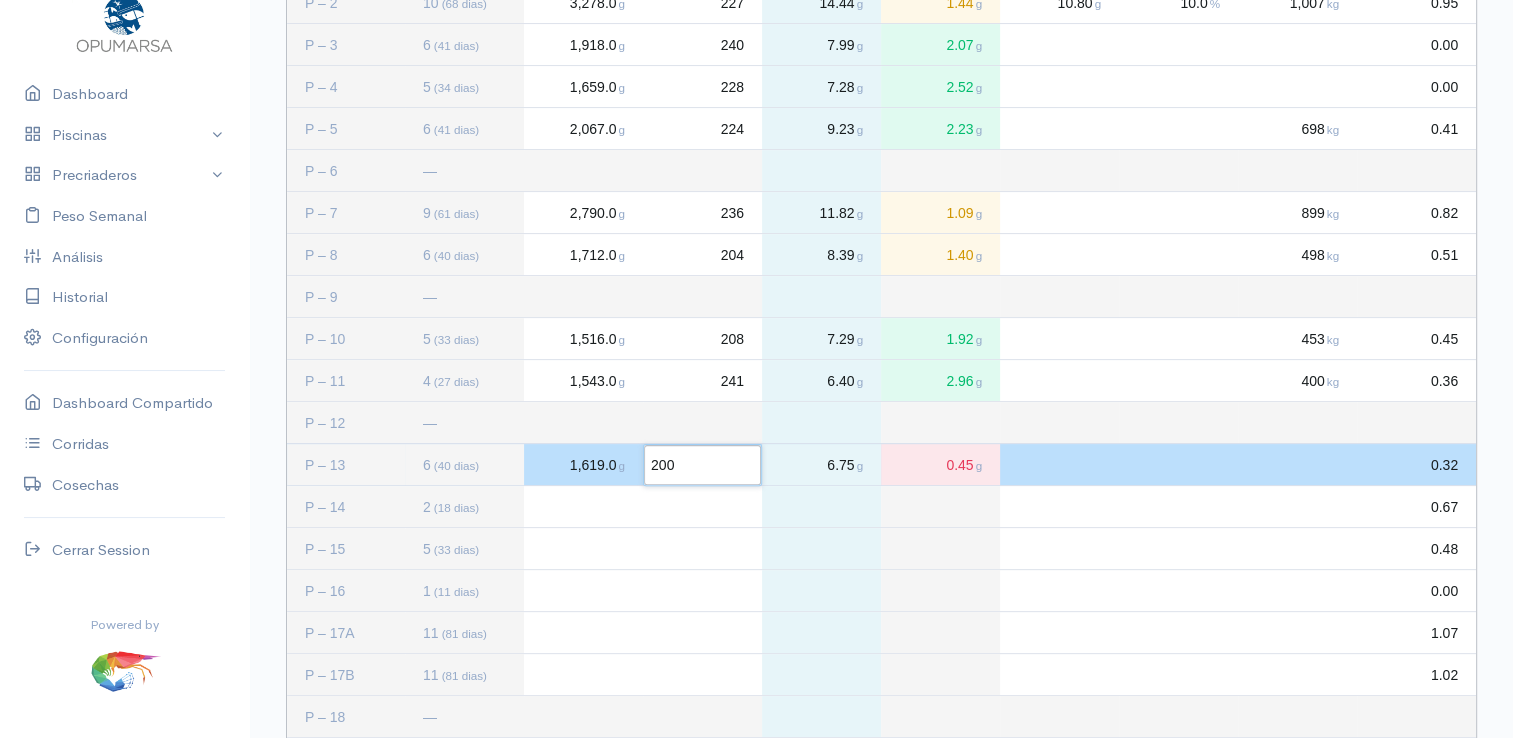 click 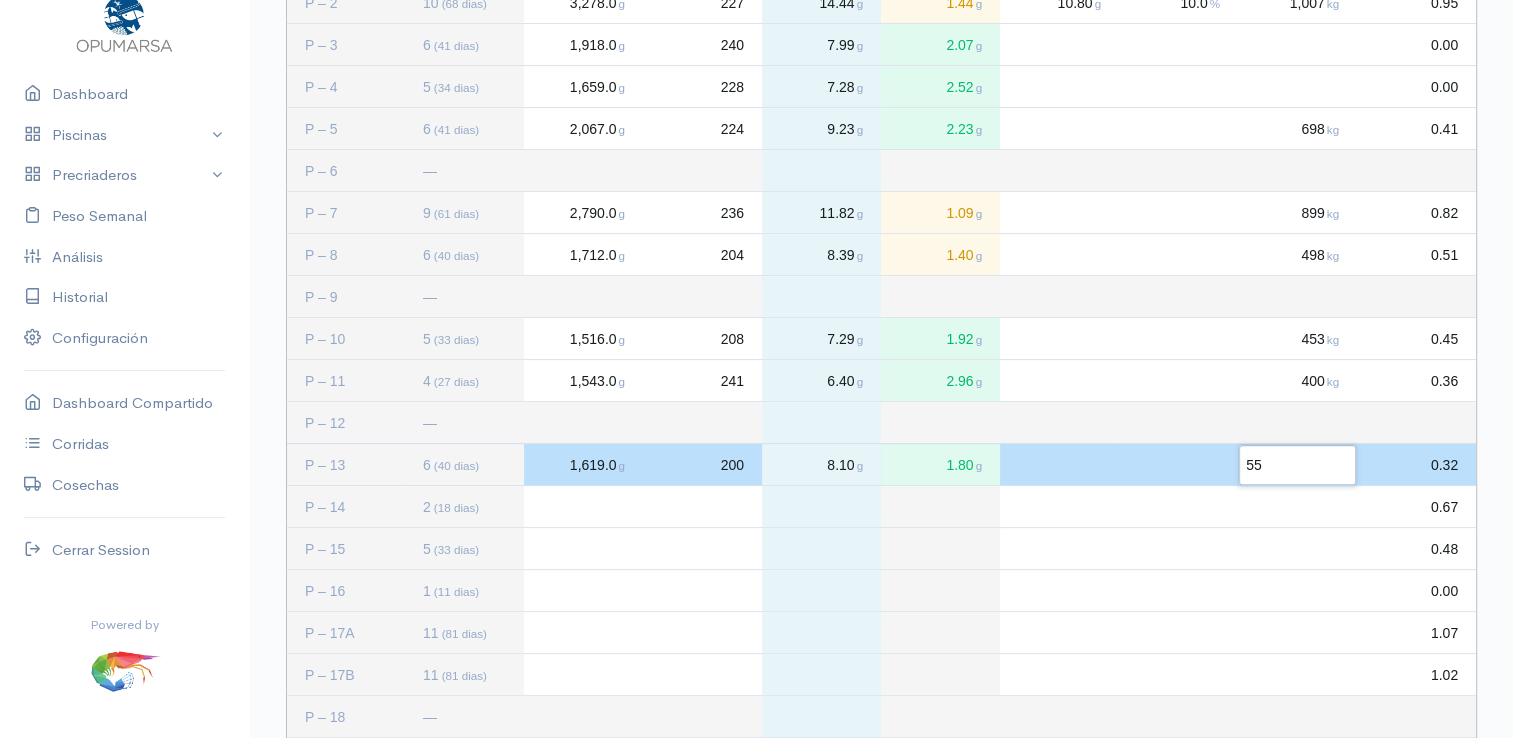 type on "555" 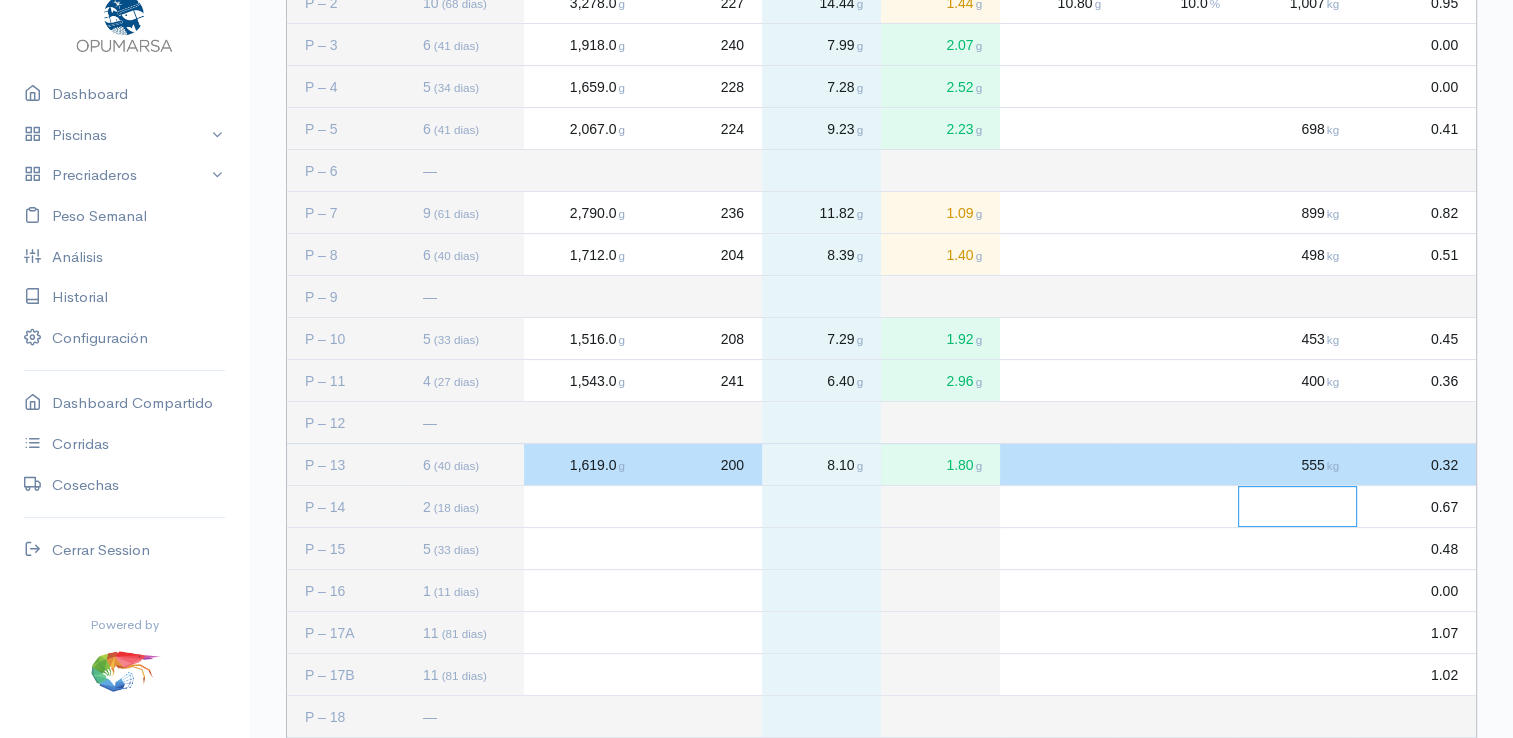 click 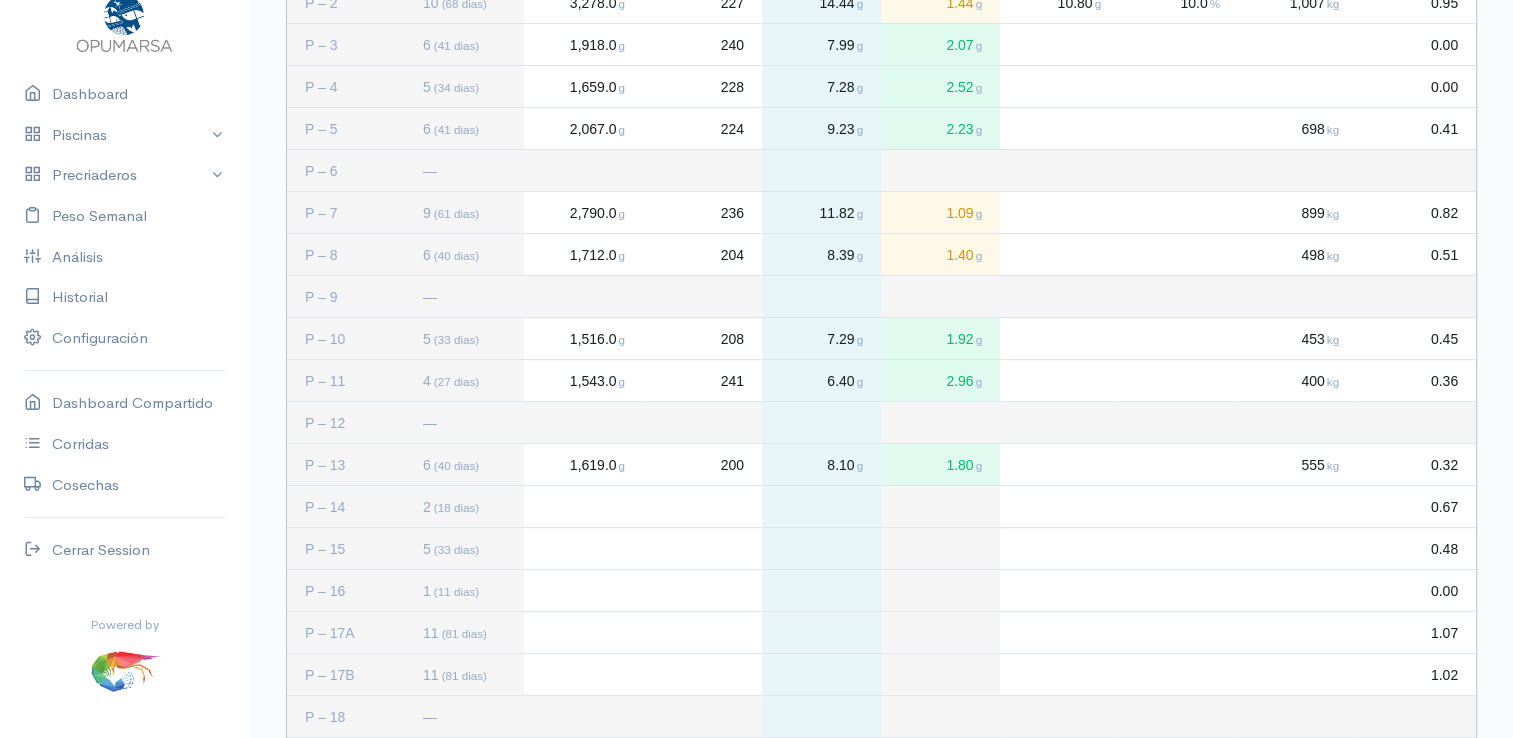 click 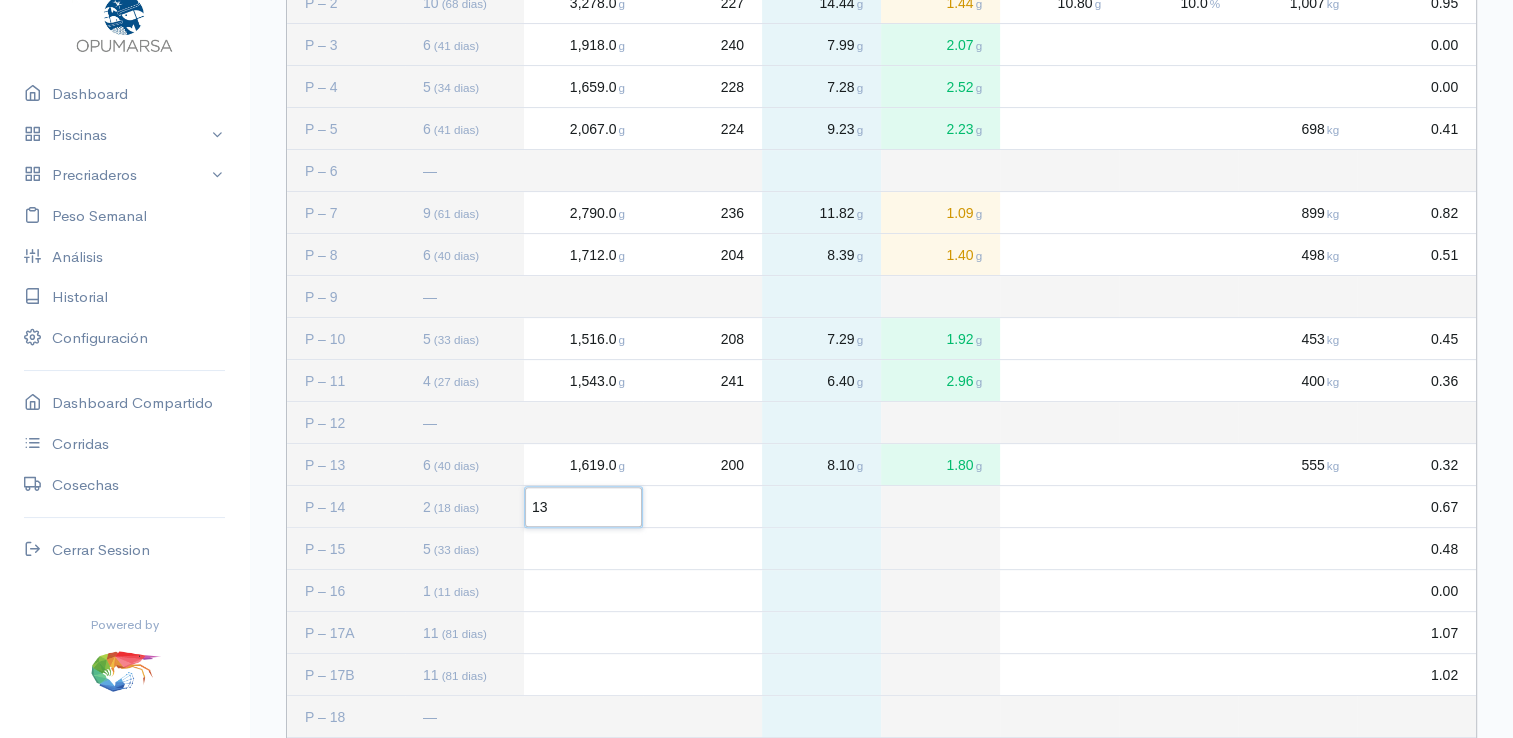 type on "135" 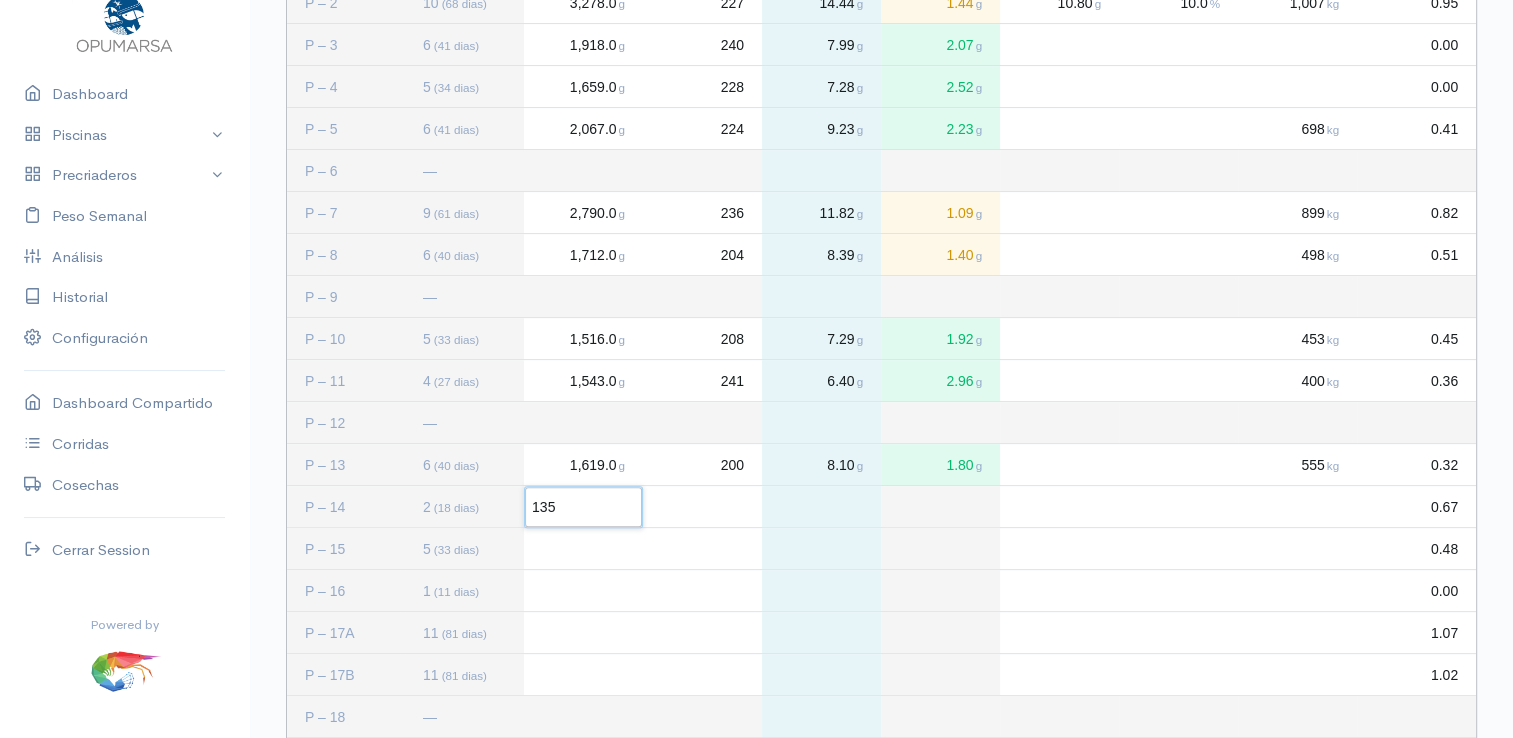 click 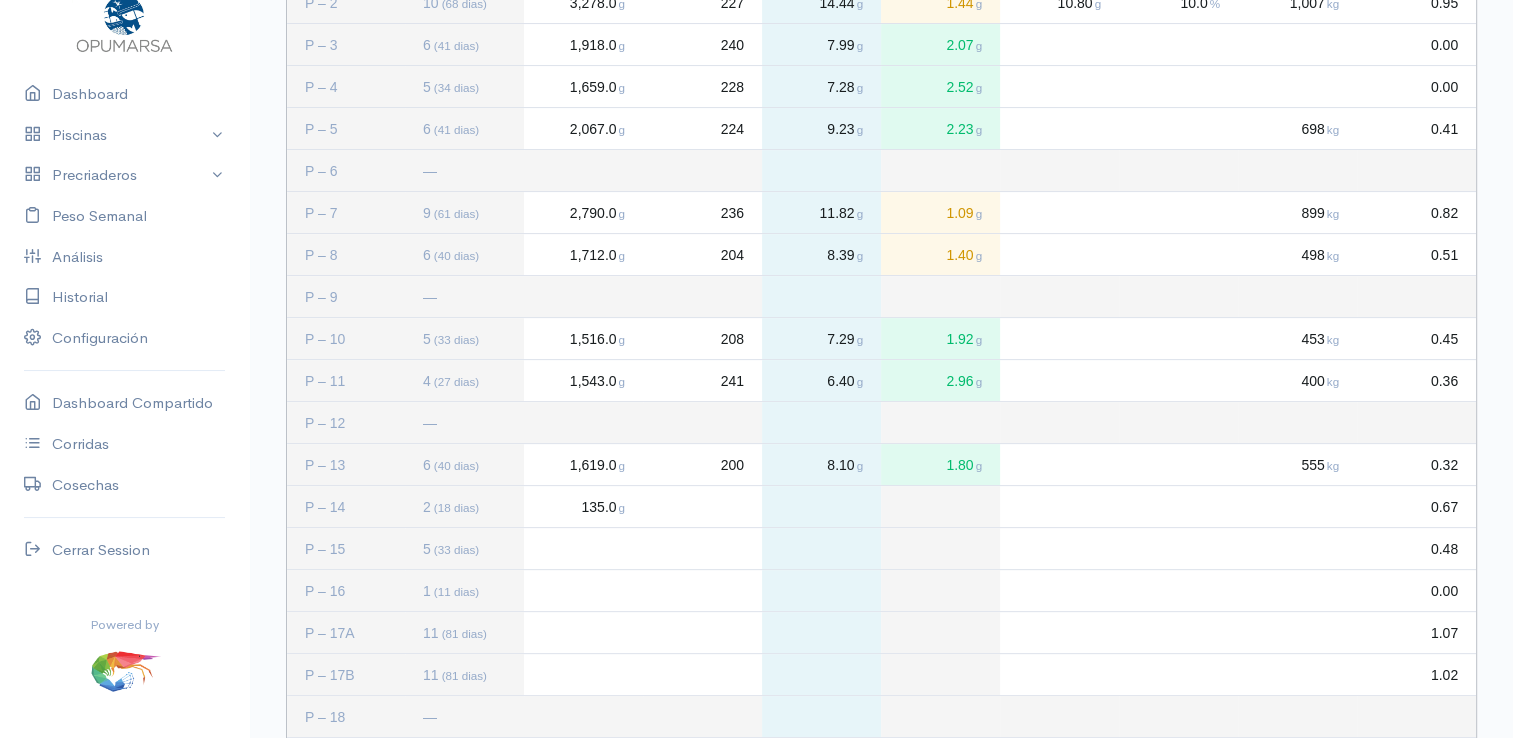click 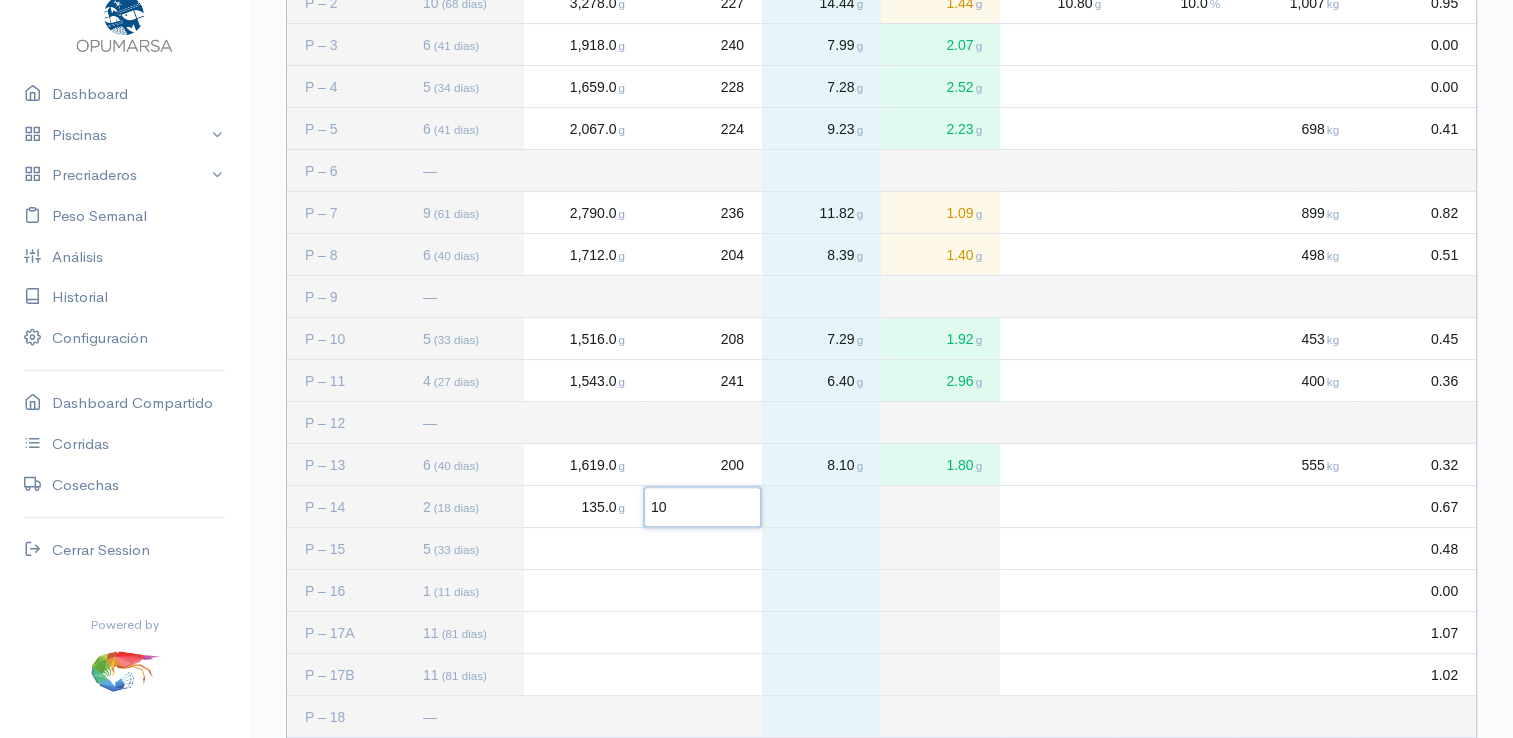 type on "108" 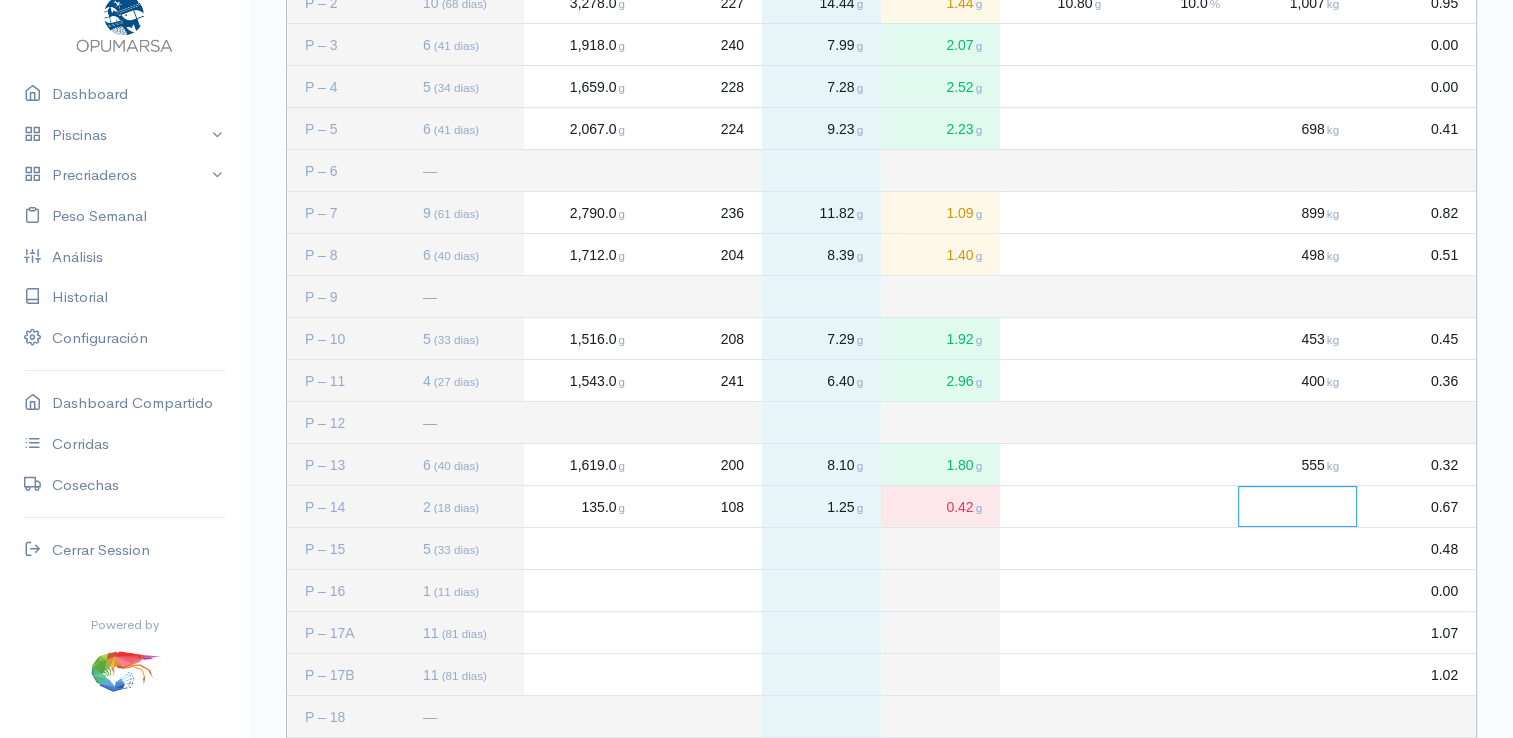 click 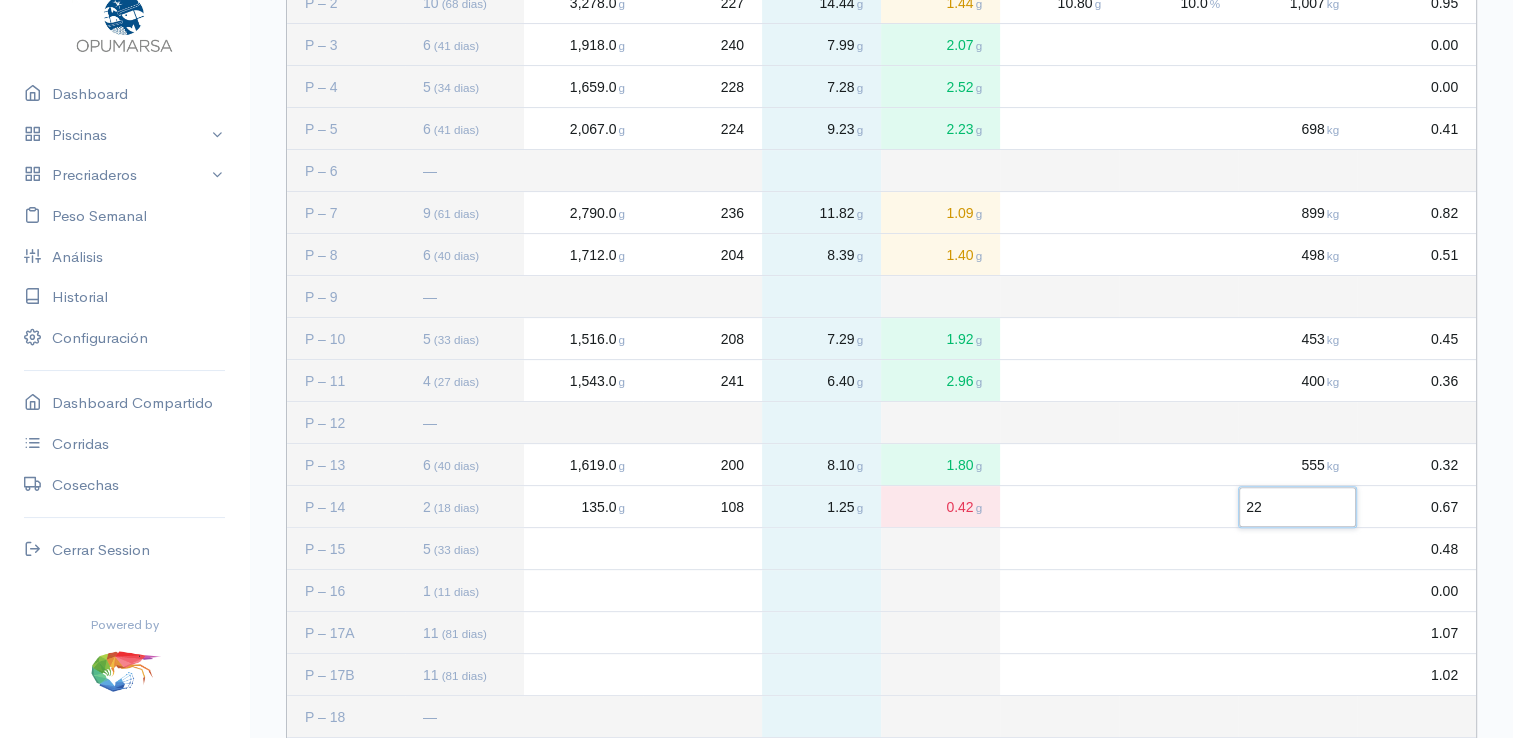 type on "224" 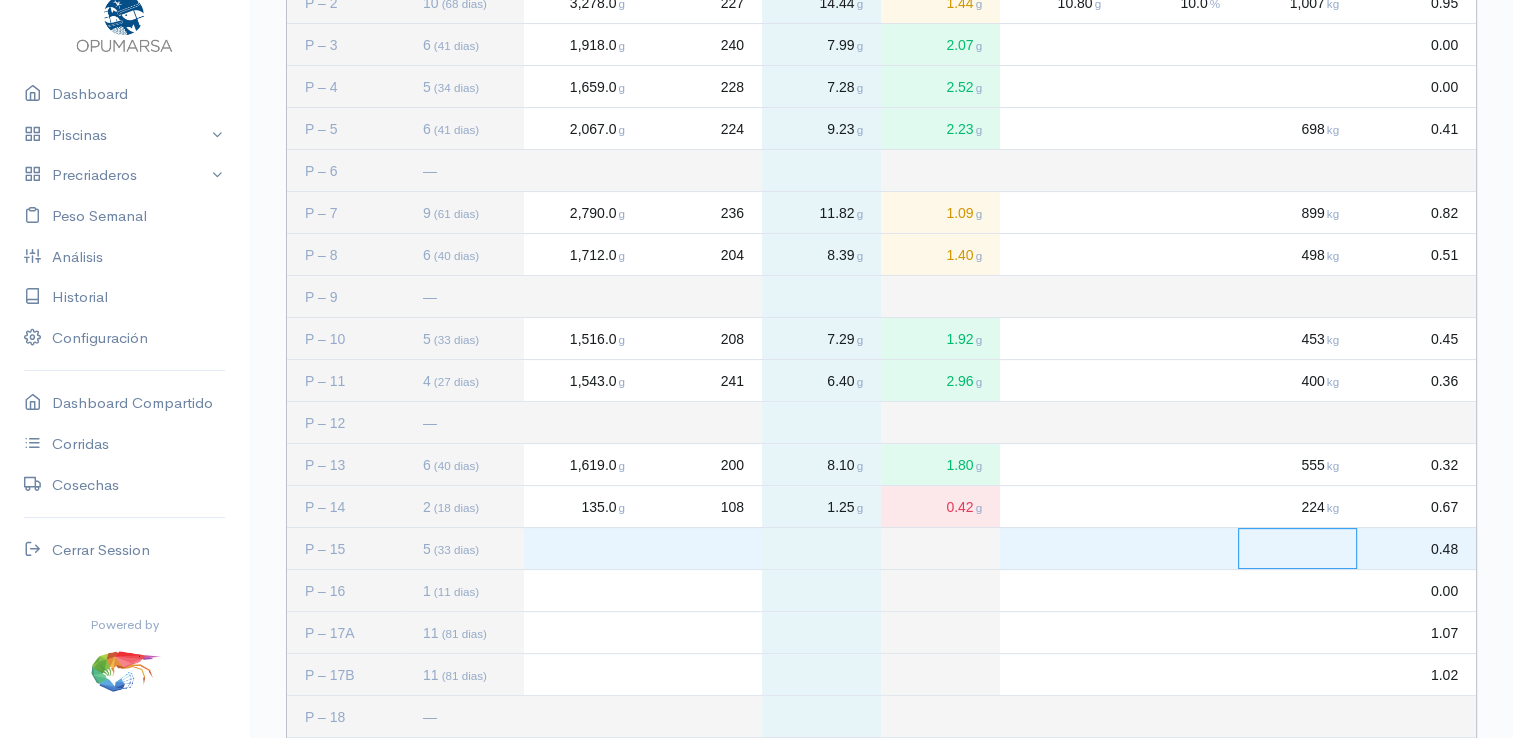 click 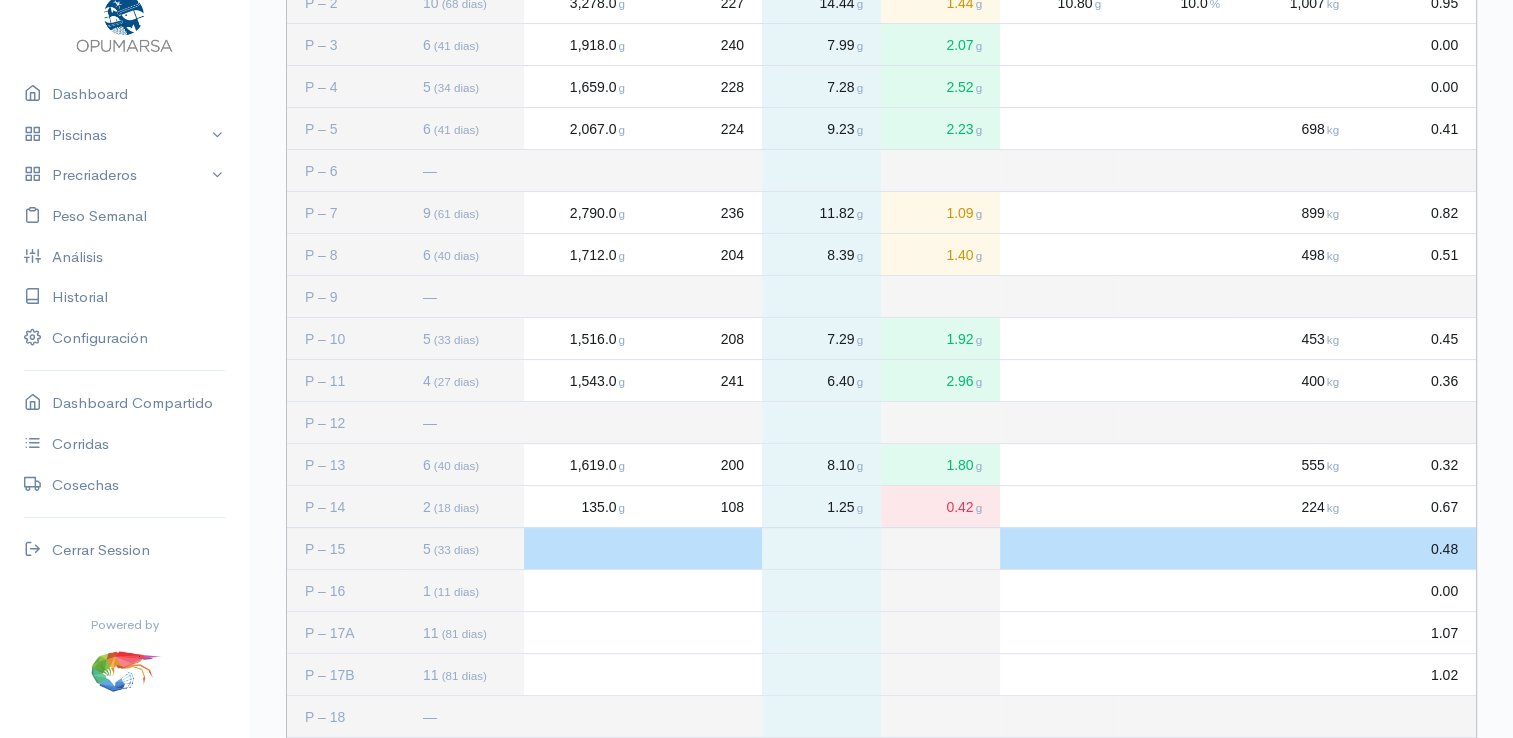 click 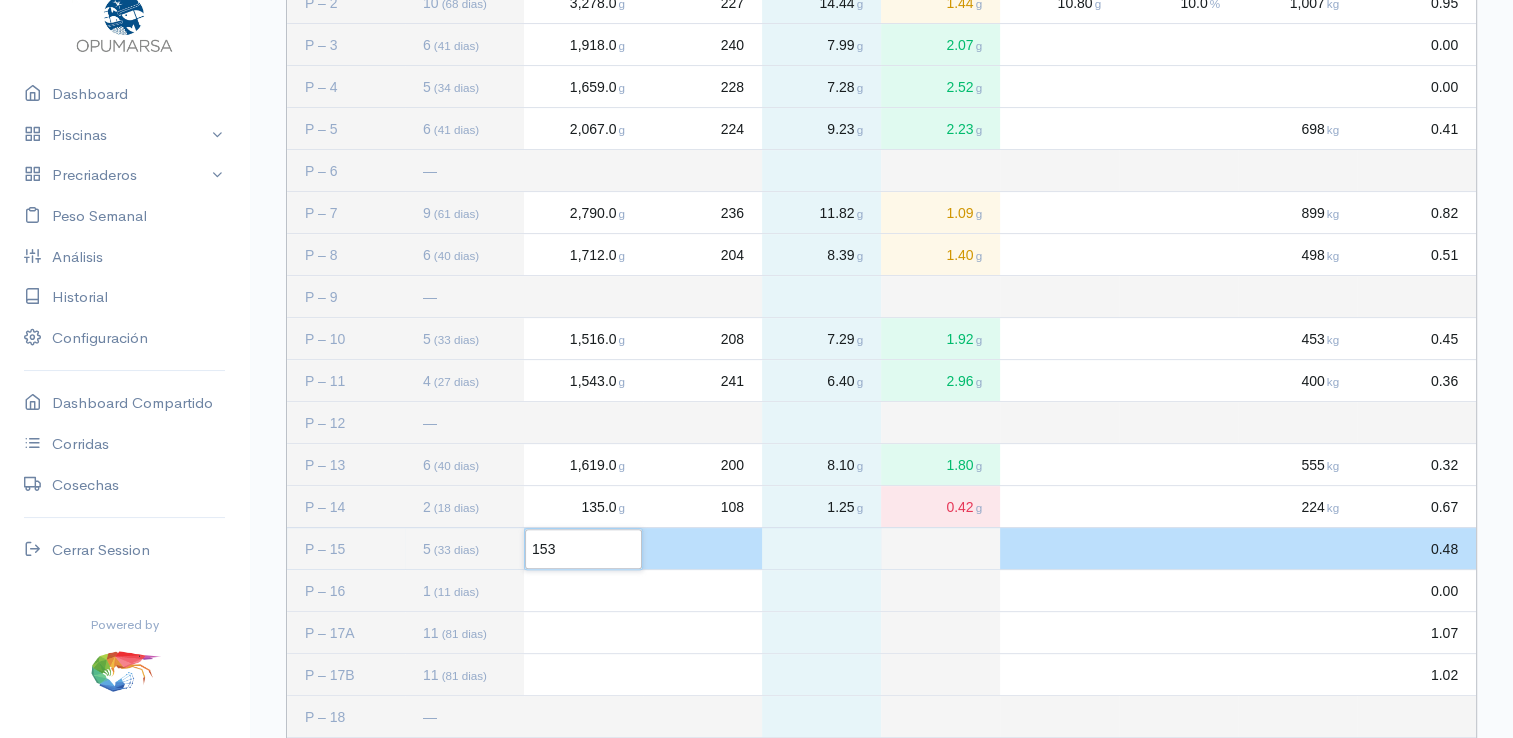 type on "1533" 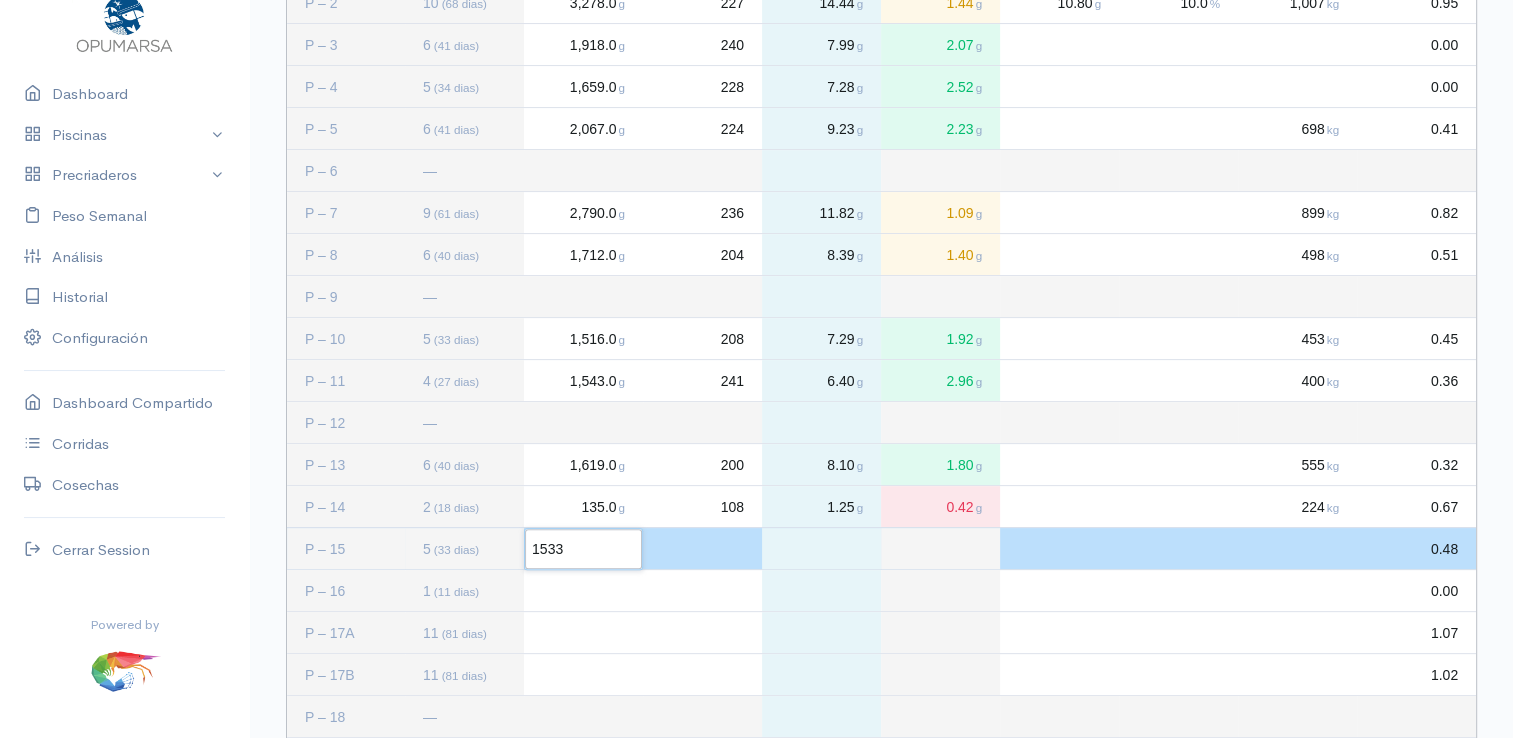 click 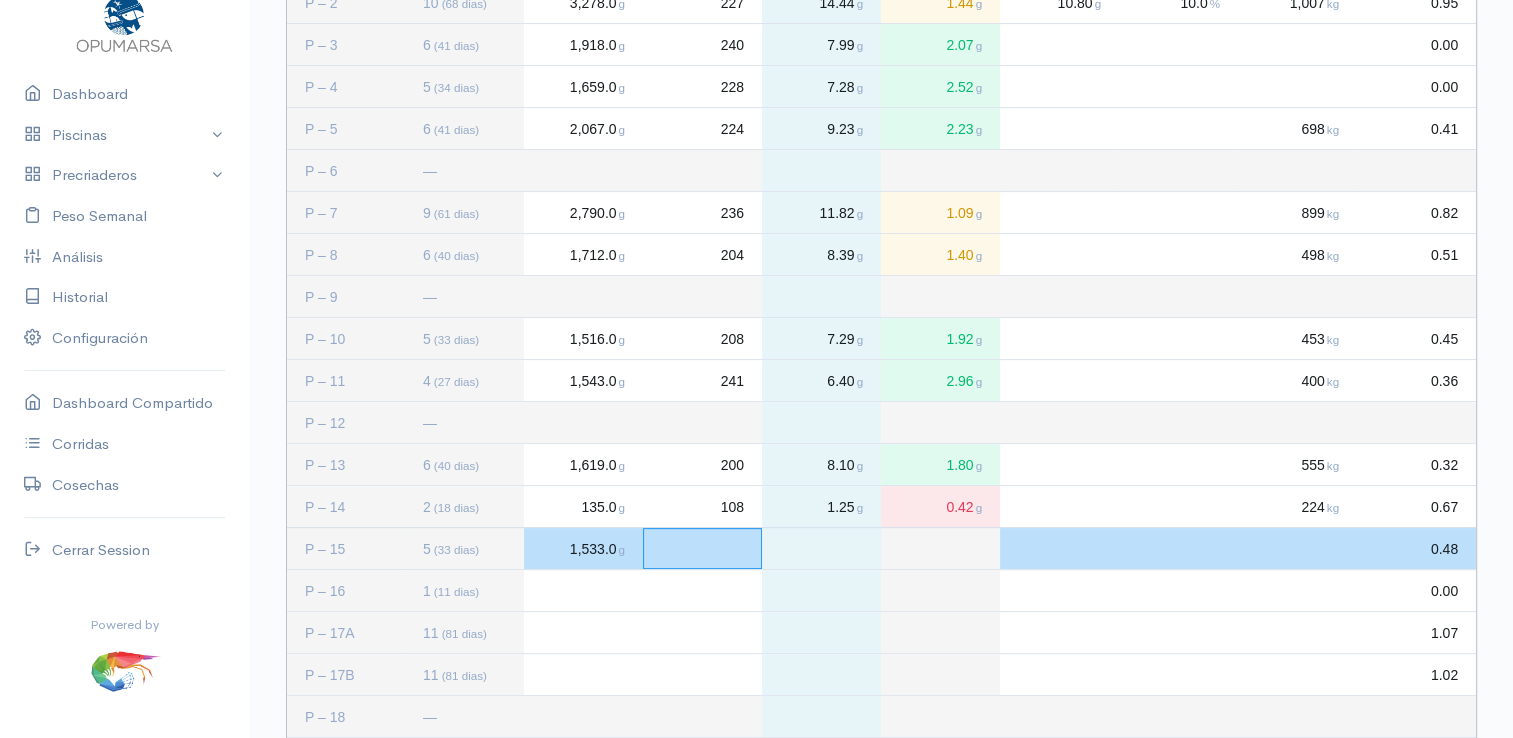 click 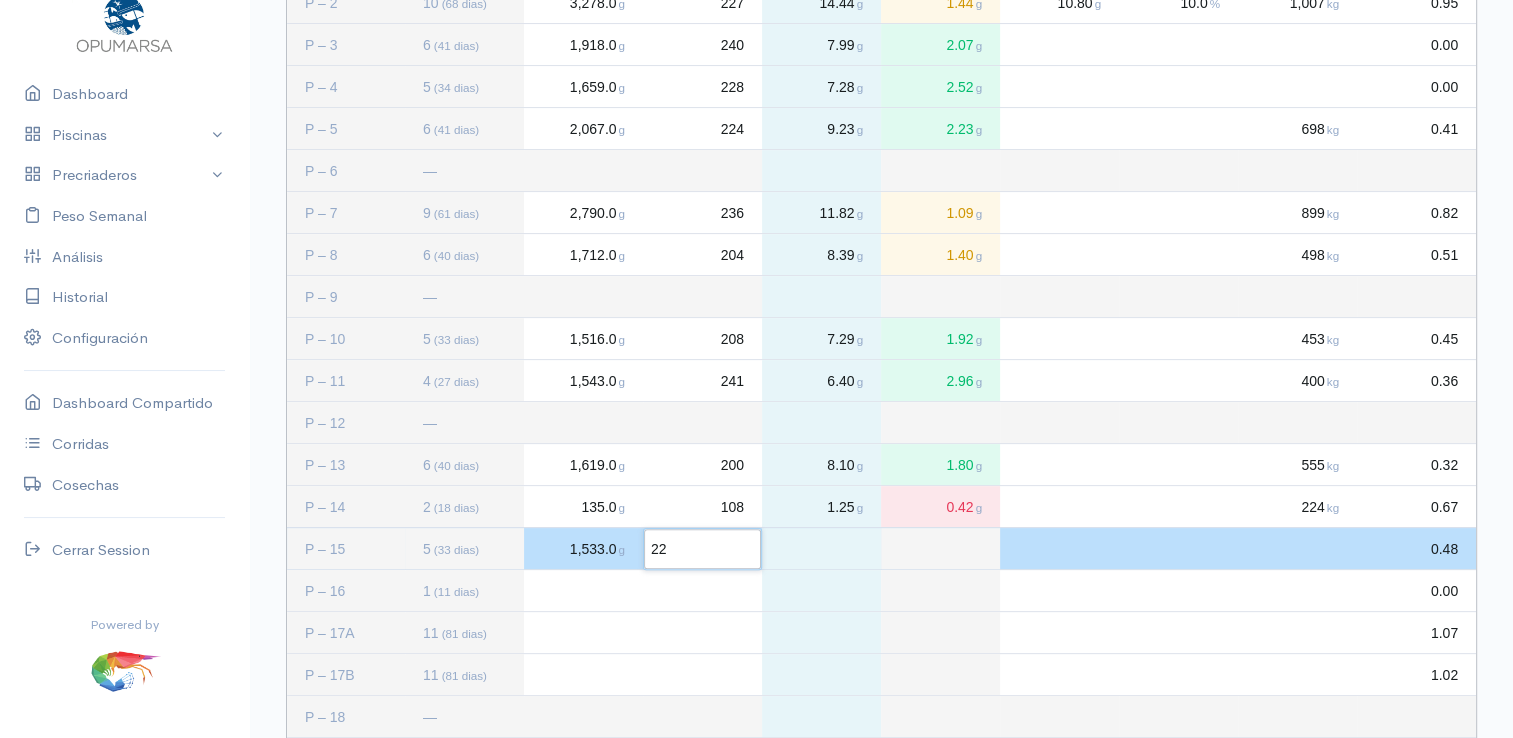 type on "222" 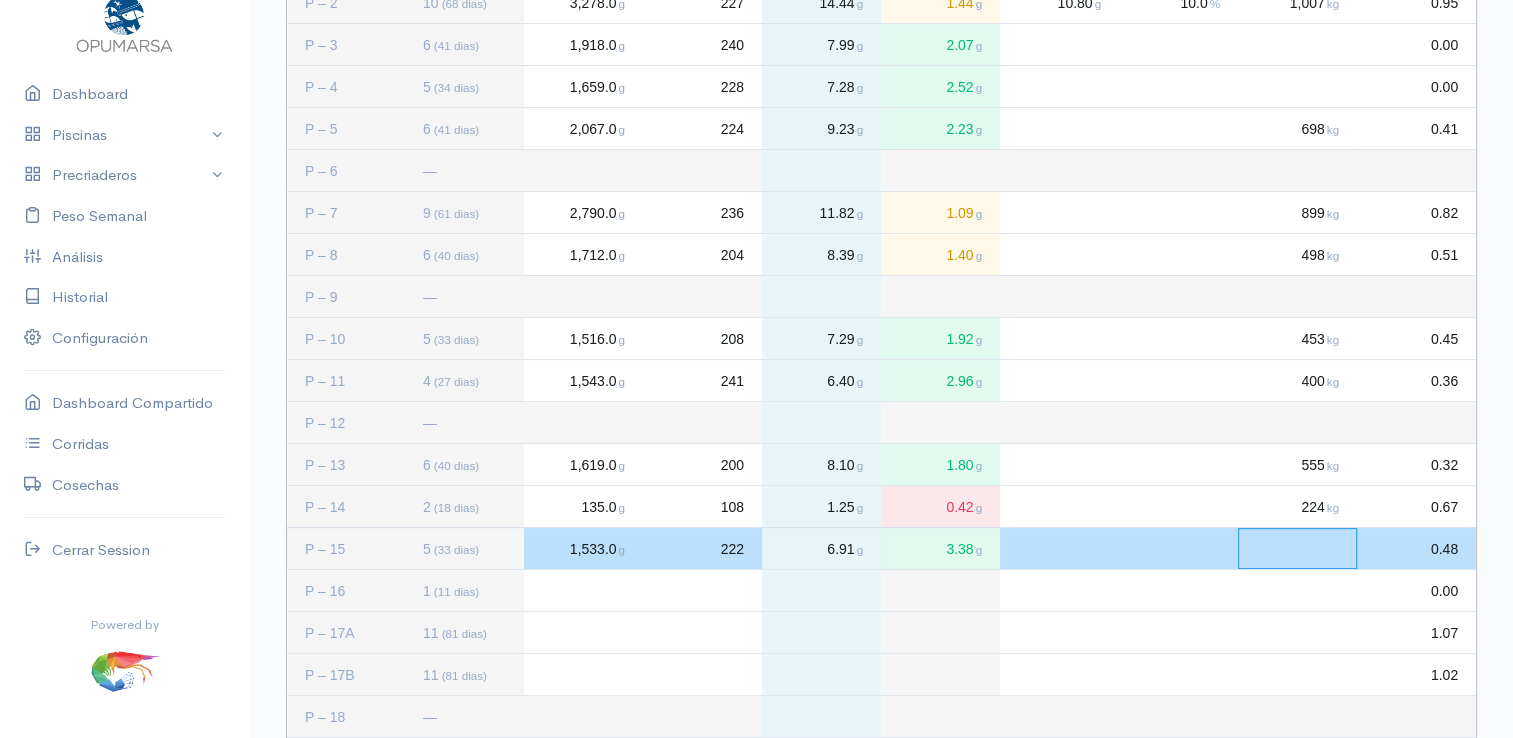 click 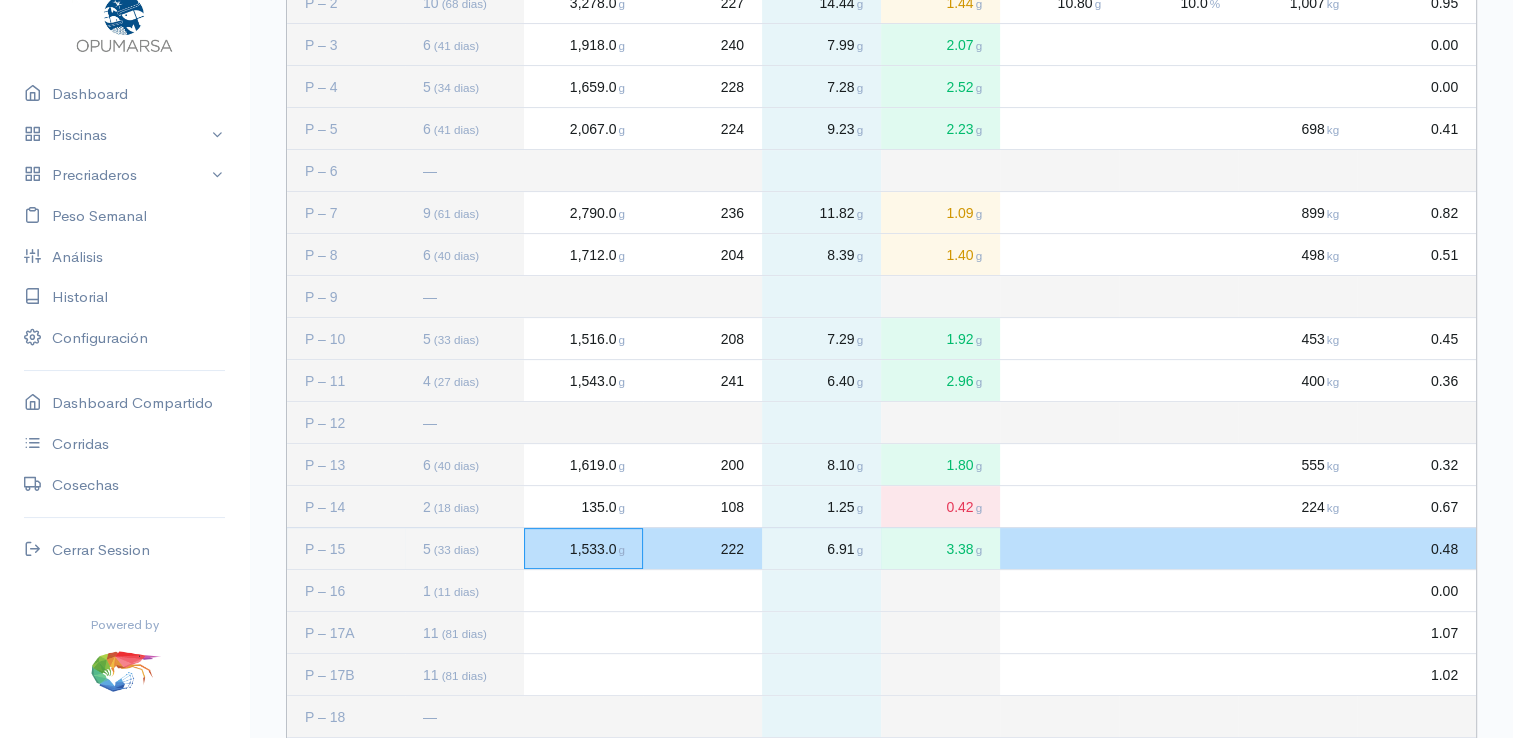 click on "1,533.0 g" 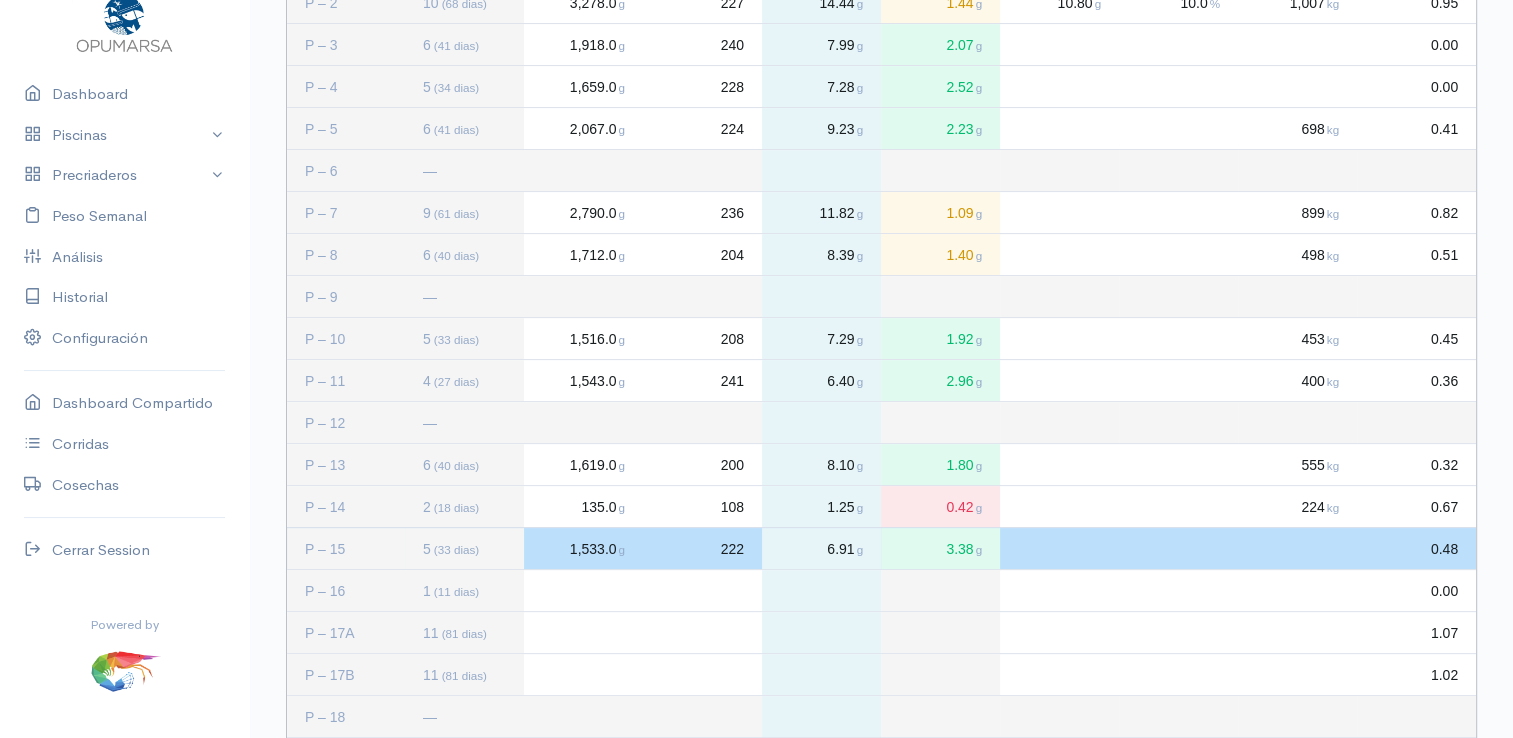 click on "1,533.0 g" 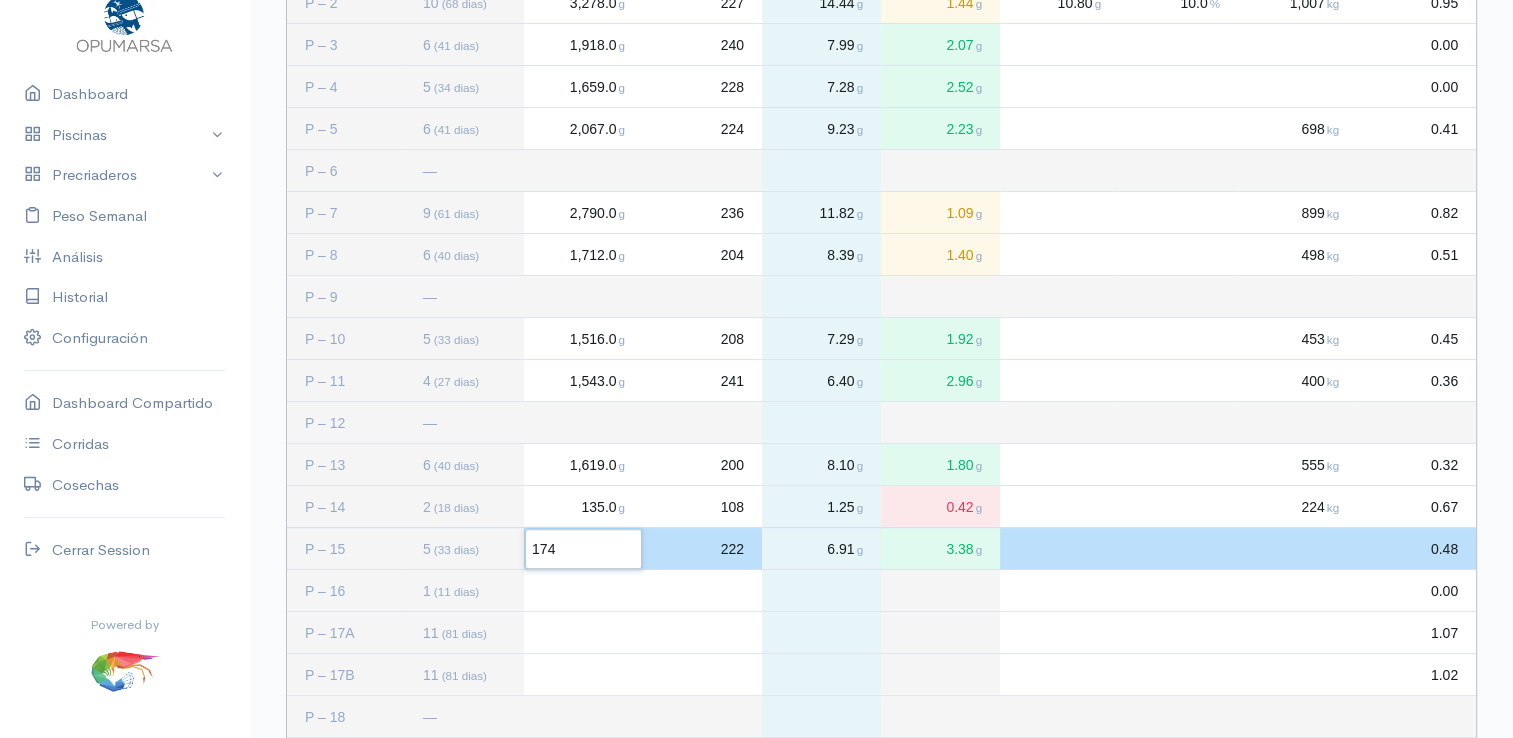 type on "1741" 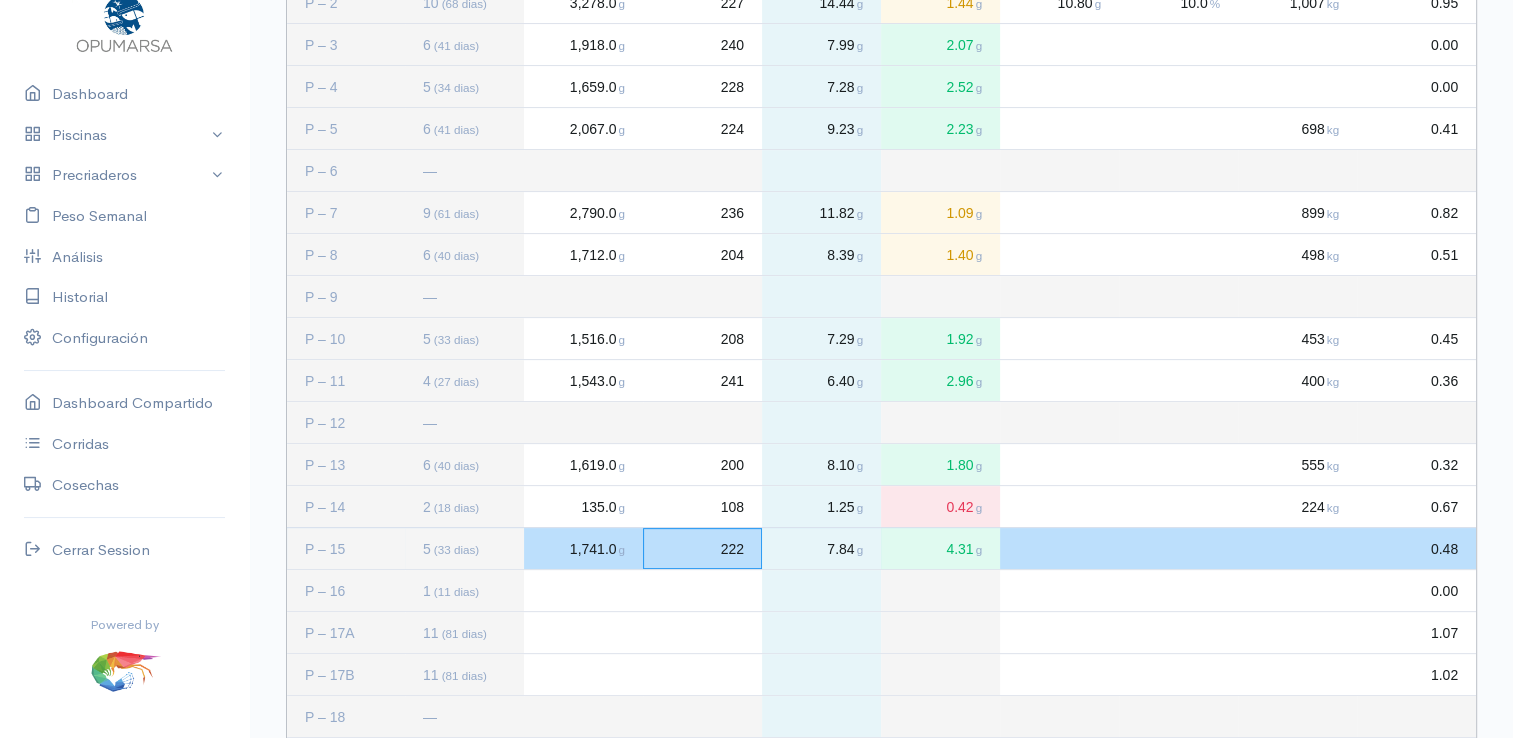 click on "222" 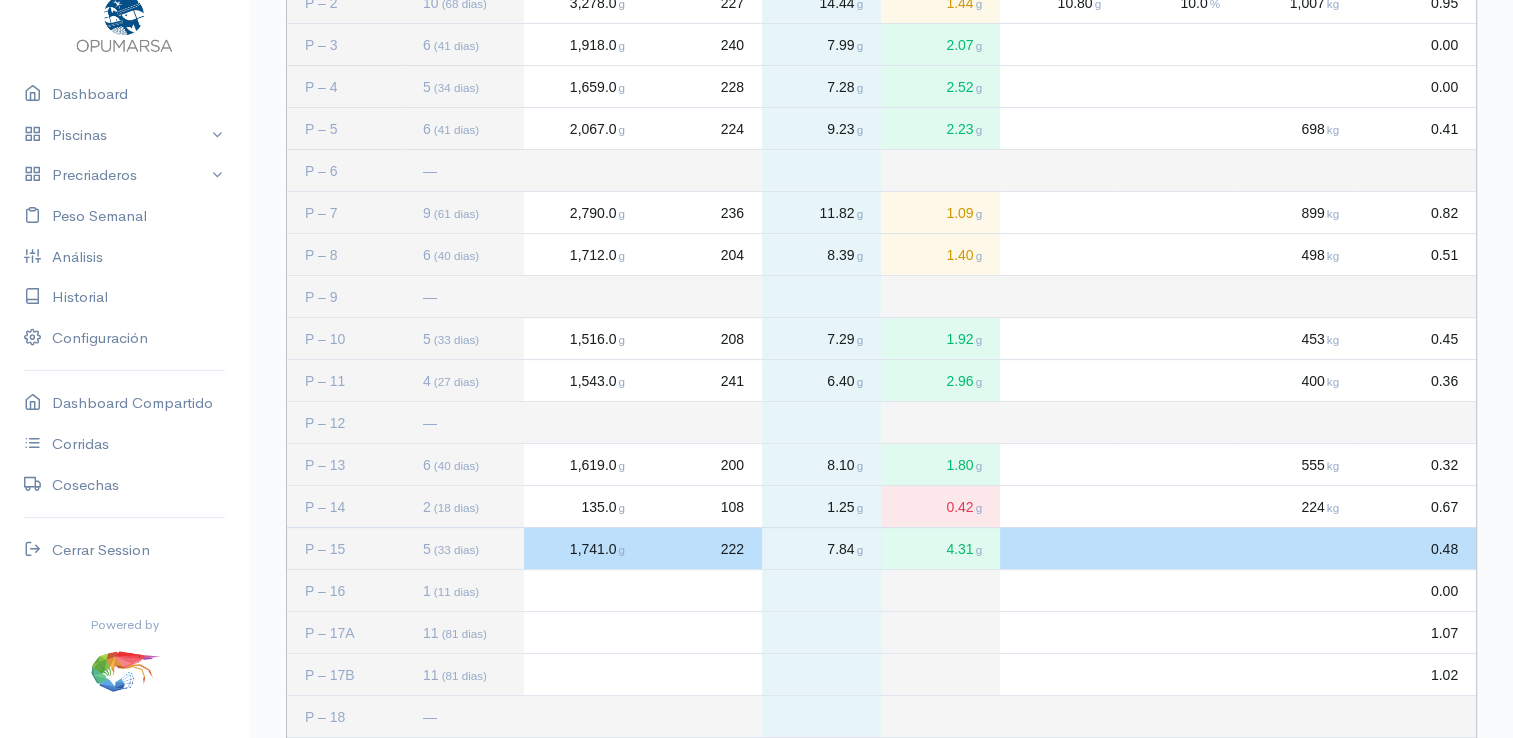 click on "222" 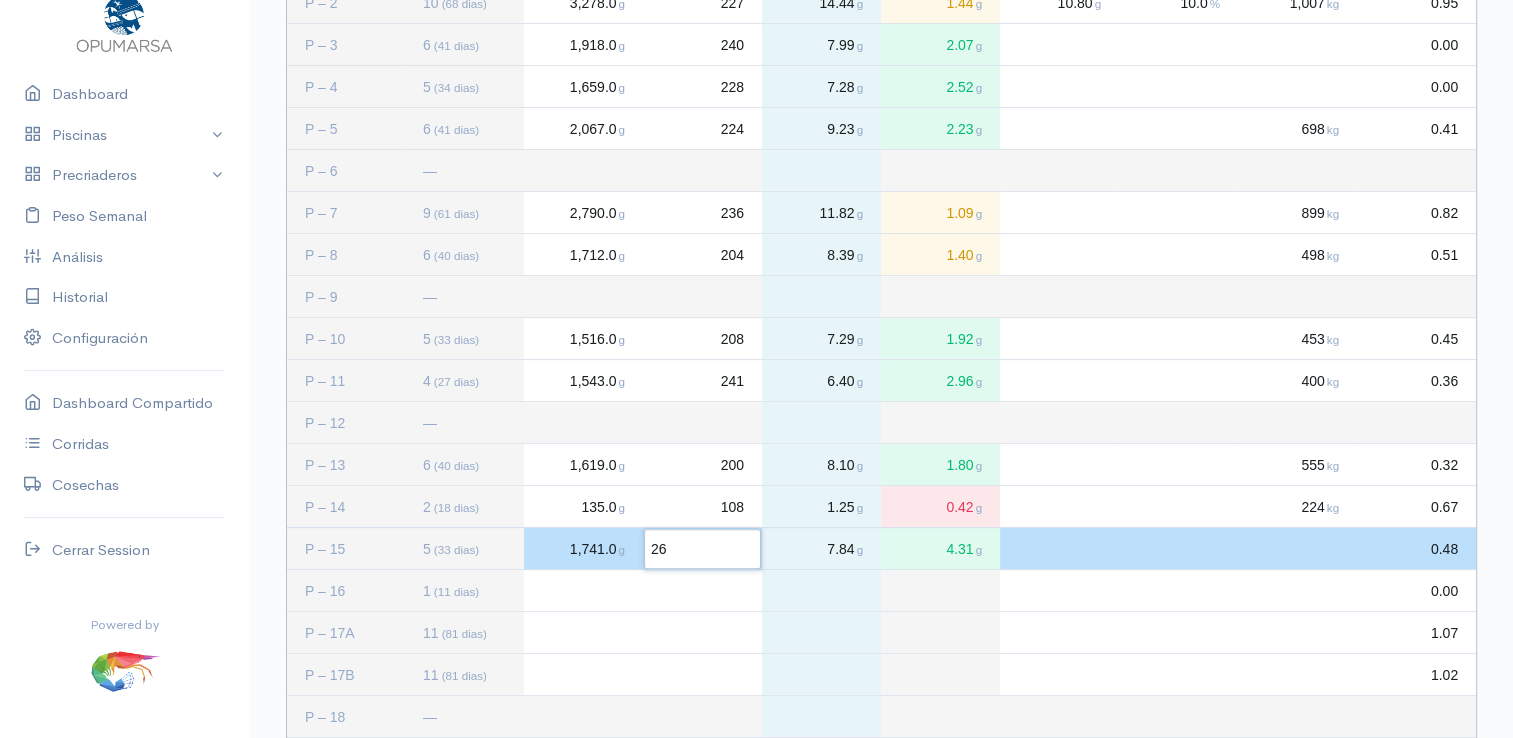 type on "264" 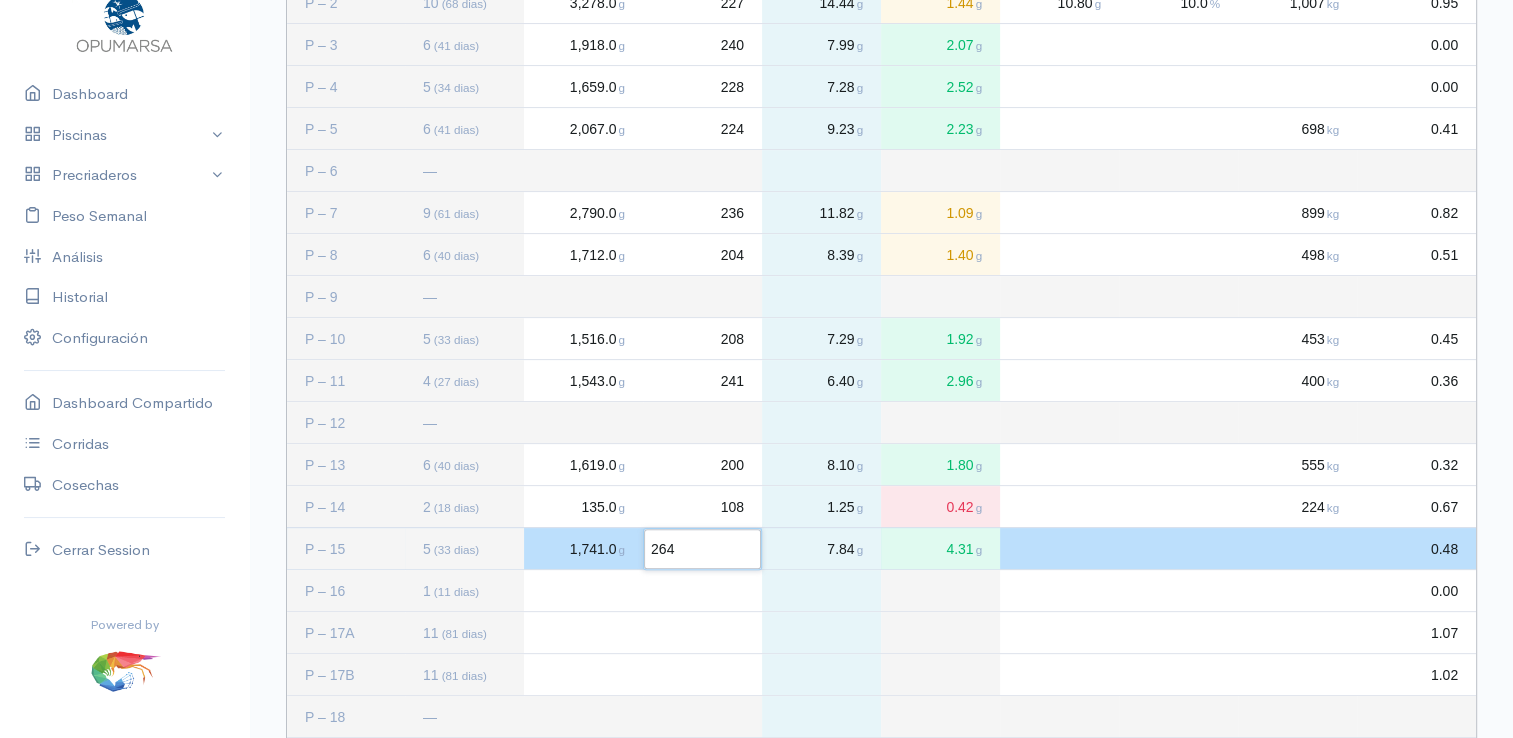 click 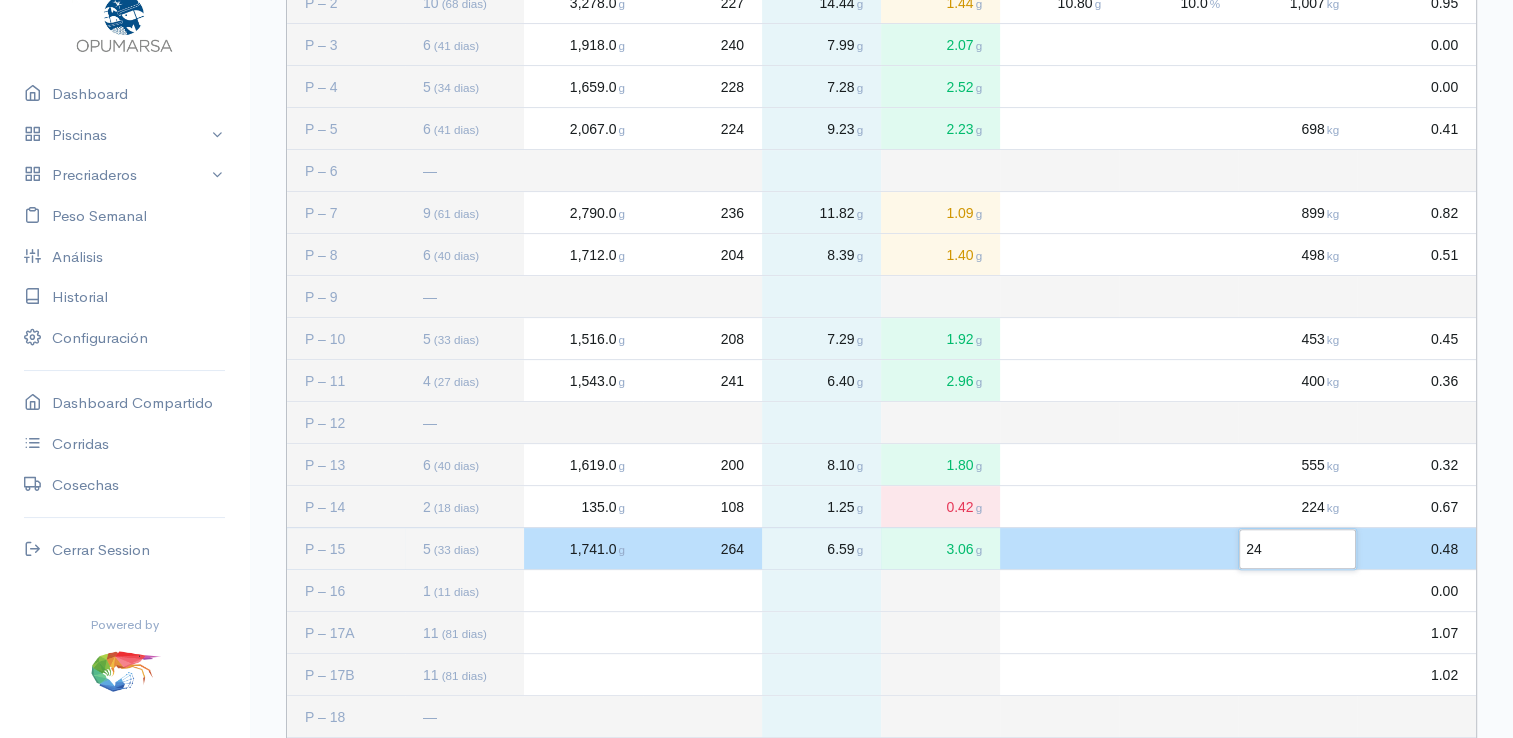 type on "249" 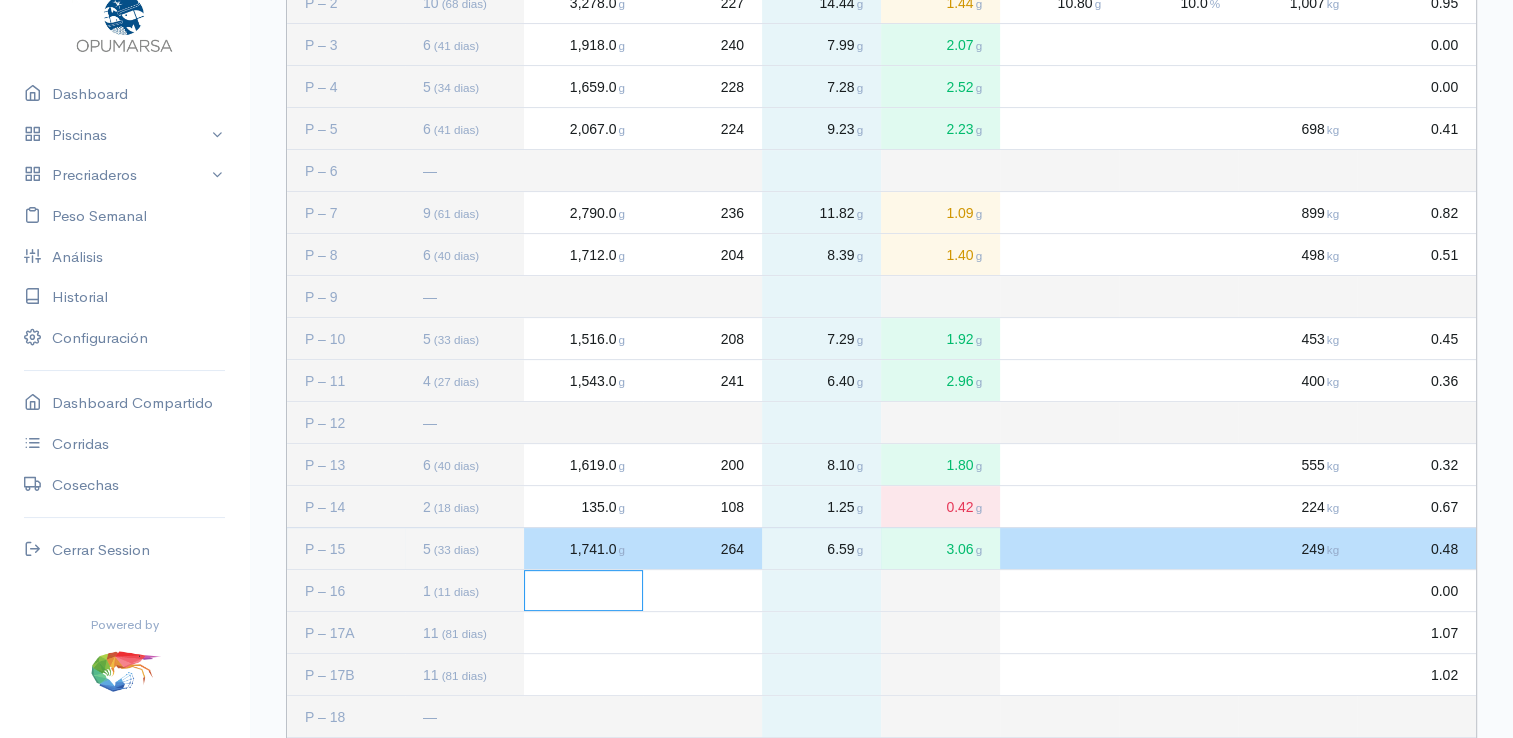 click 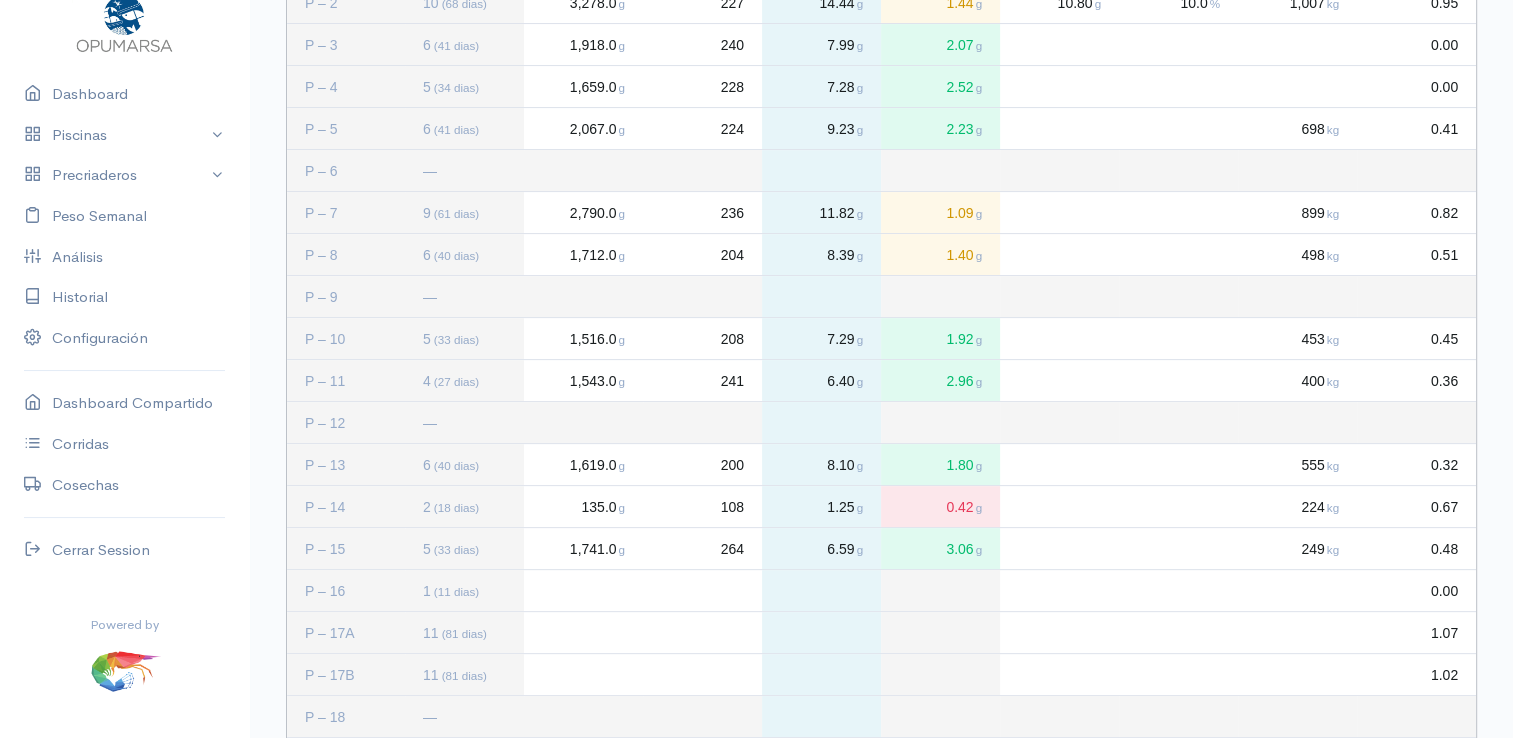 click 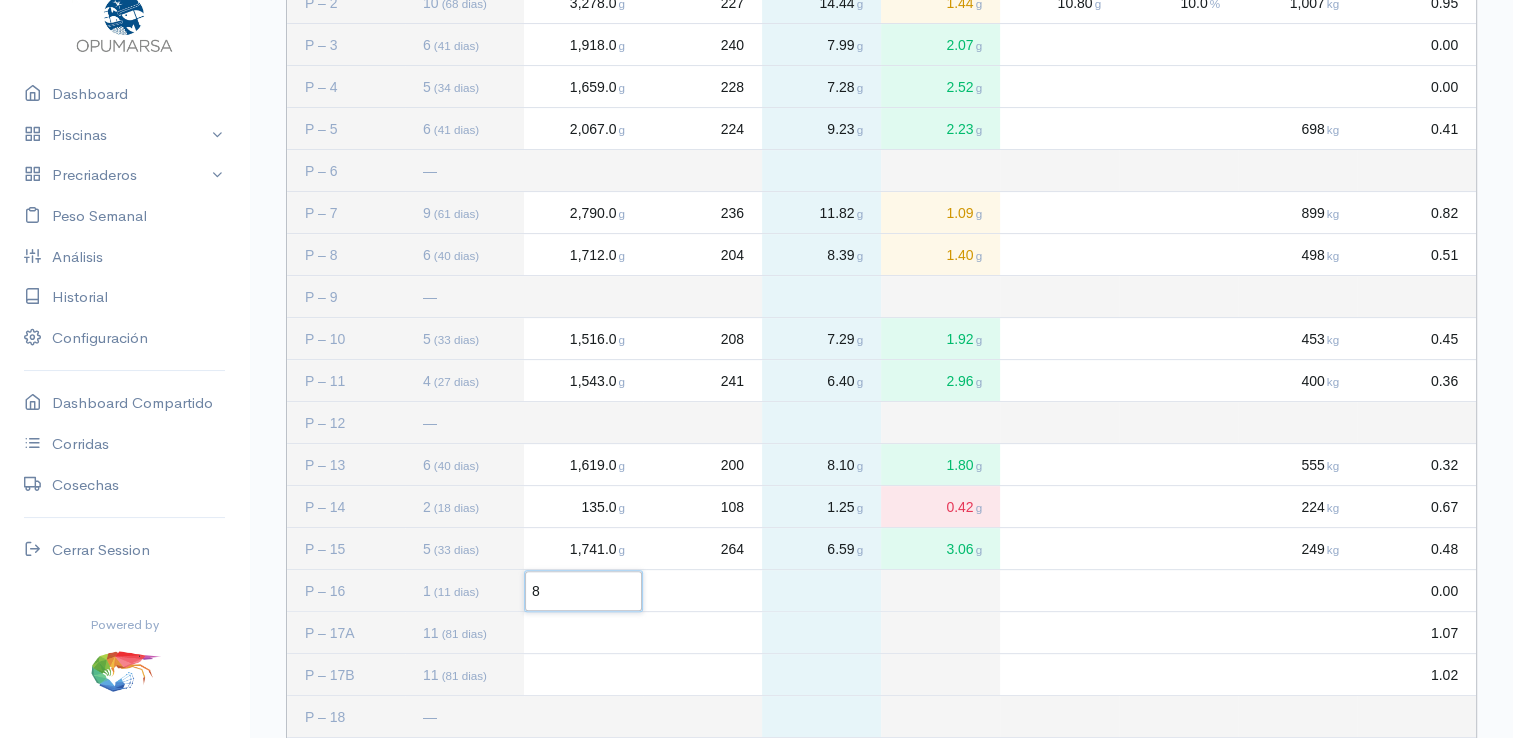 type on "89" 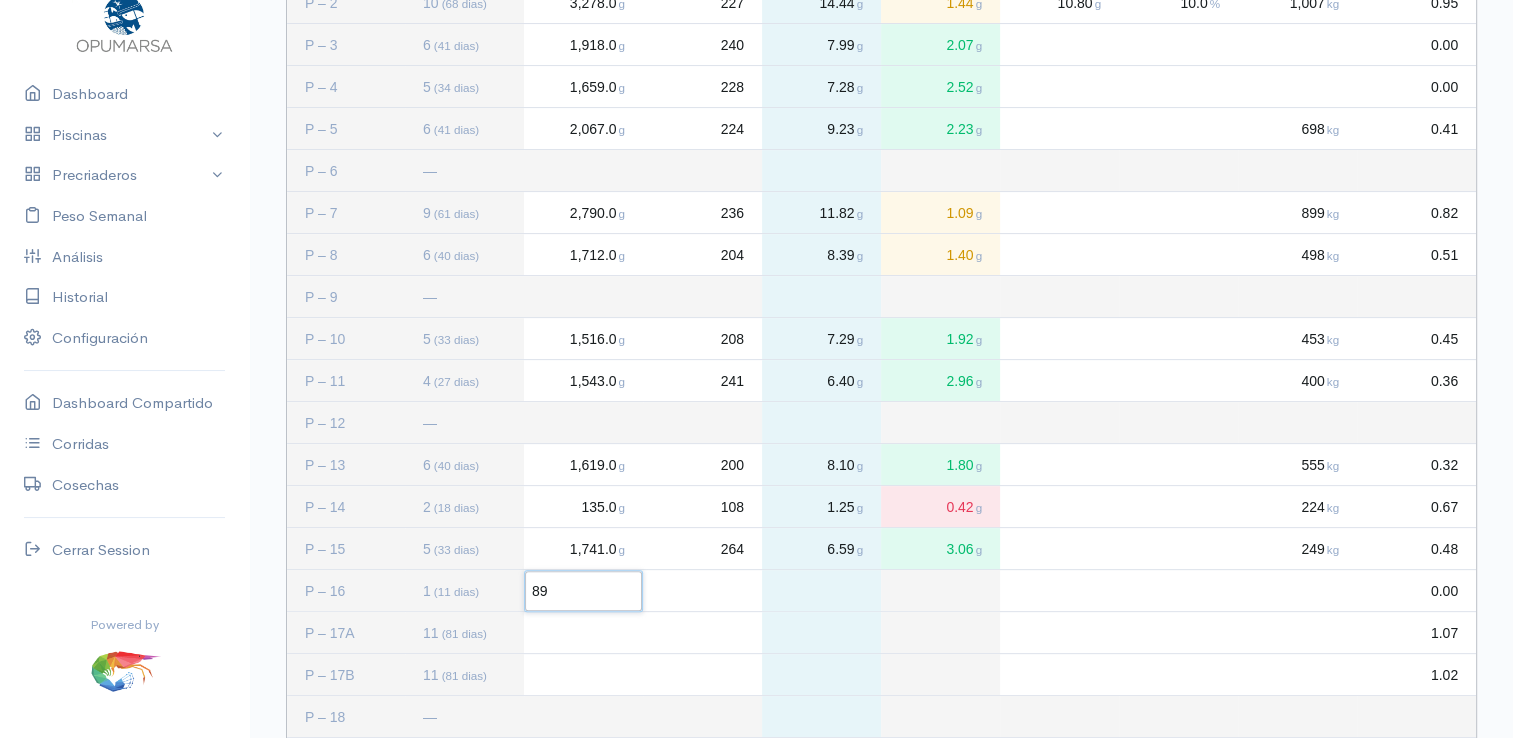 click 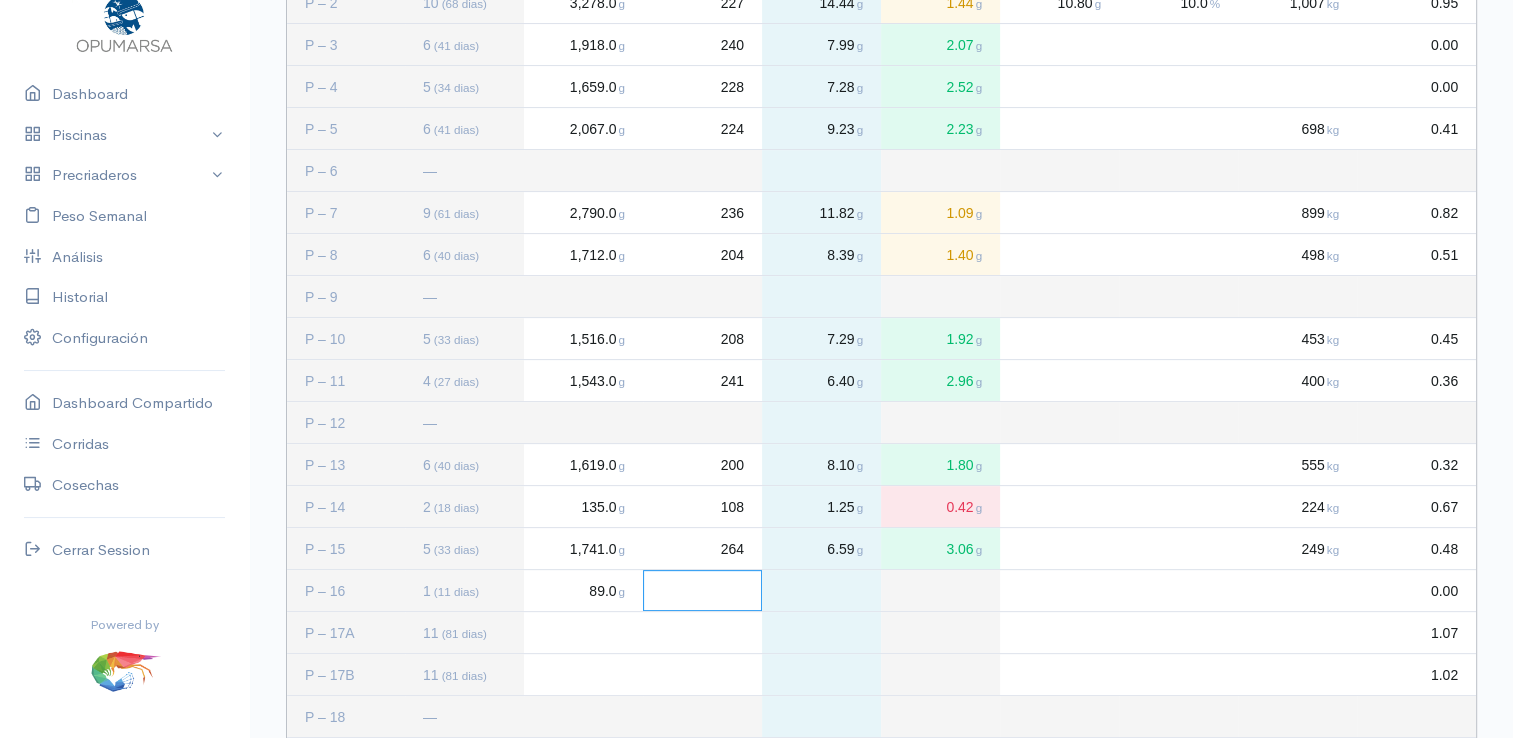 click 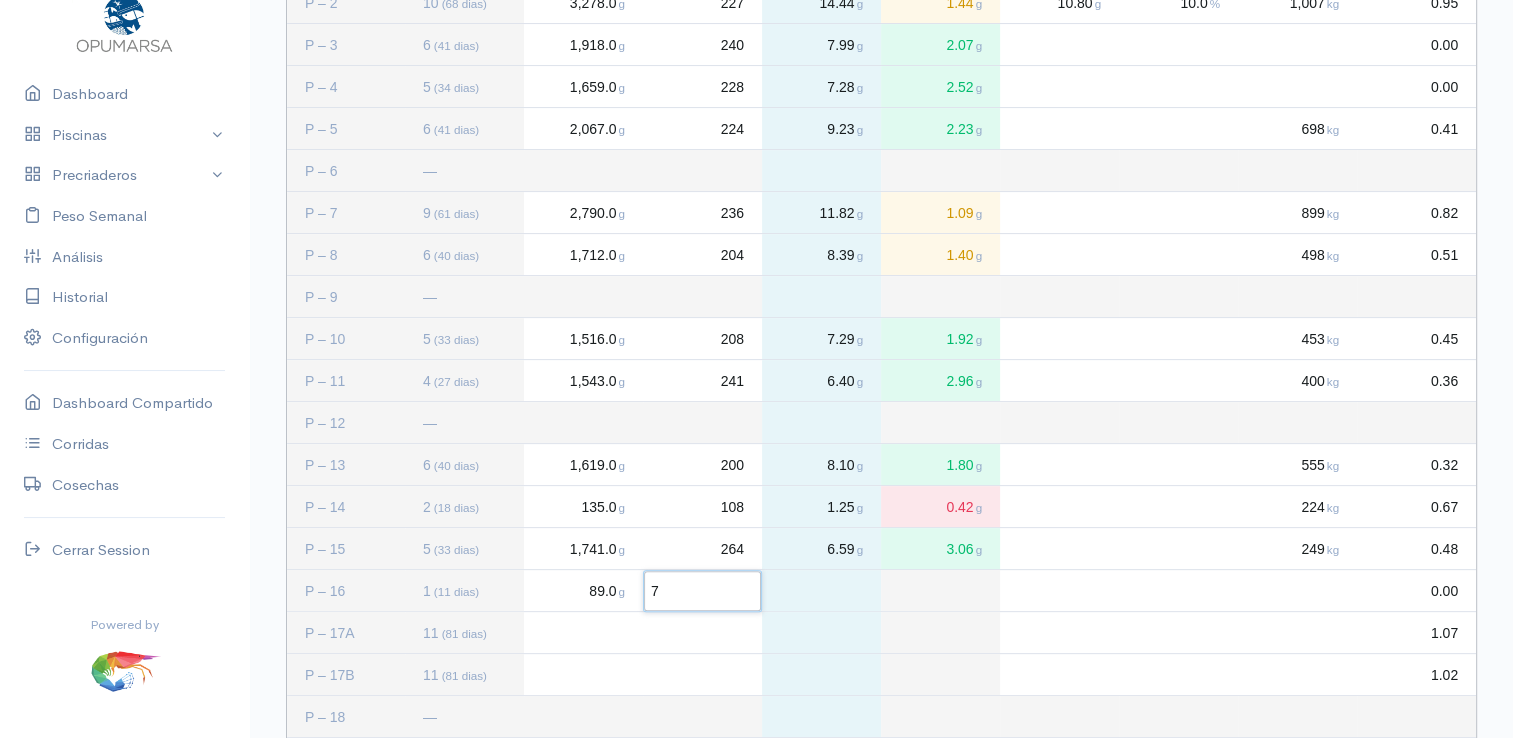 type on "79" 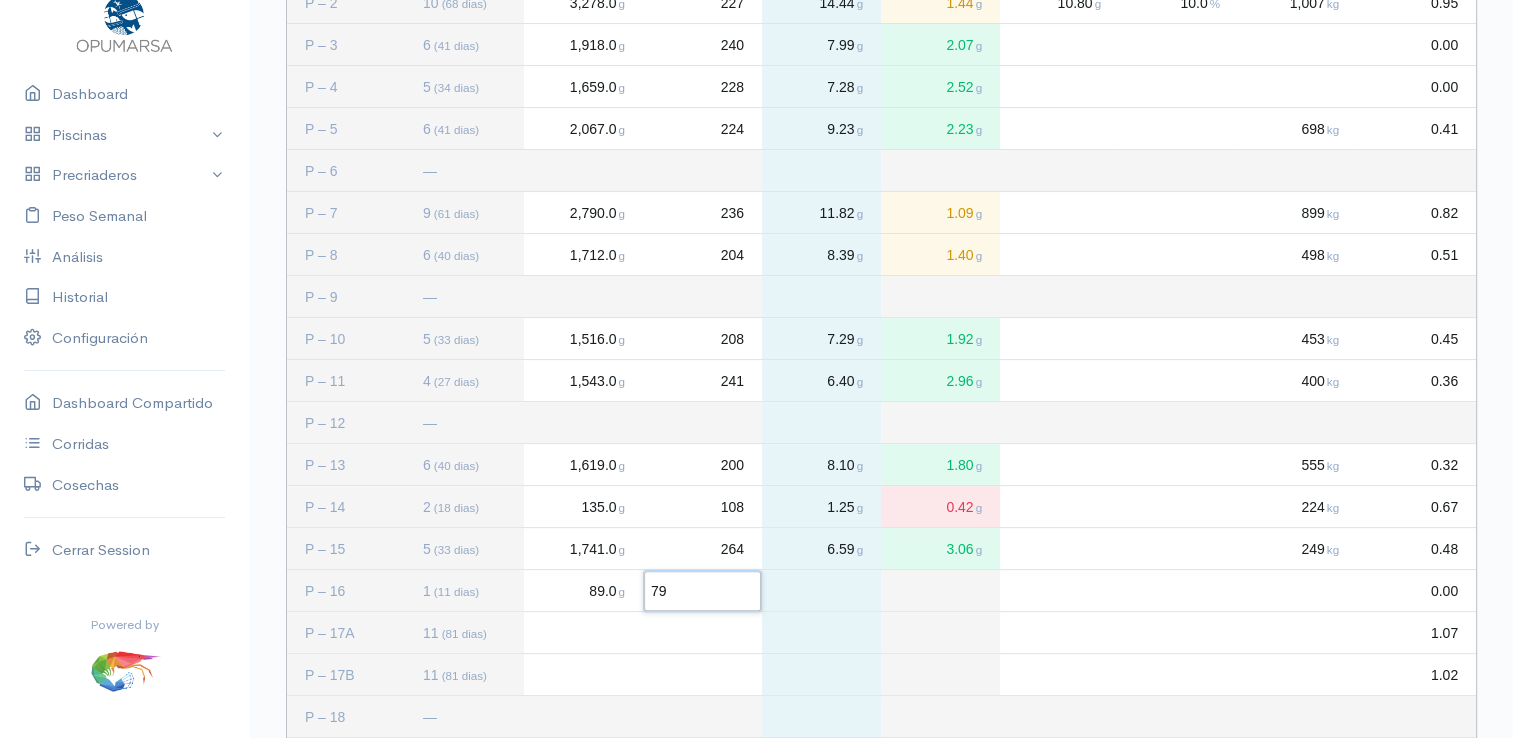 click 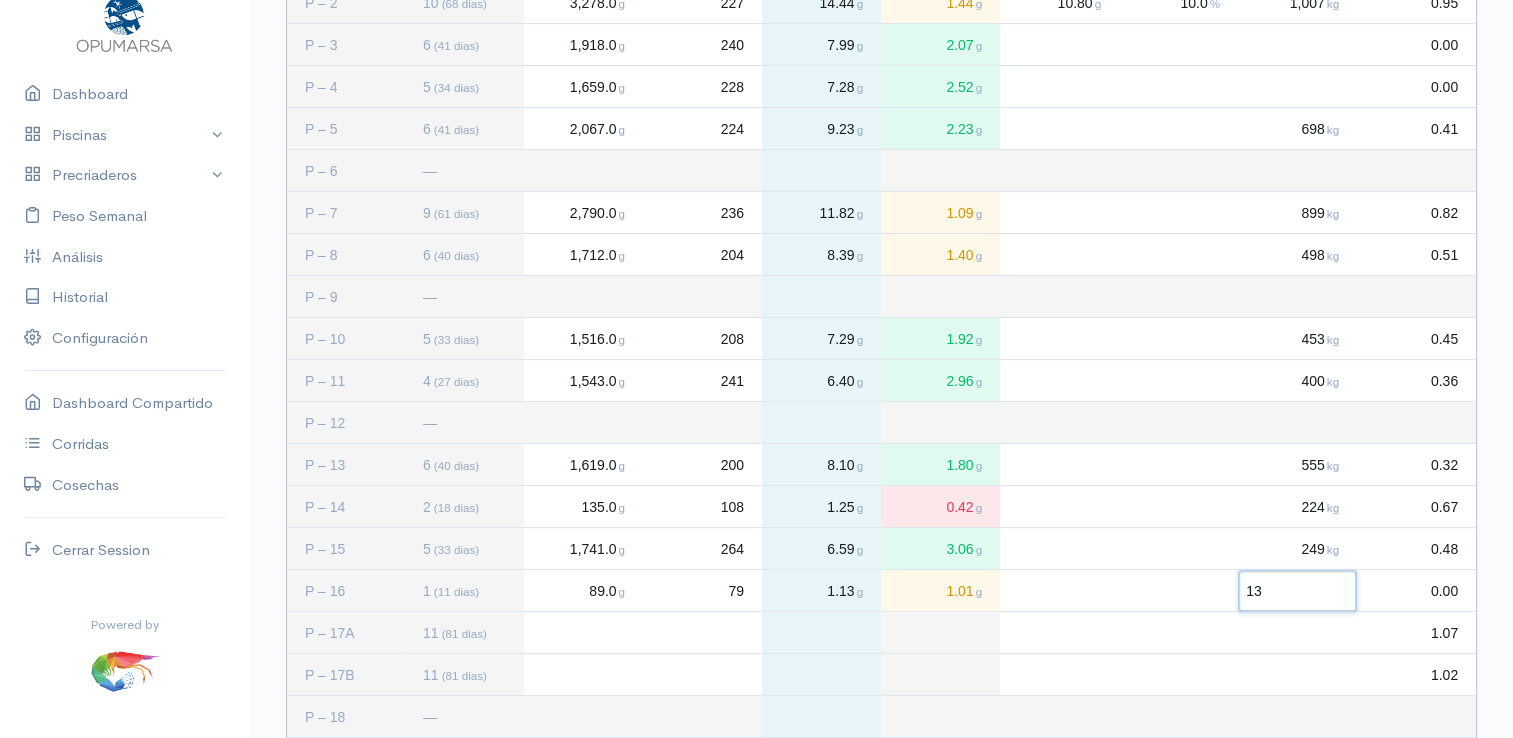 type on "138" 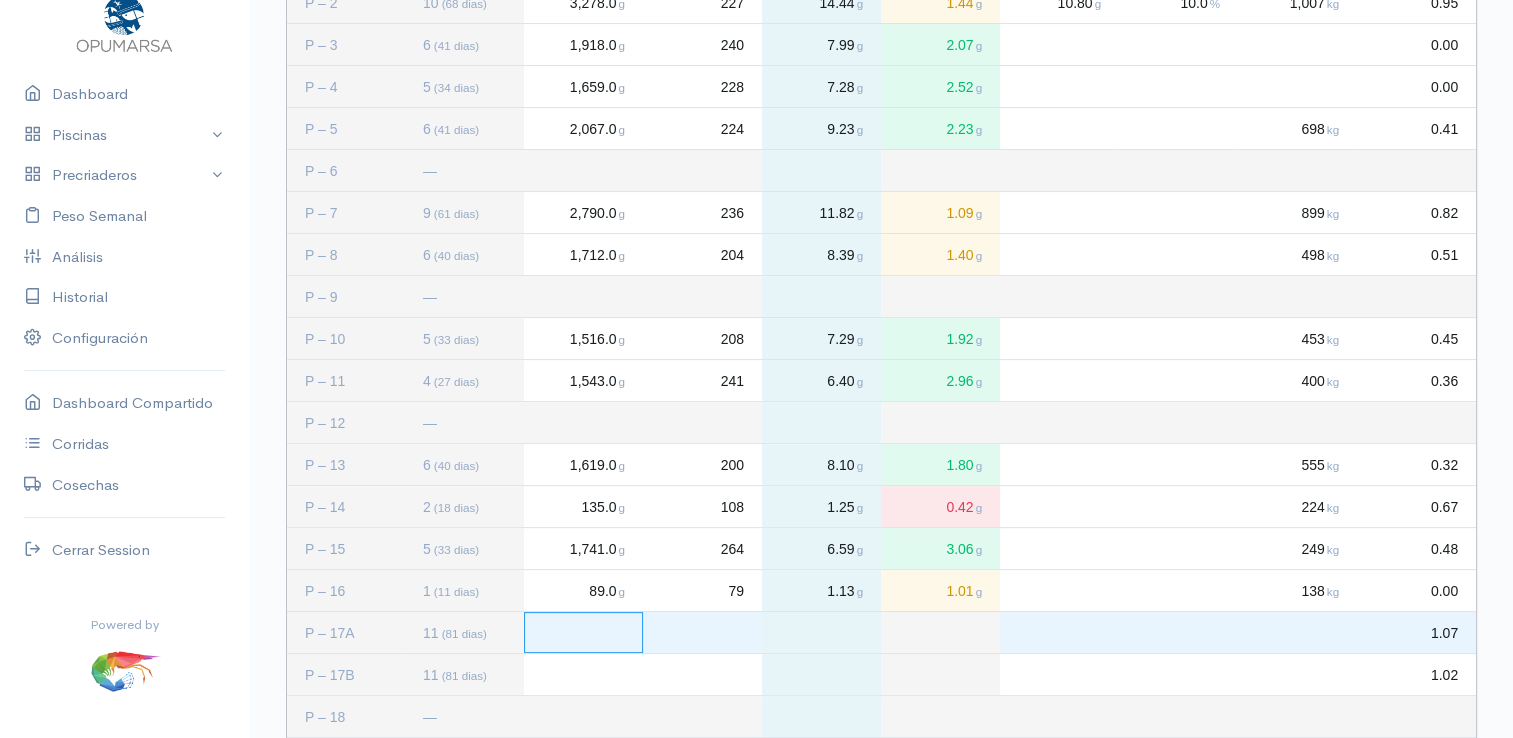 click 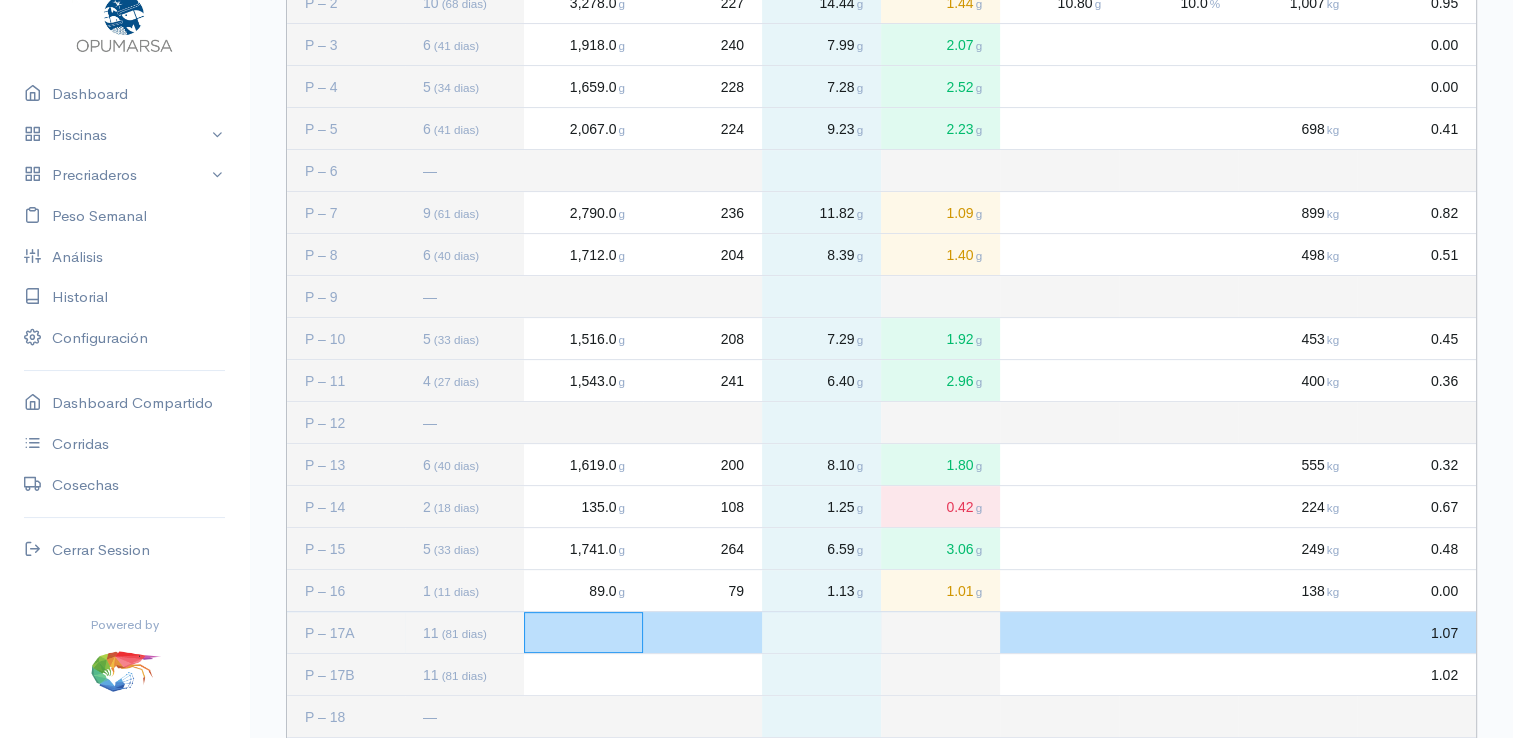 click 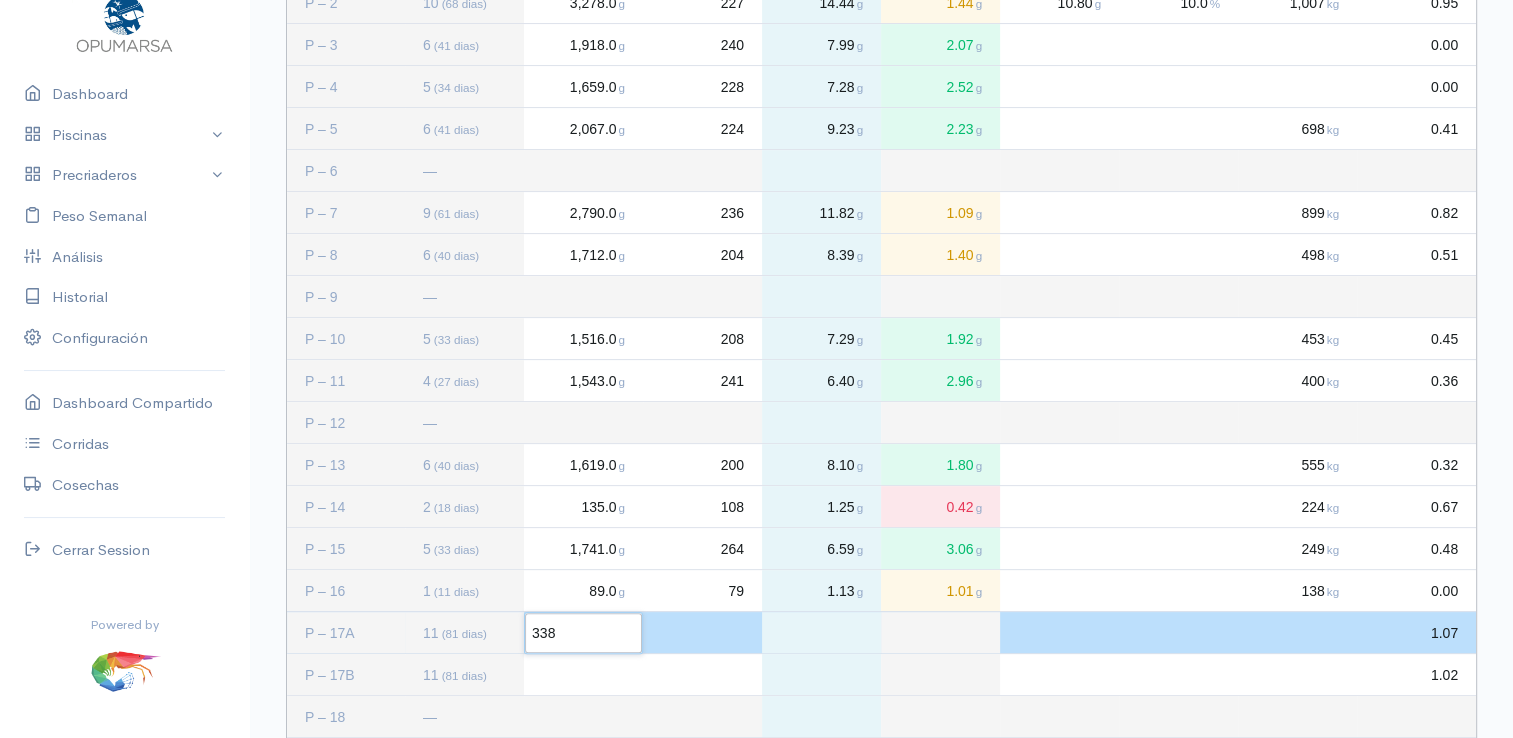 type on "3386" 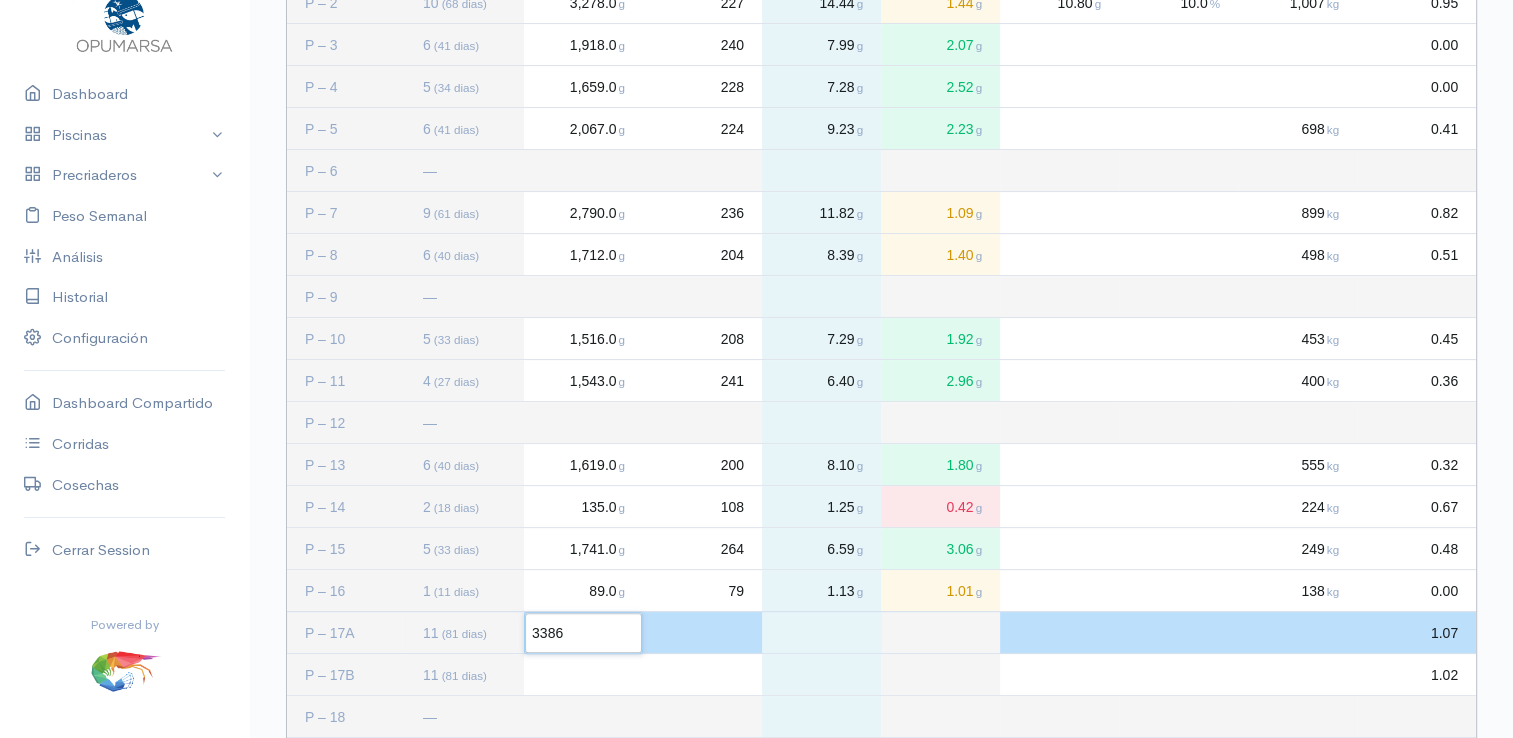 click 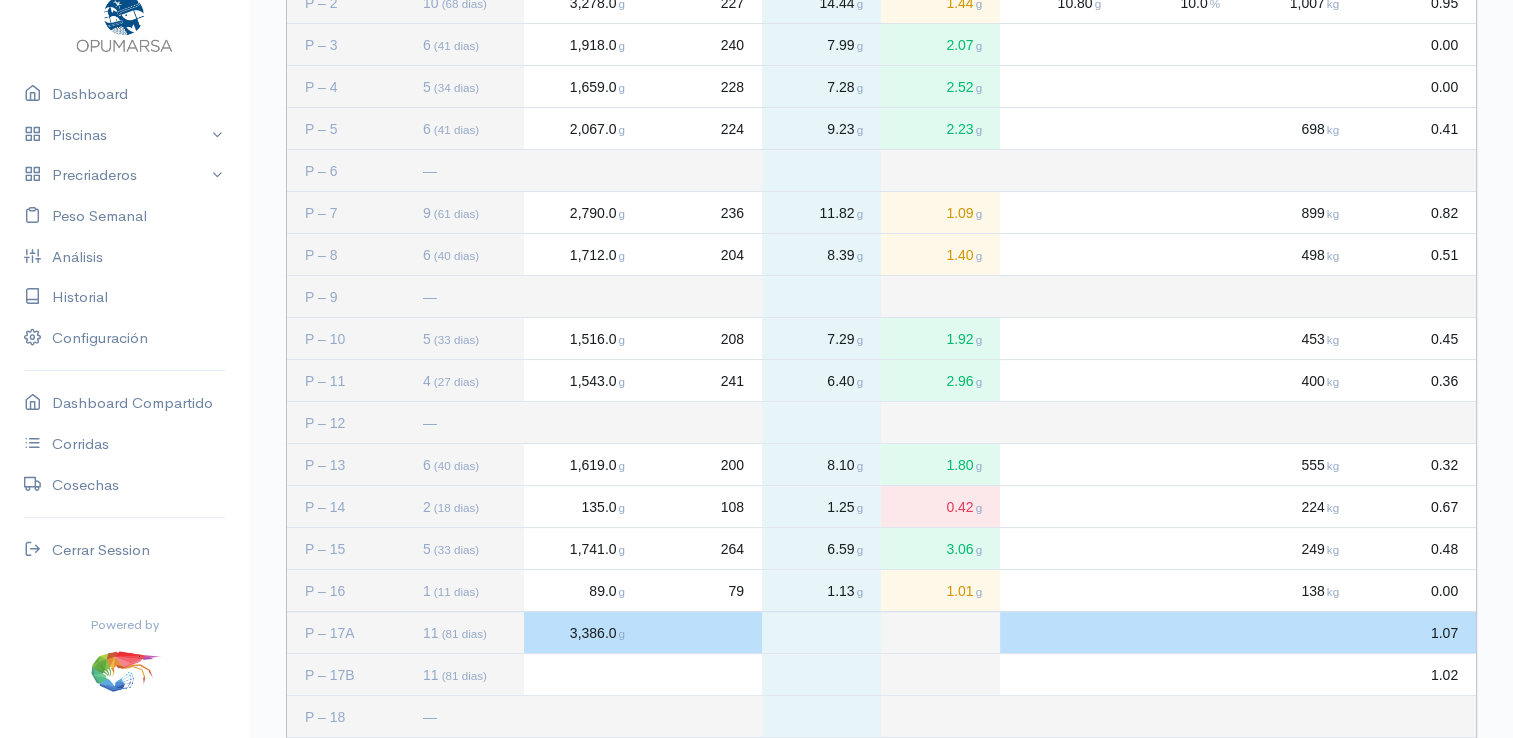 click 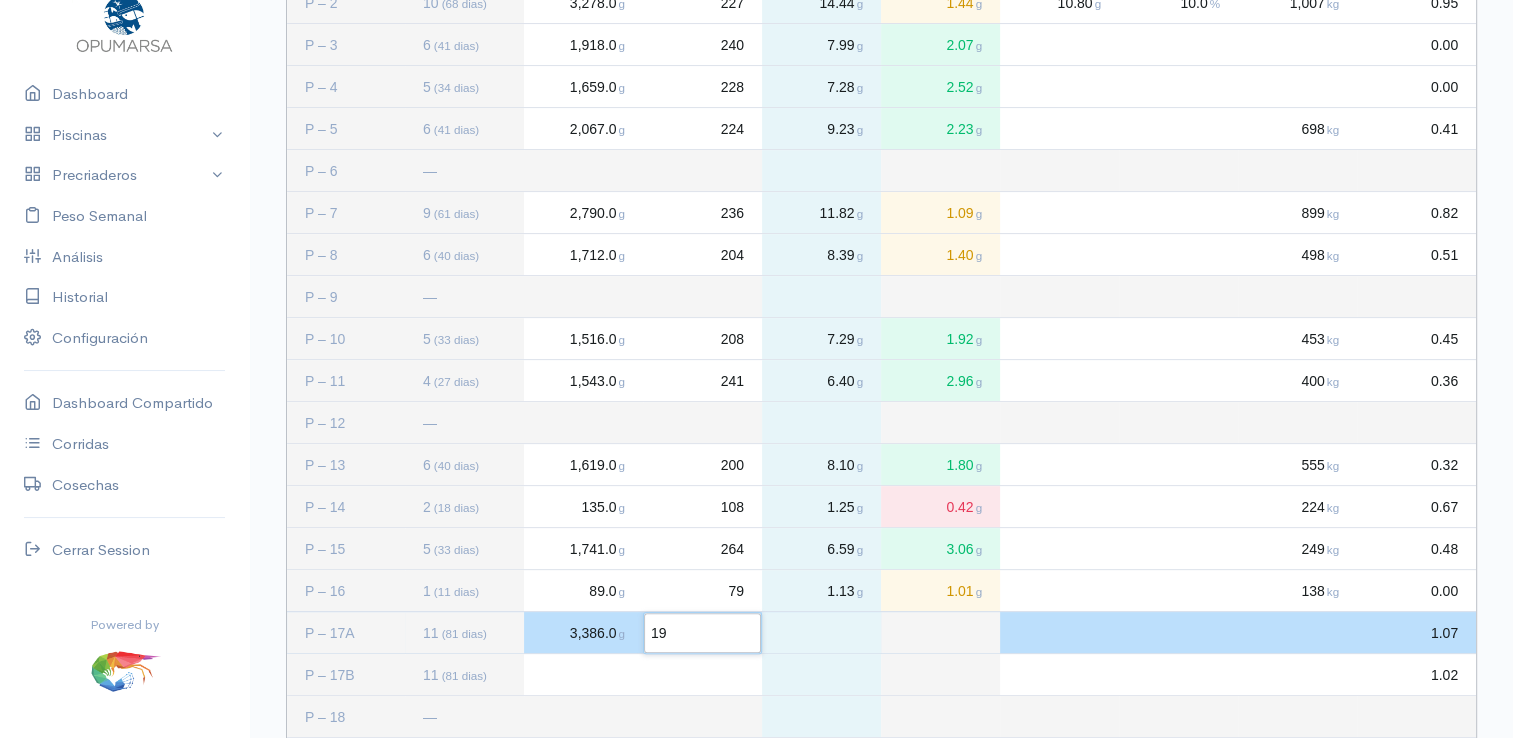type on "190" 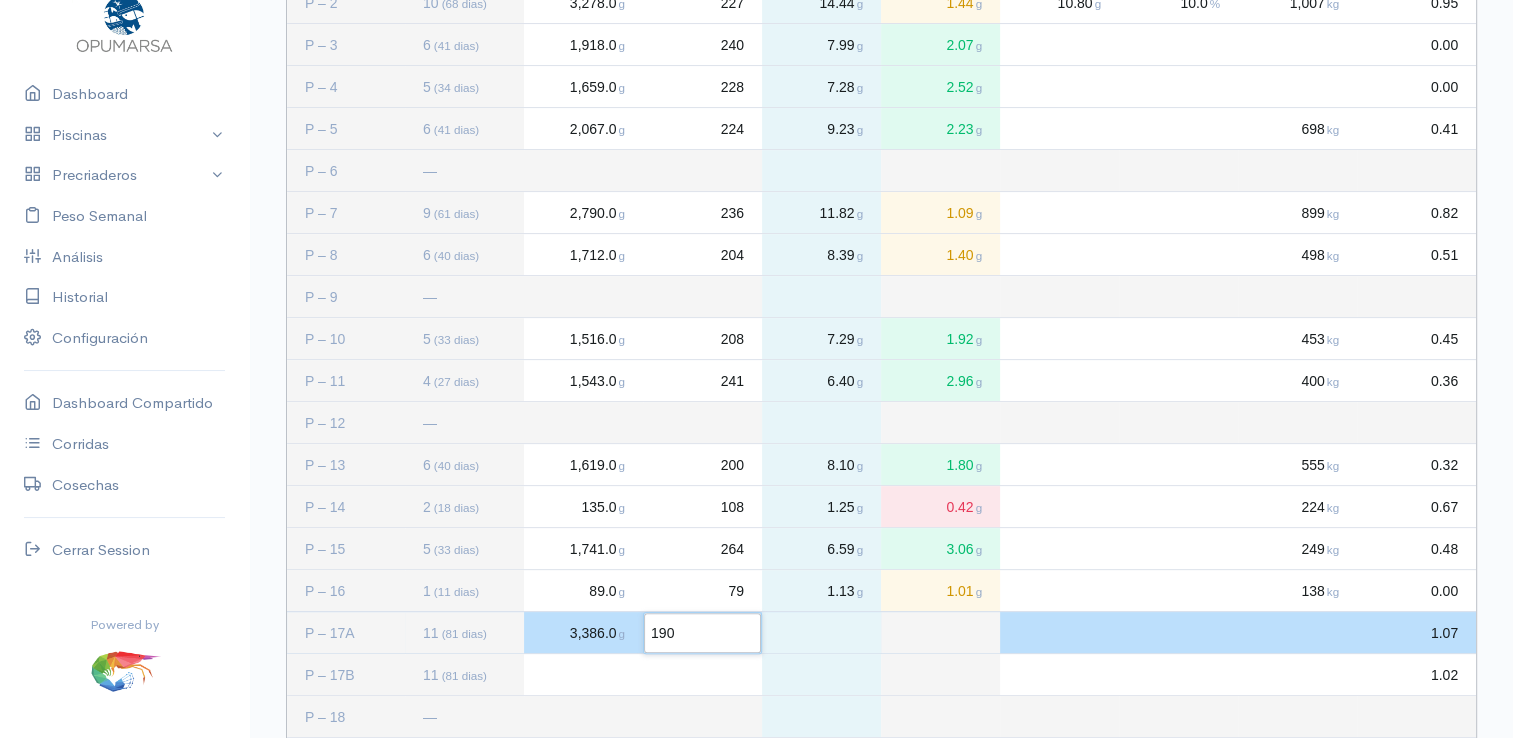 click 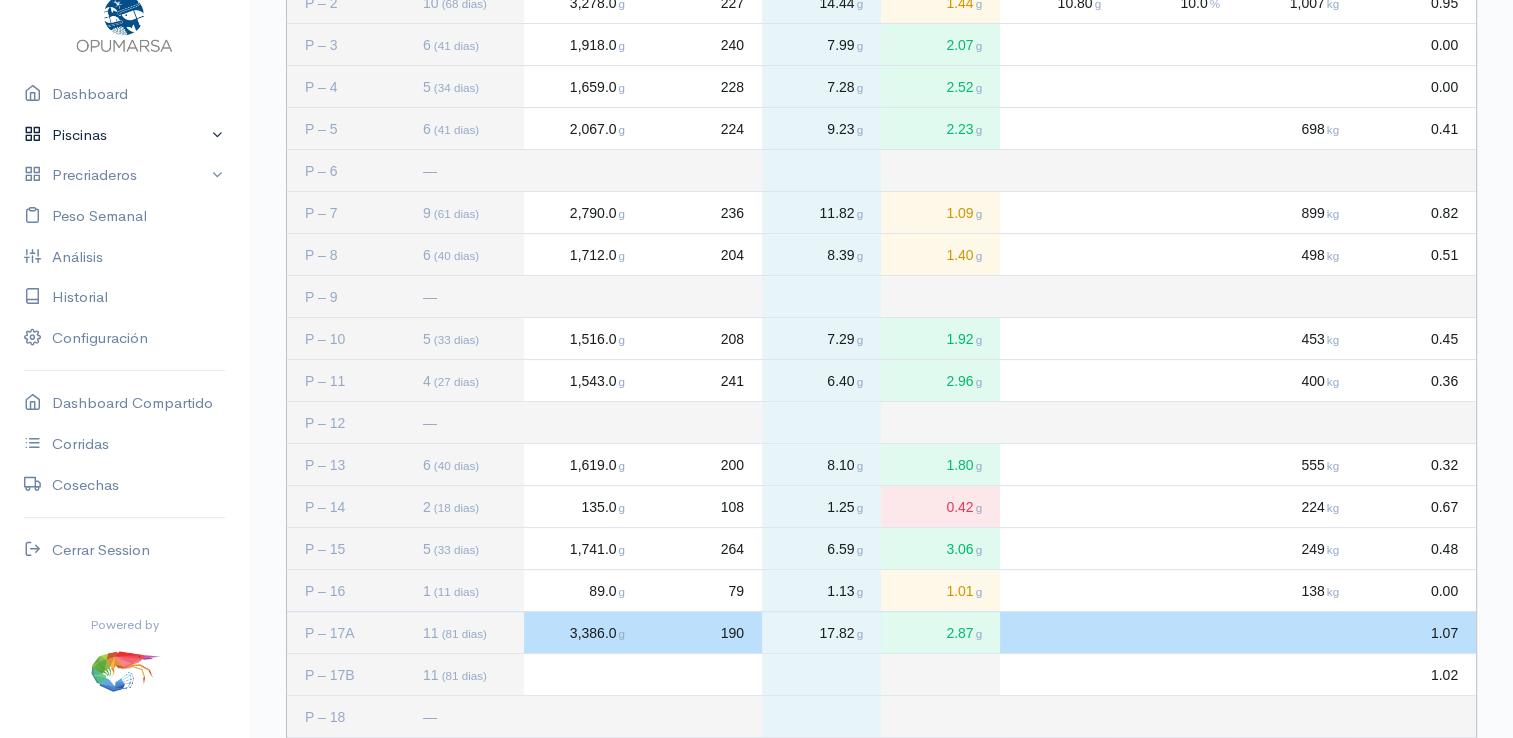 click on "Piscinas" at bounding box center [124, 135] 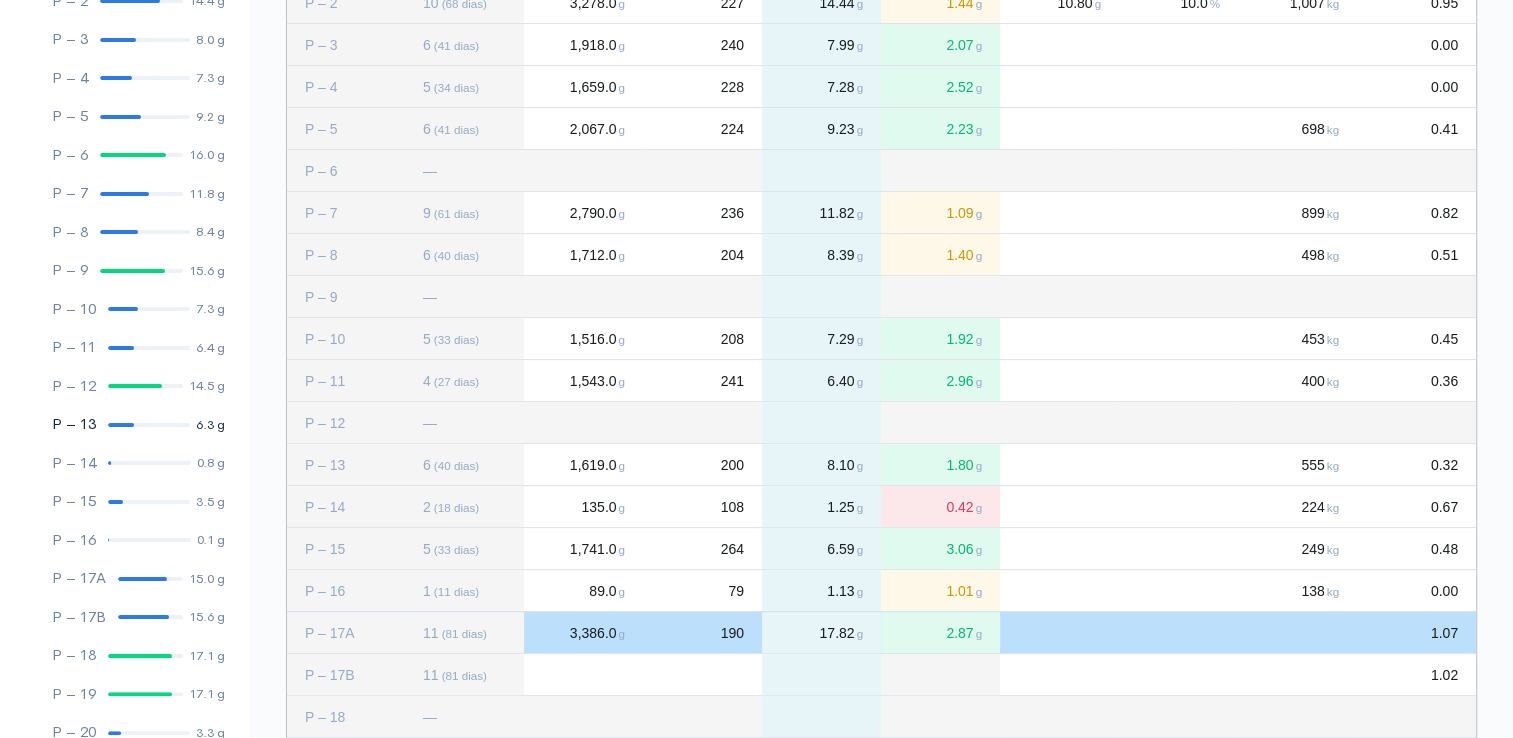 scroll, scrollTop: 261, scrollLeft: 0, axis: vertical 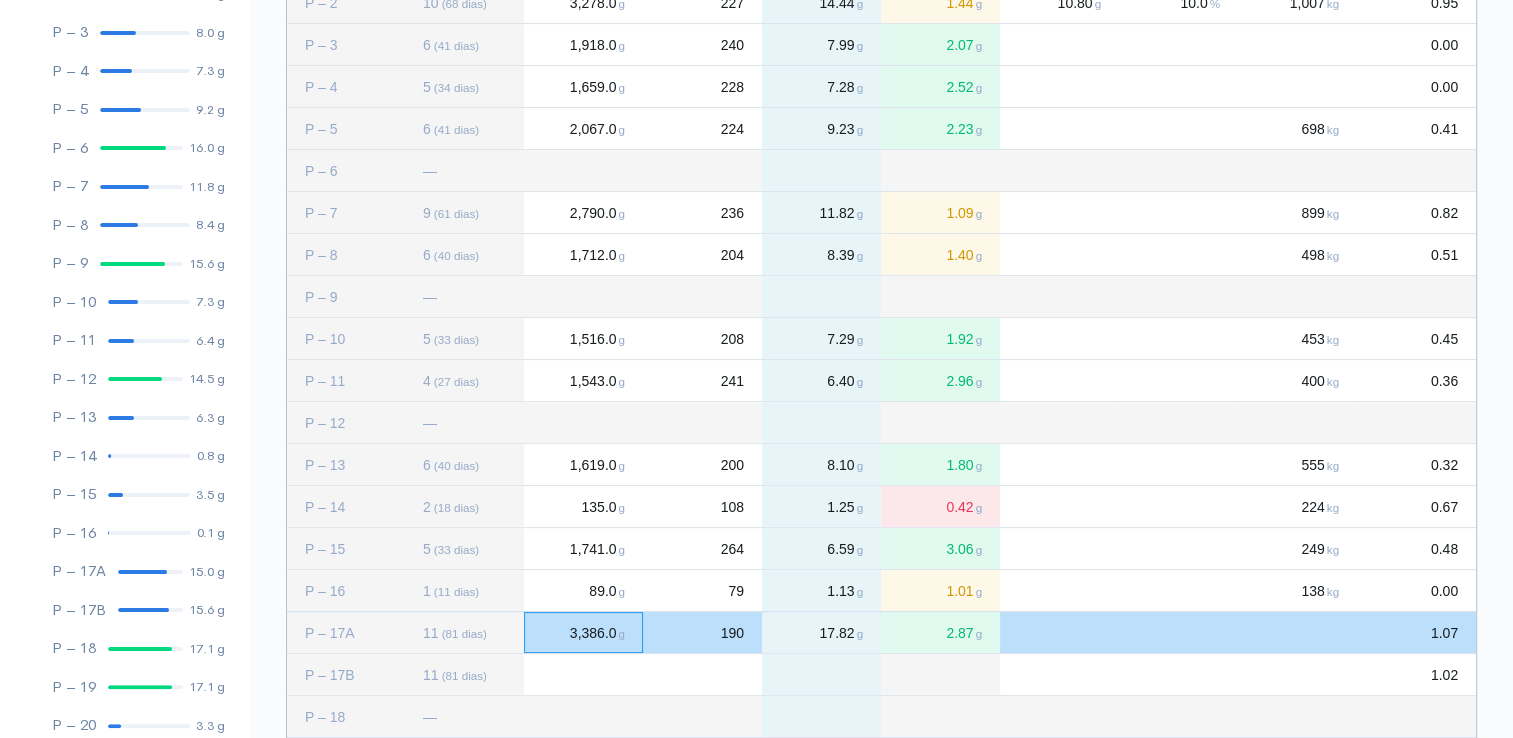 click on "3,386.0 g" 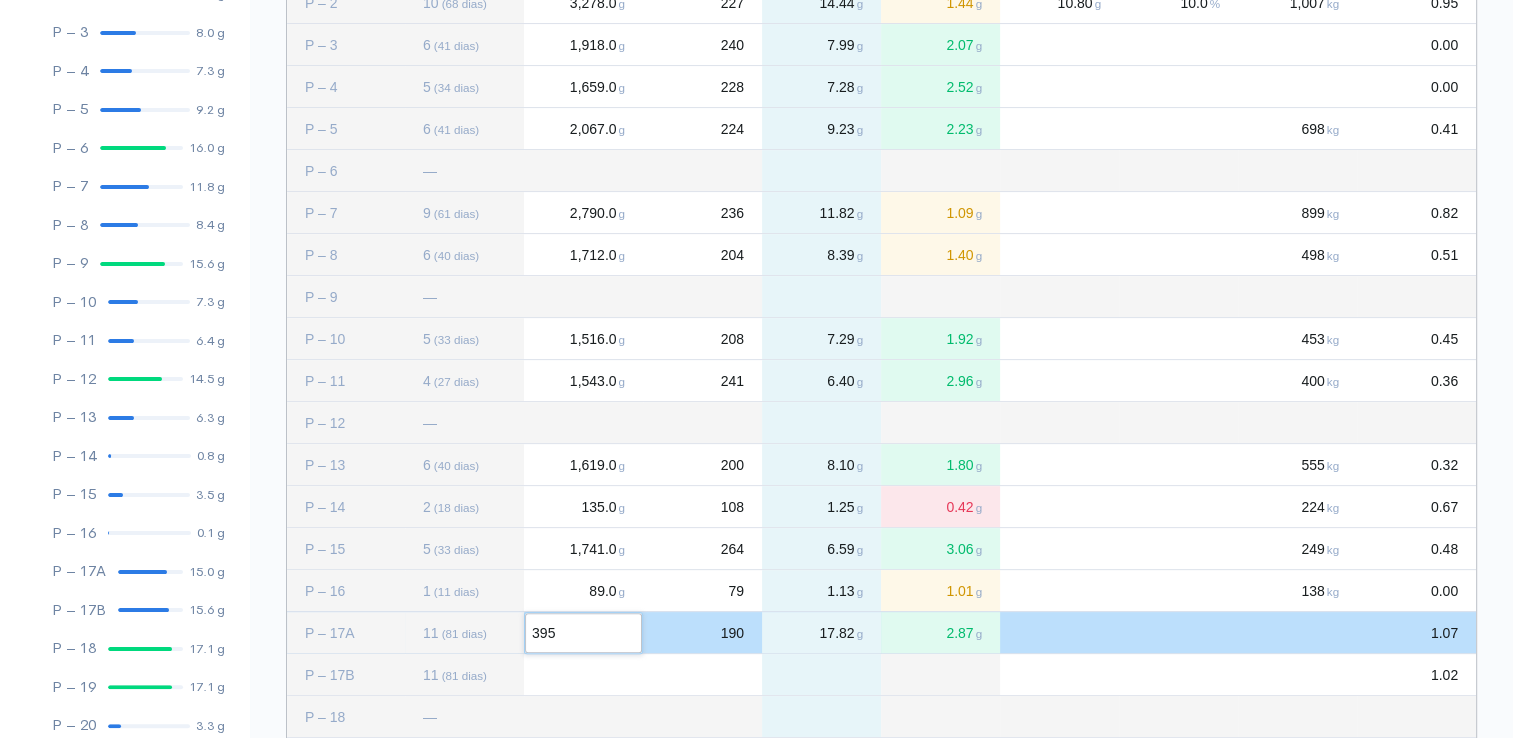 type on "3958" 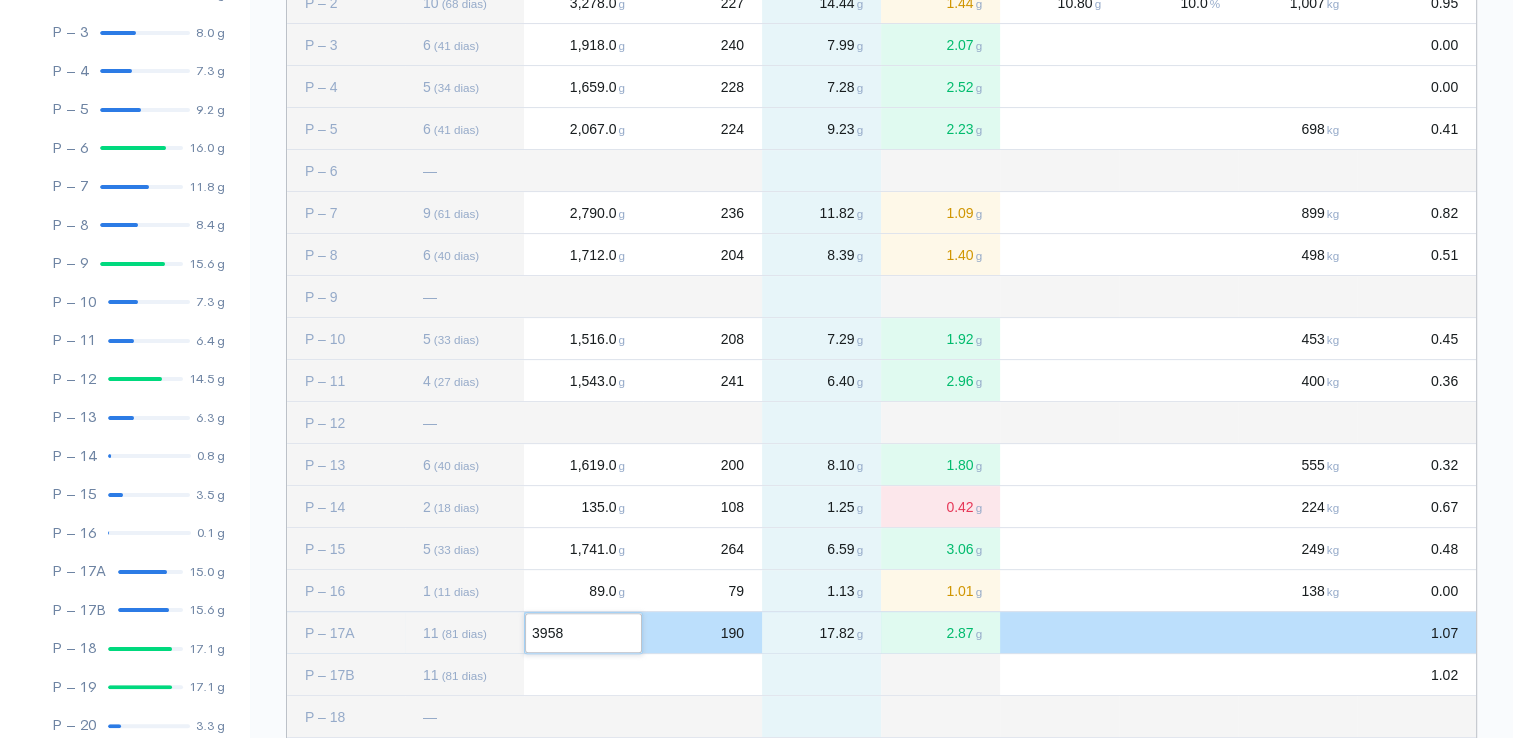click on "190" 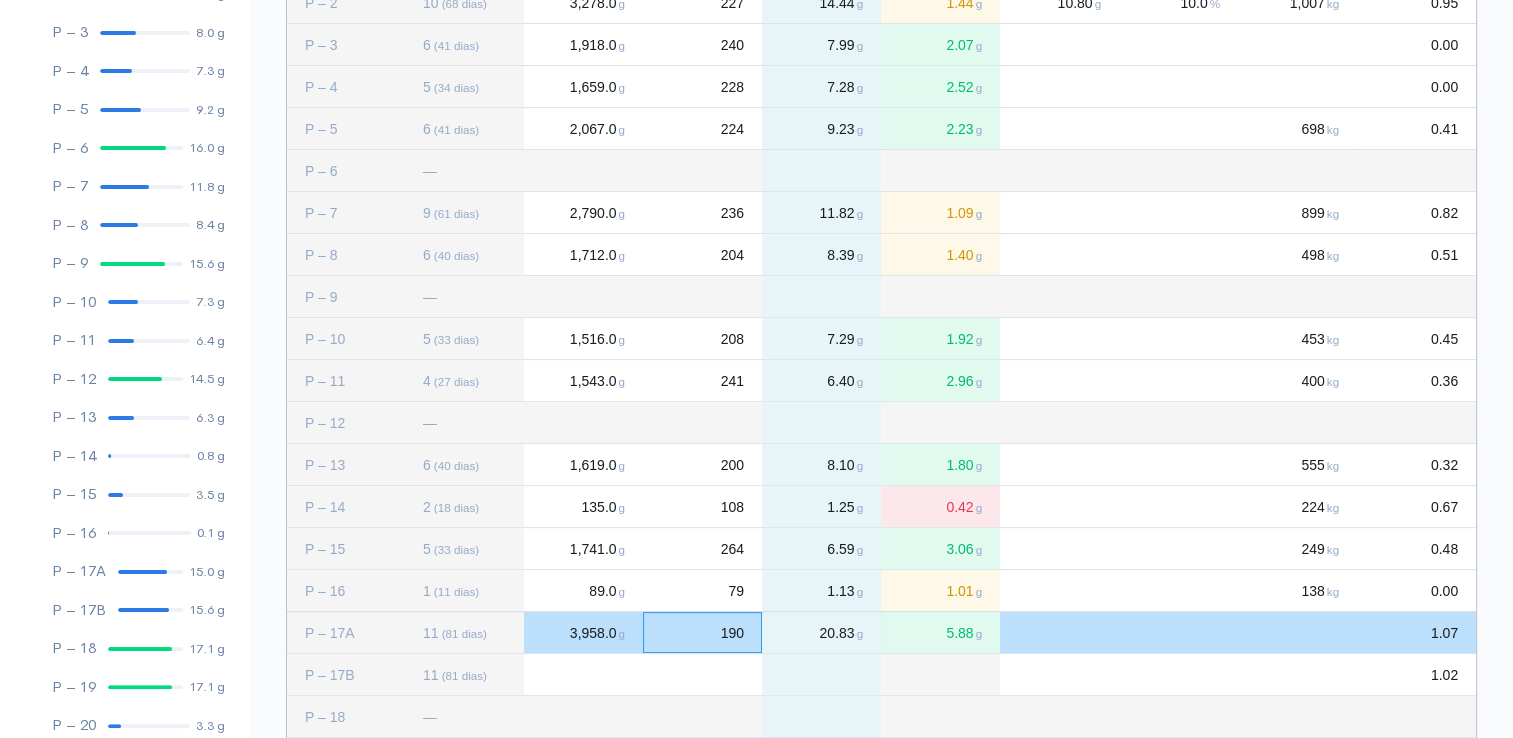 click on "190" 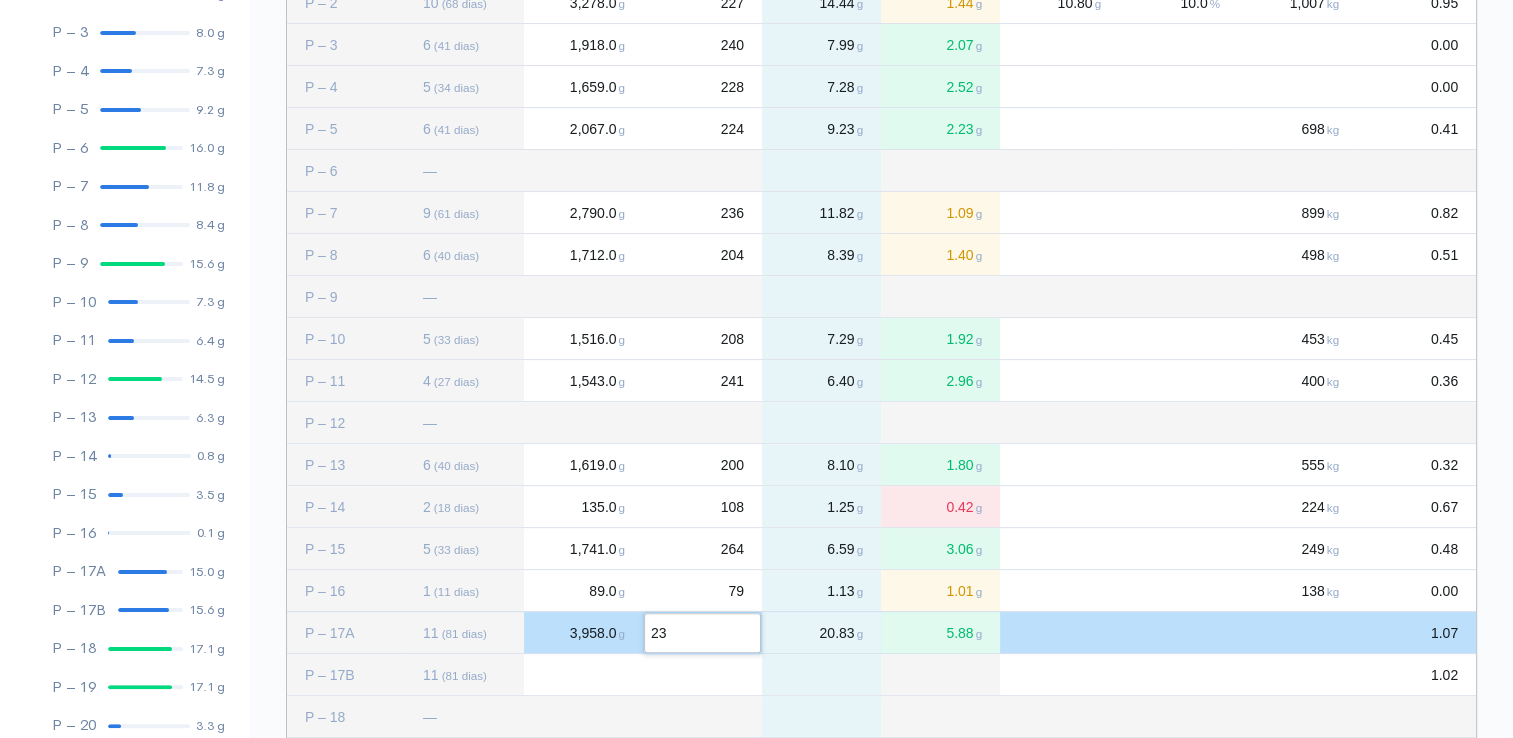 type on "230" 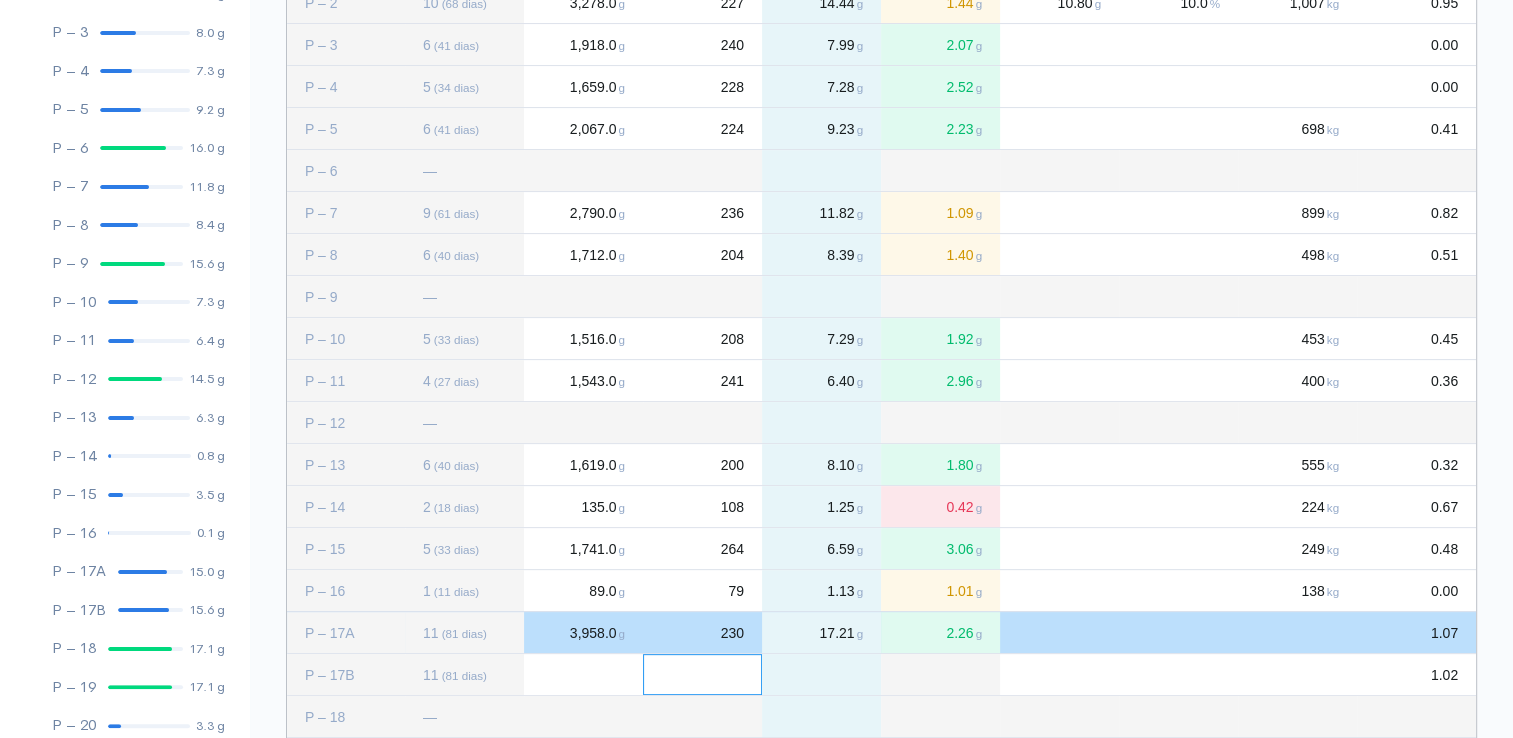 click 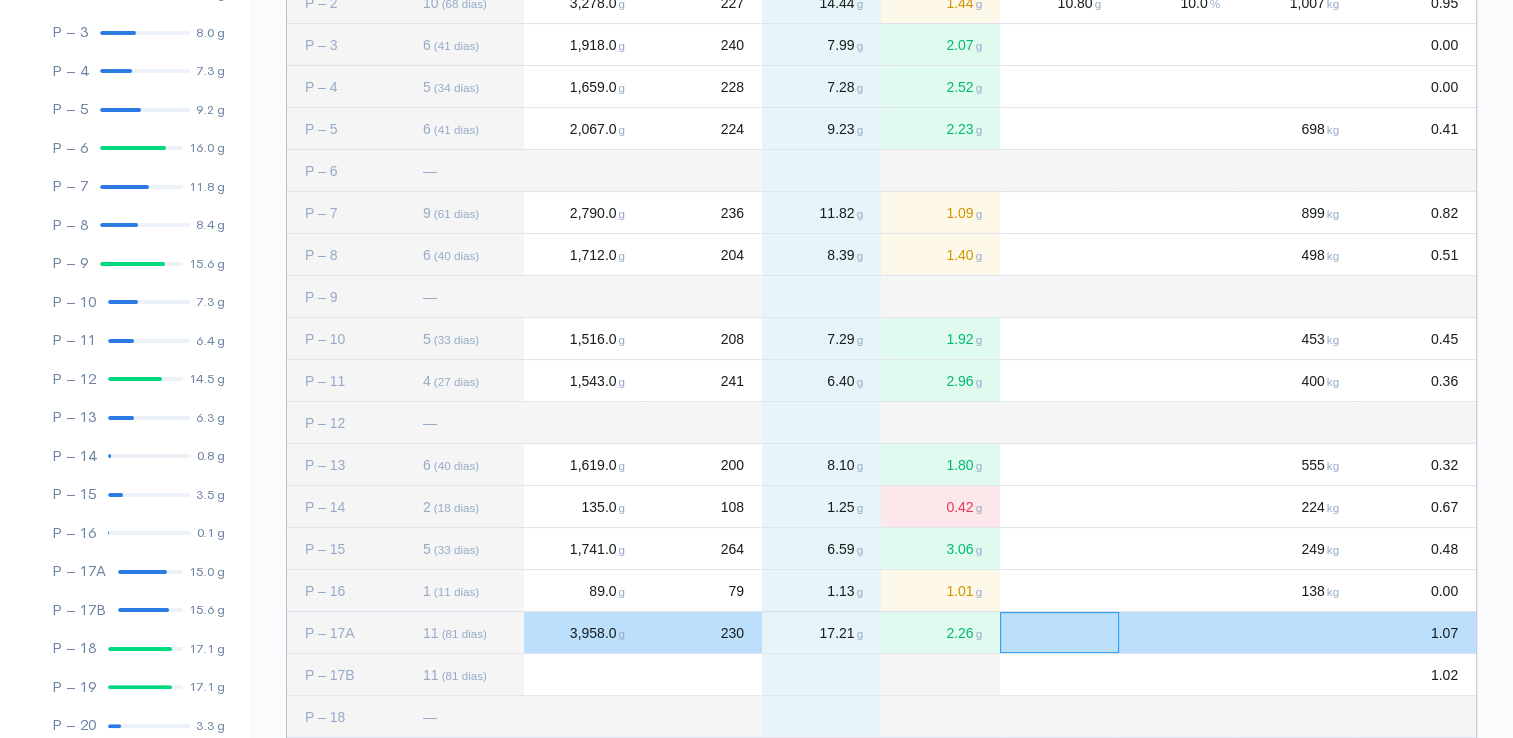click 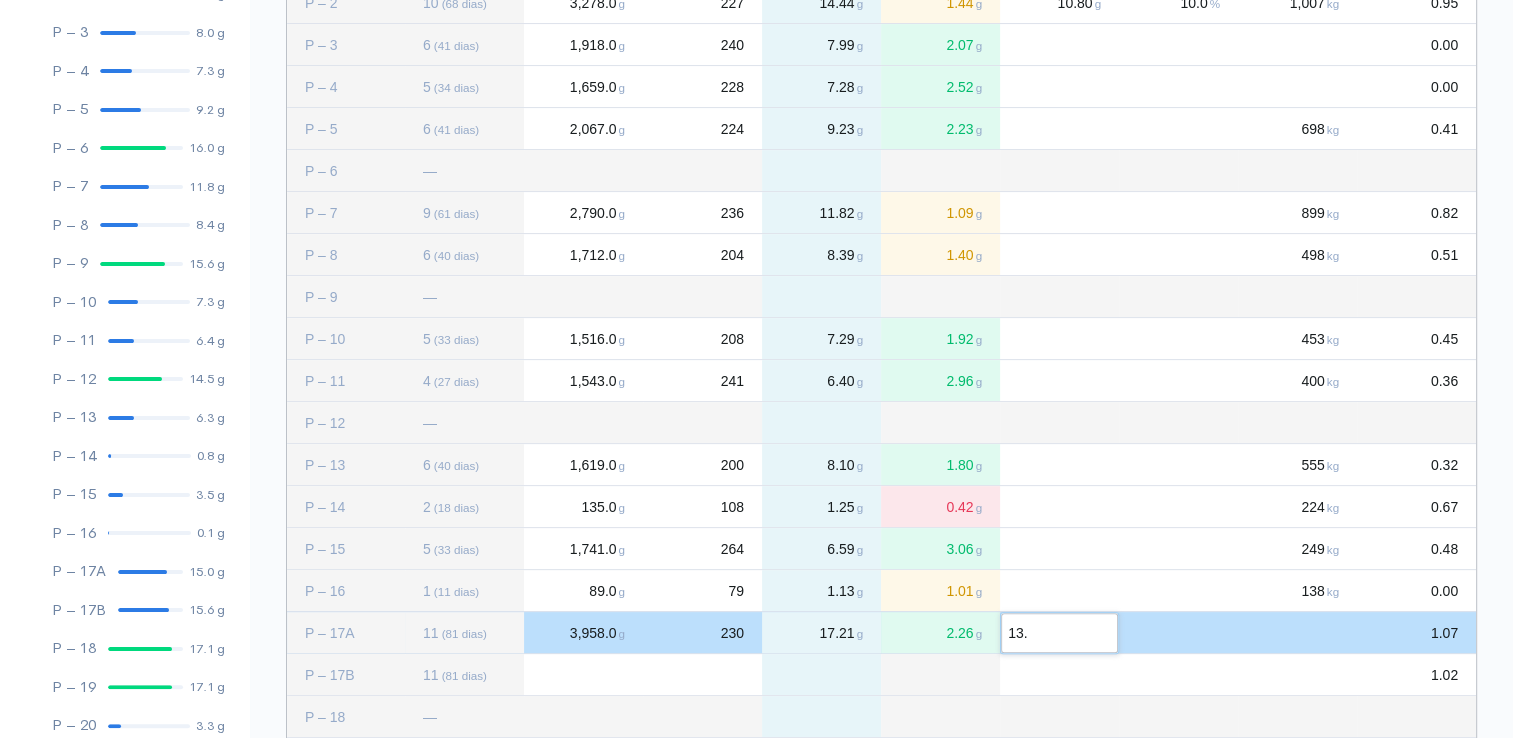 type on "13.8" 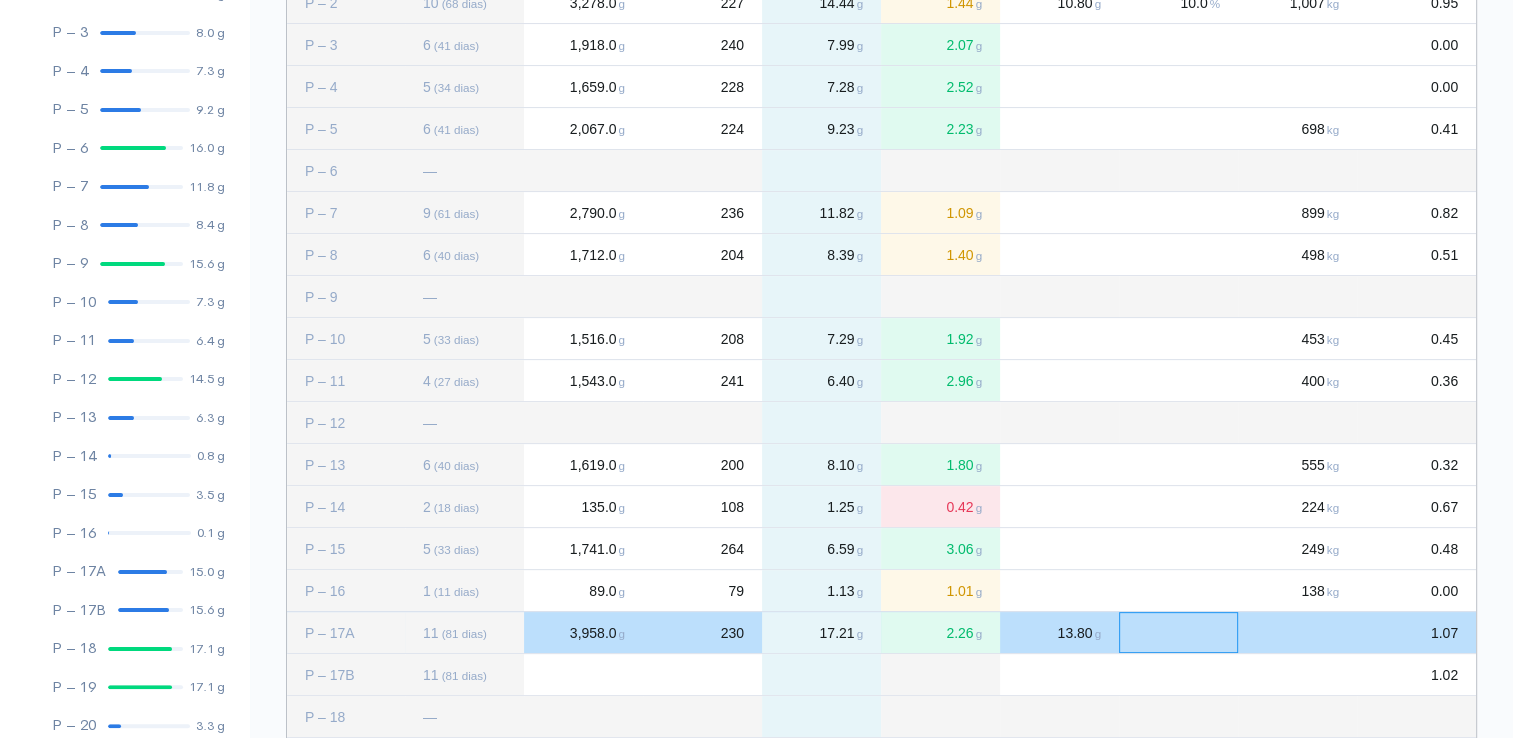 click 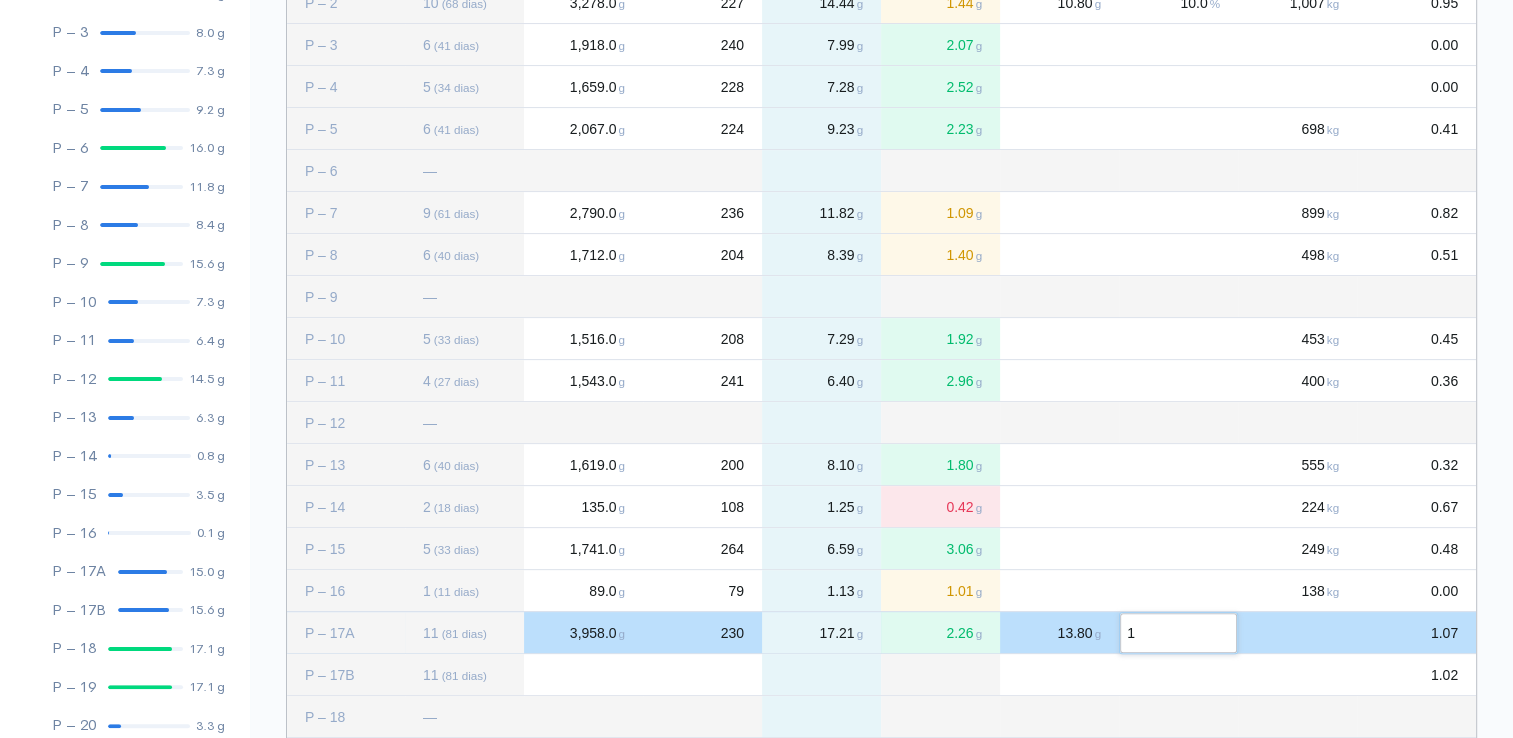 type on "15" 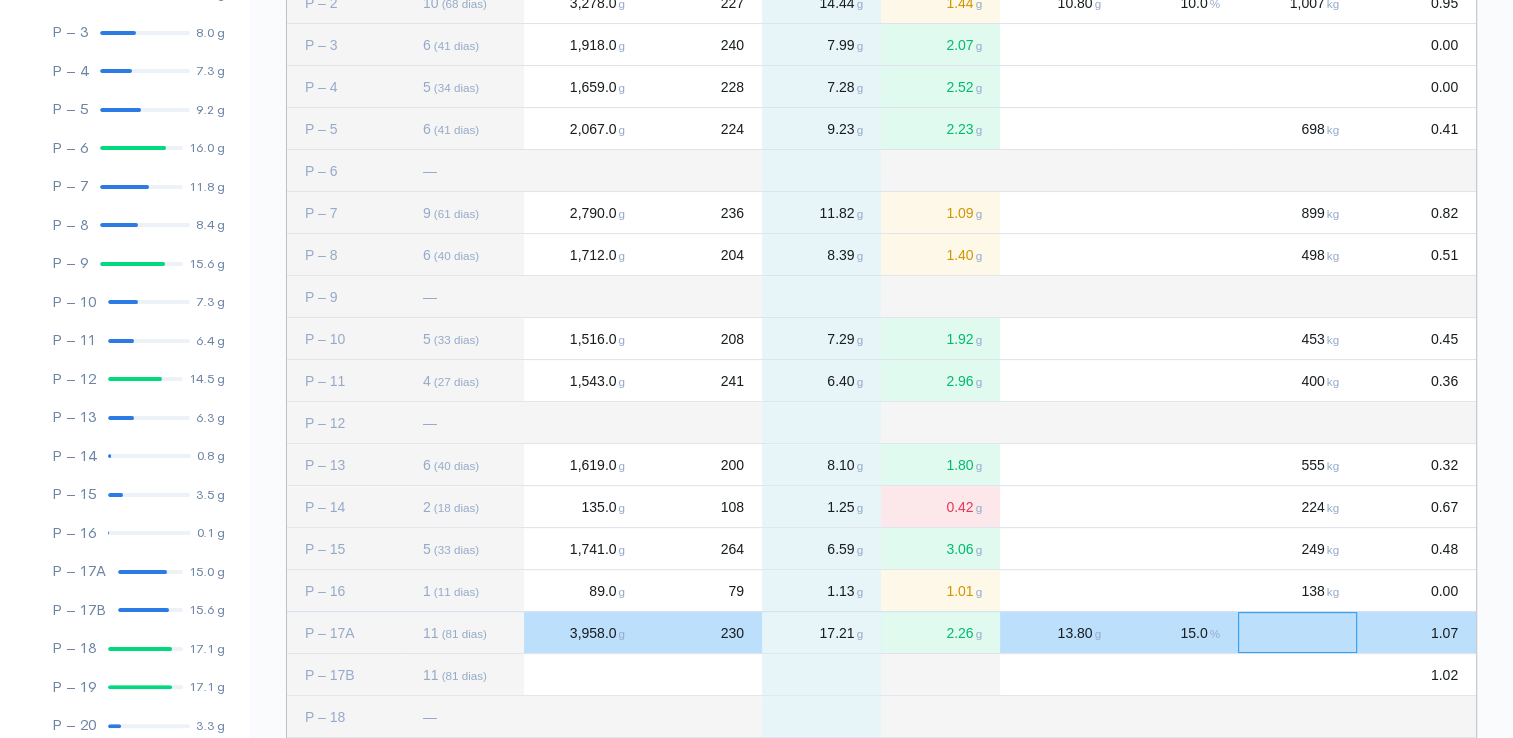 click 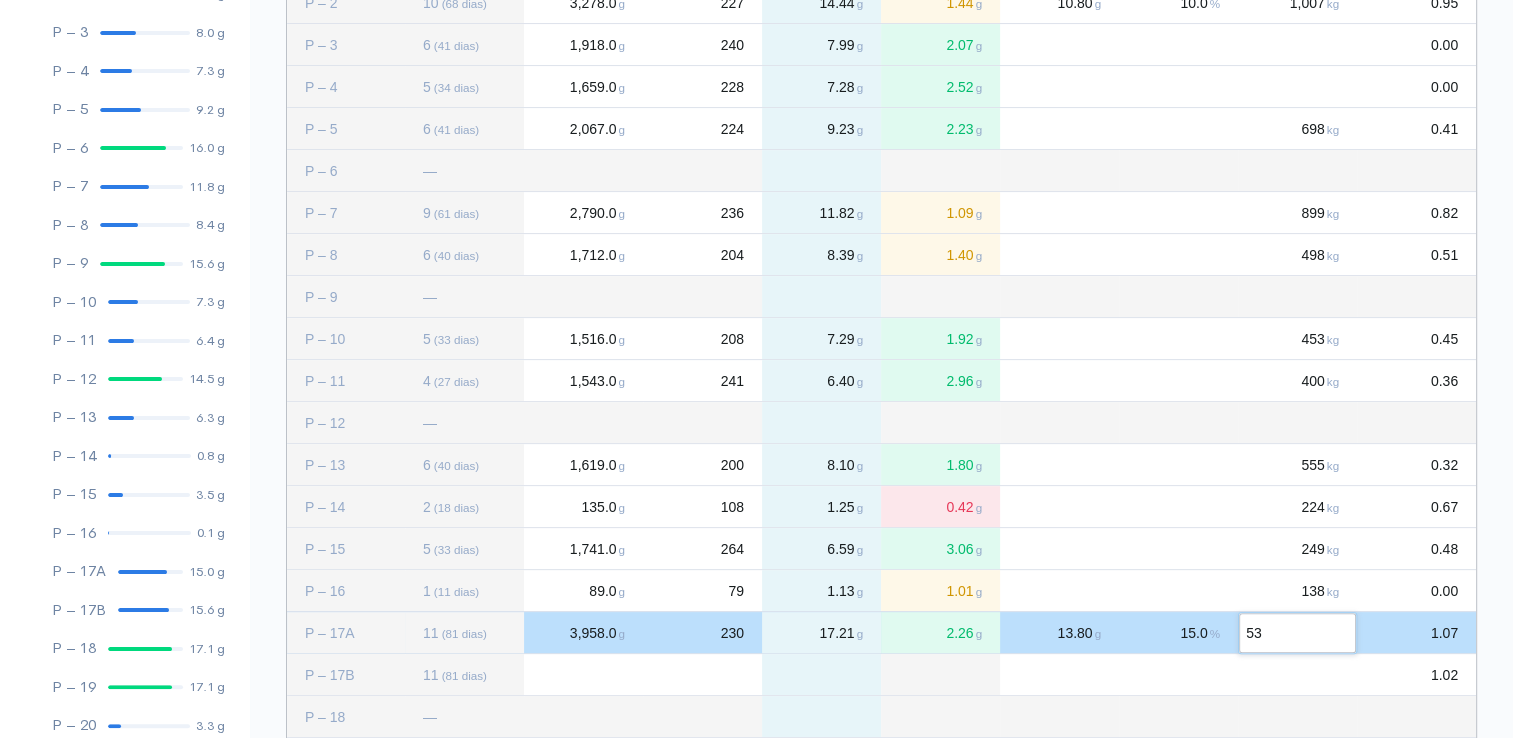 type on "532" 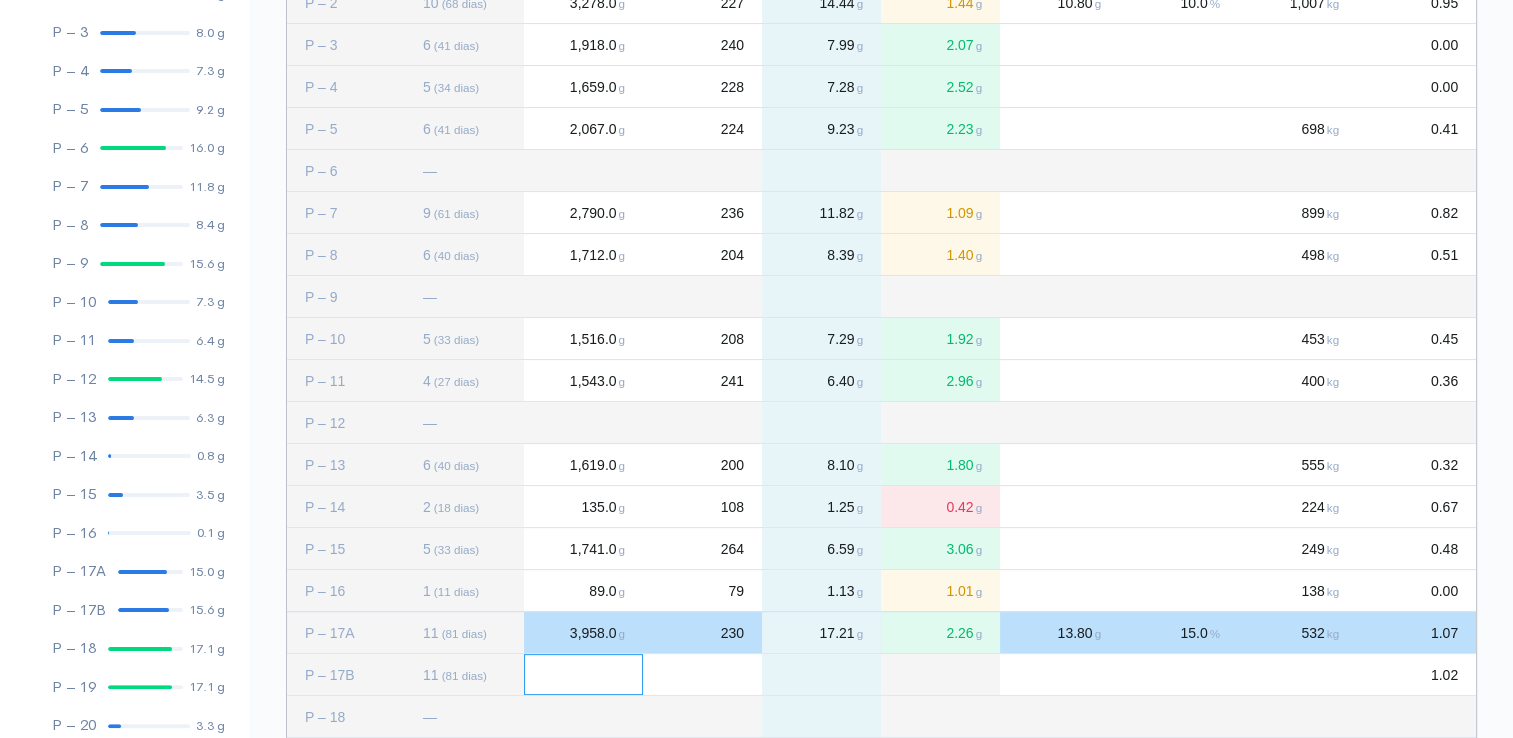 click 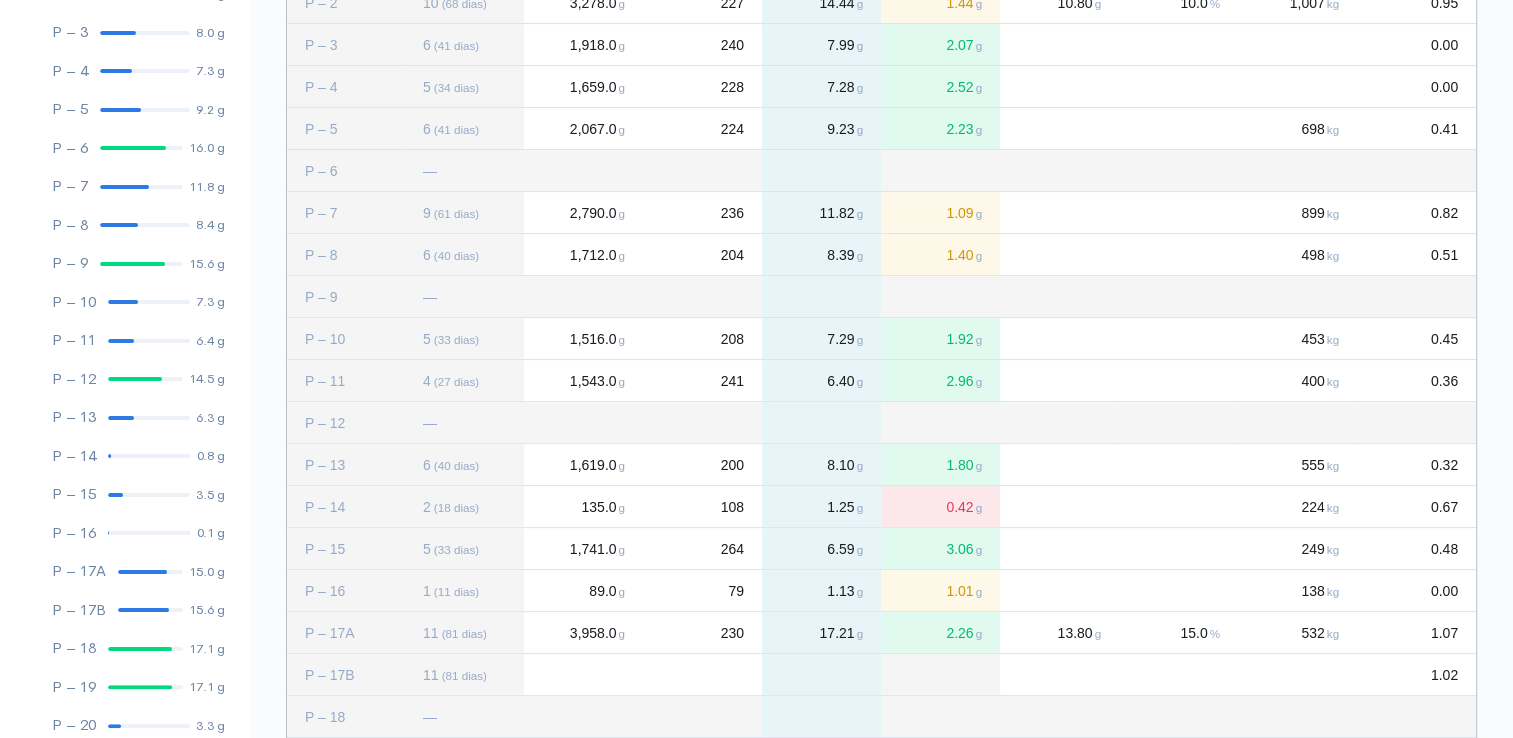 click 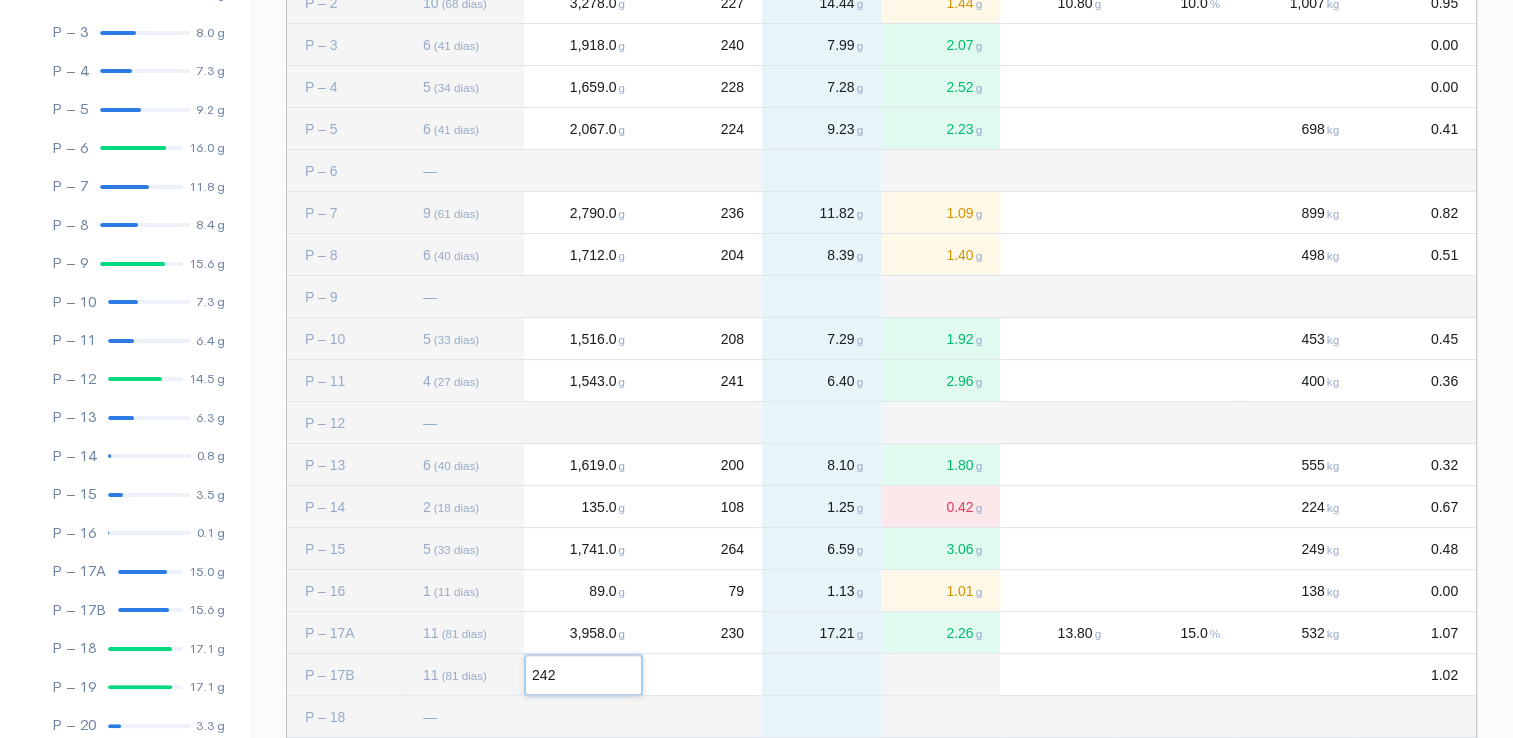type on "2420" 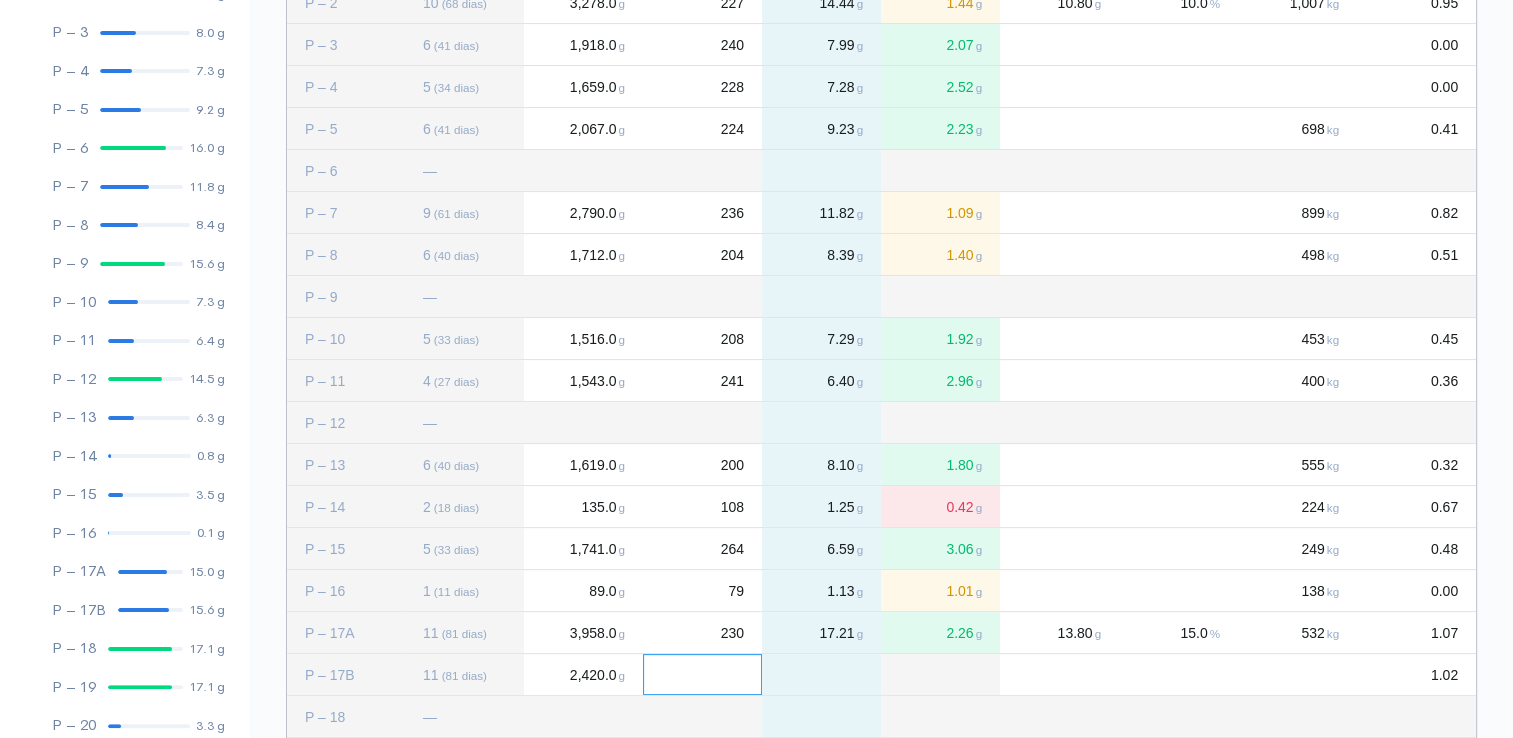 click 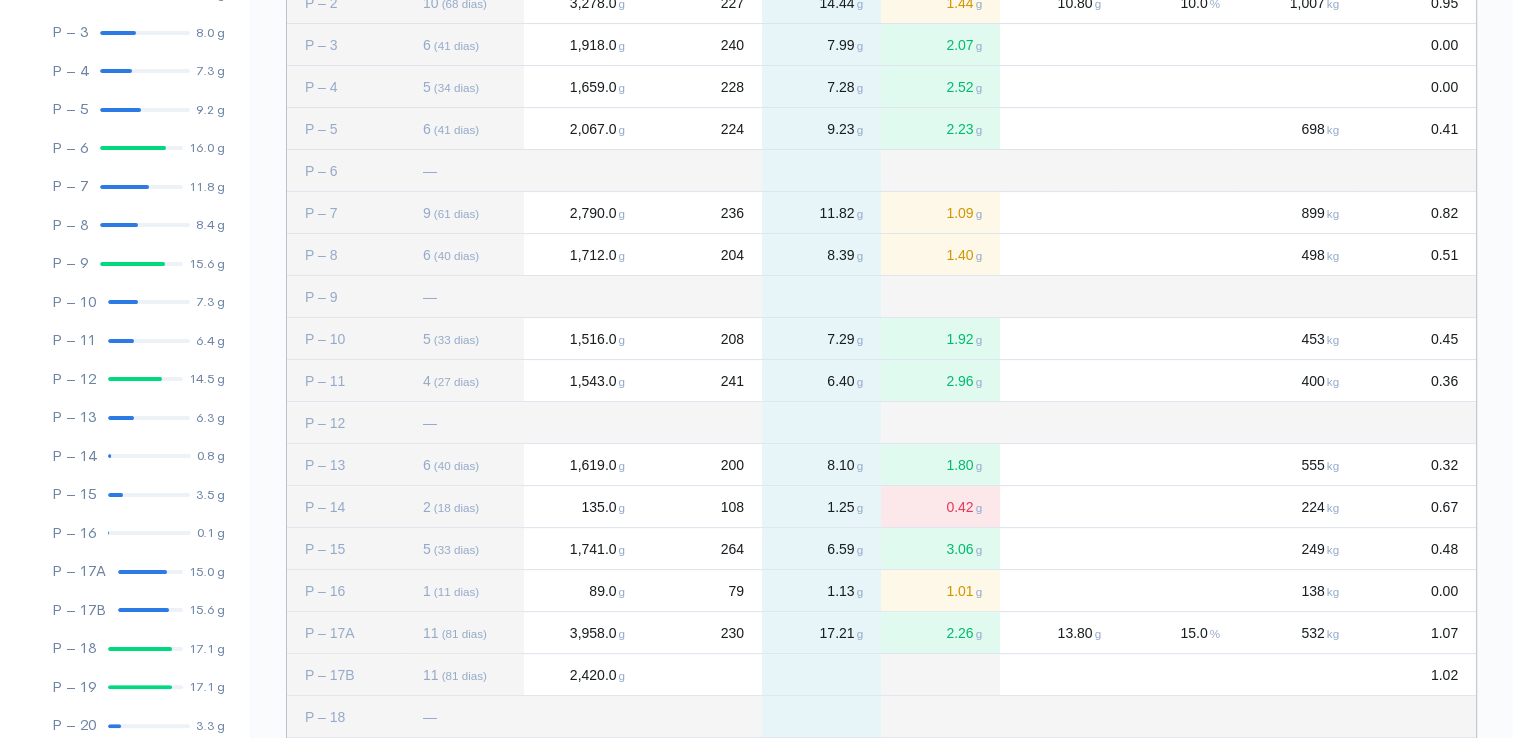click 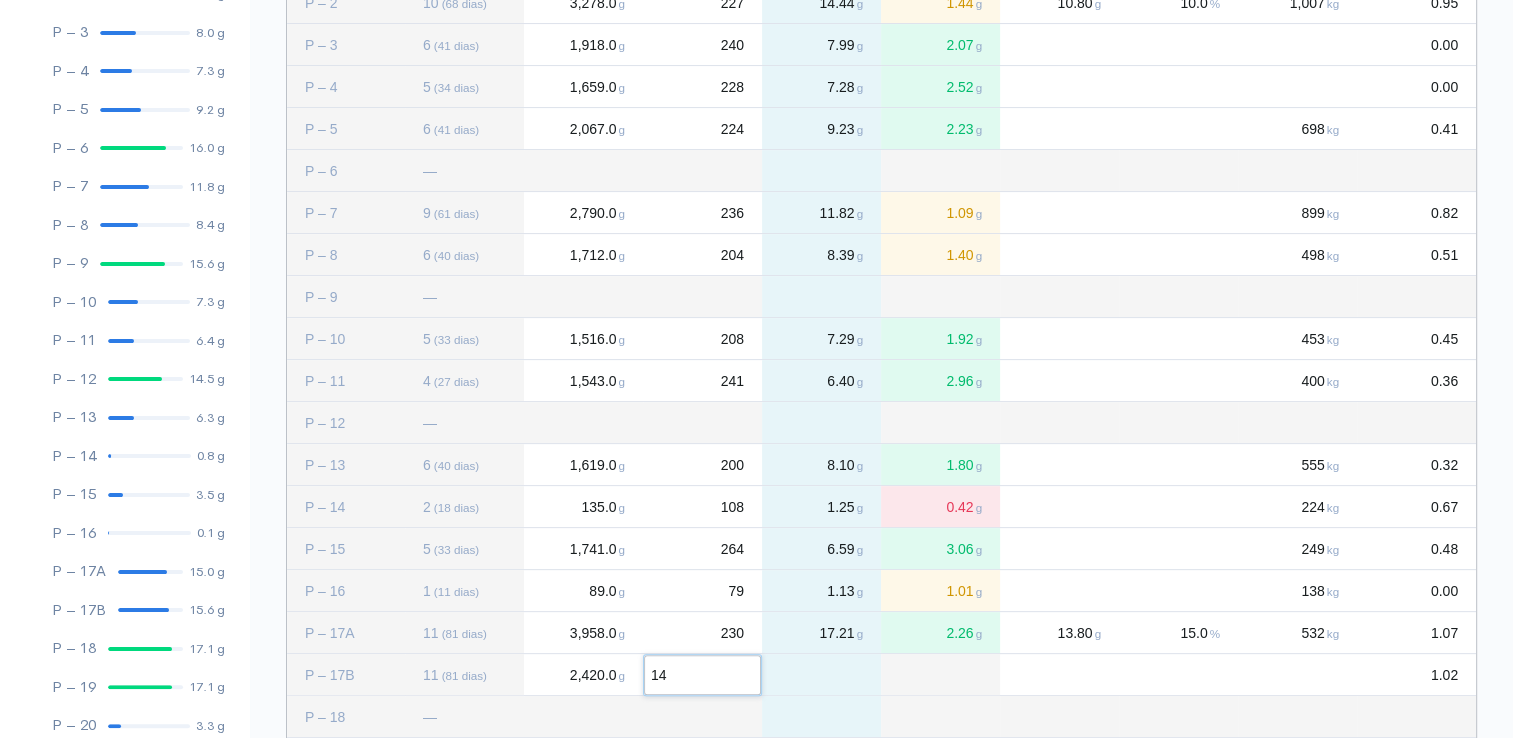 type on "145" 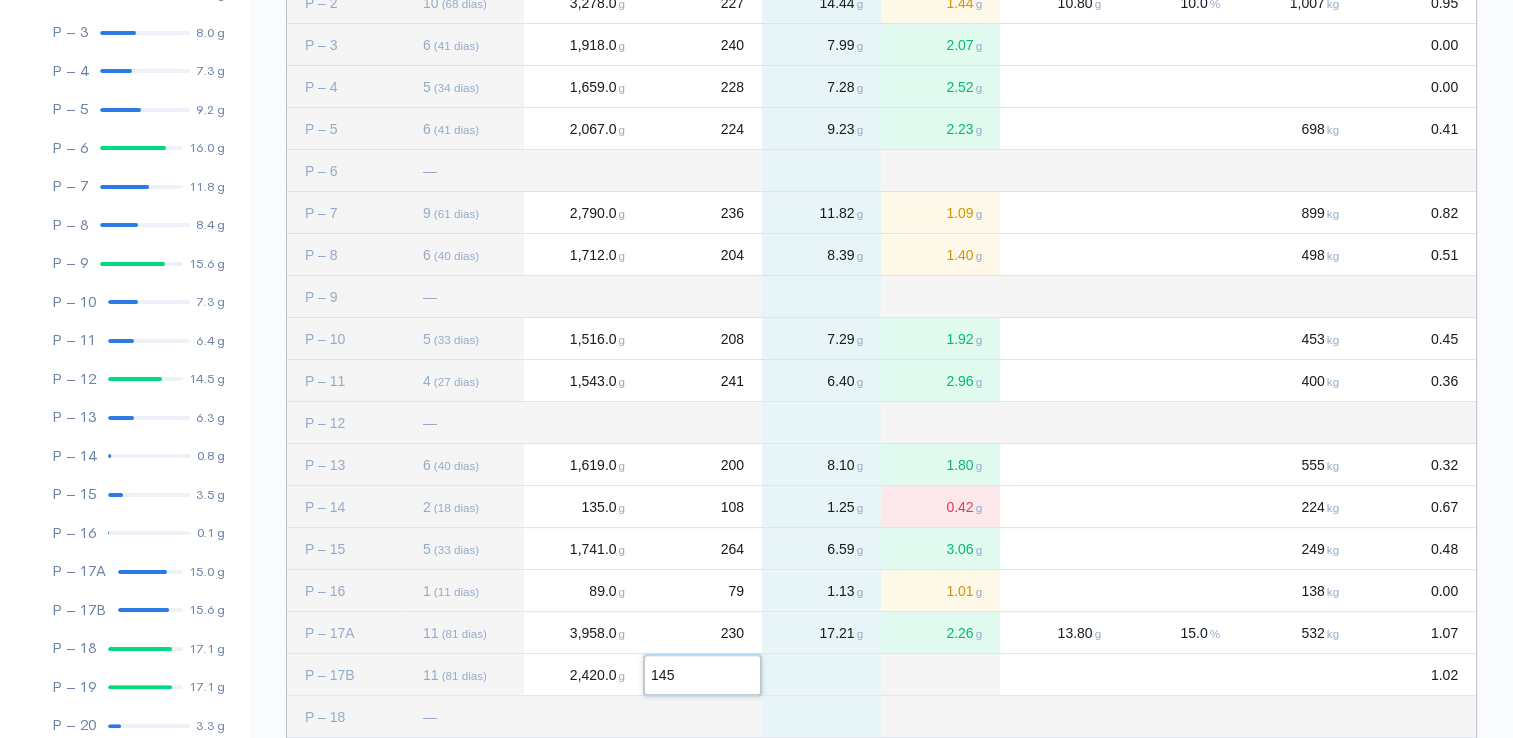 click 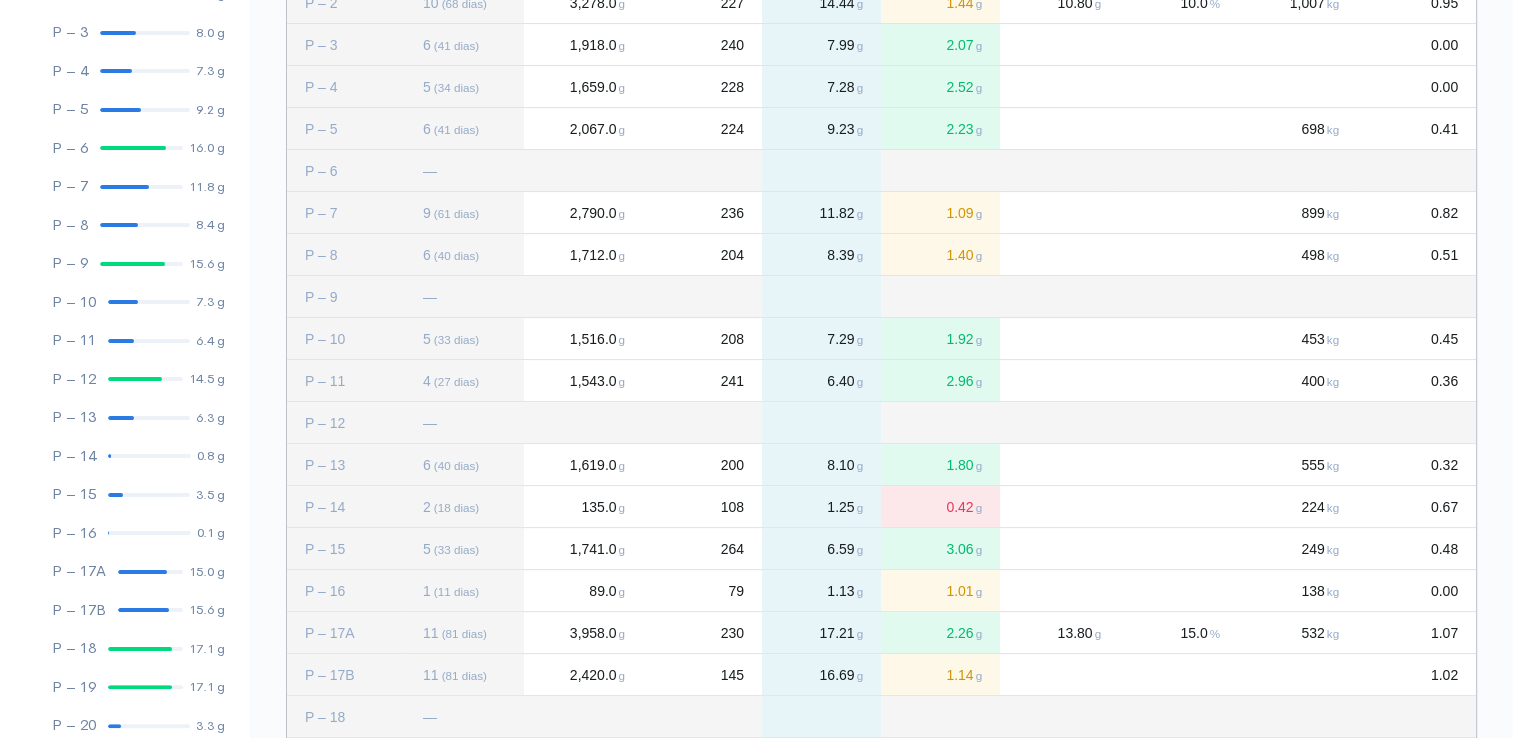 click on "145" 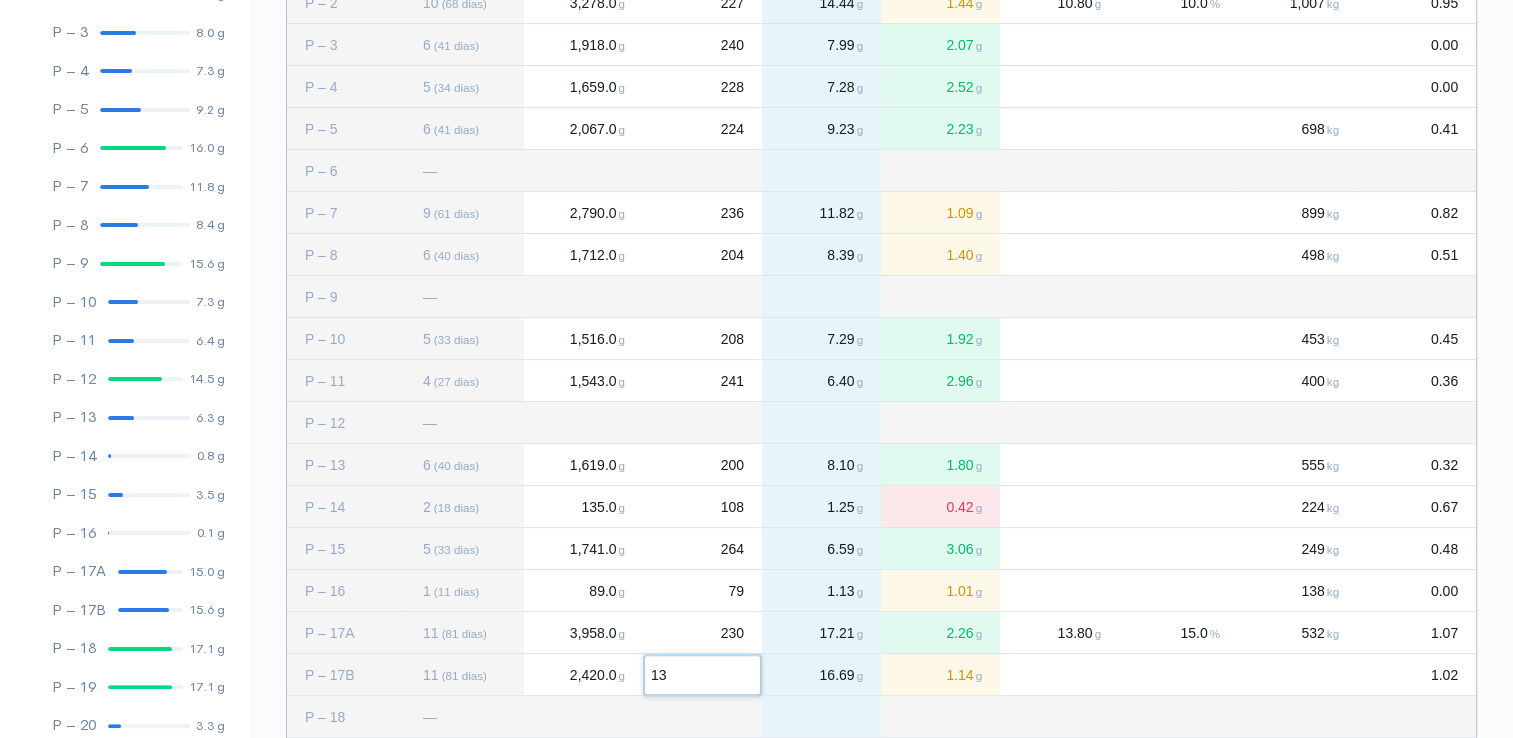 type on "135" 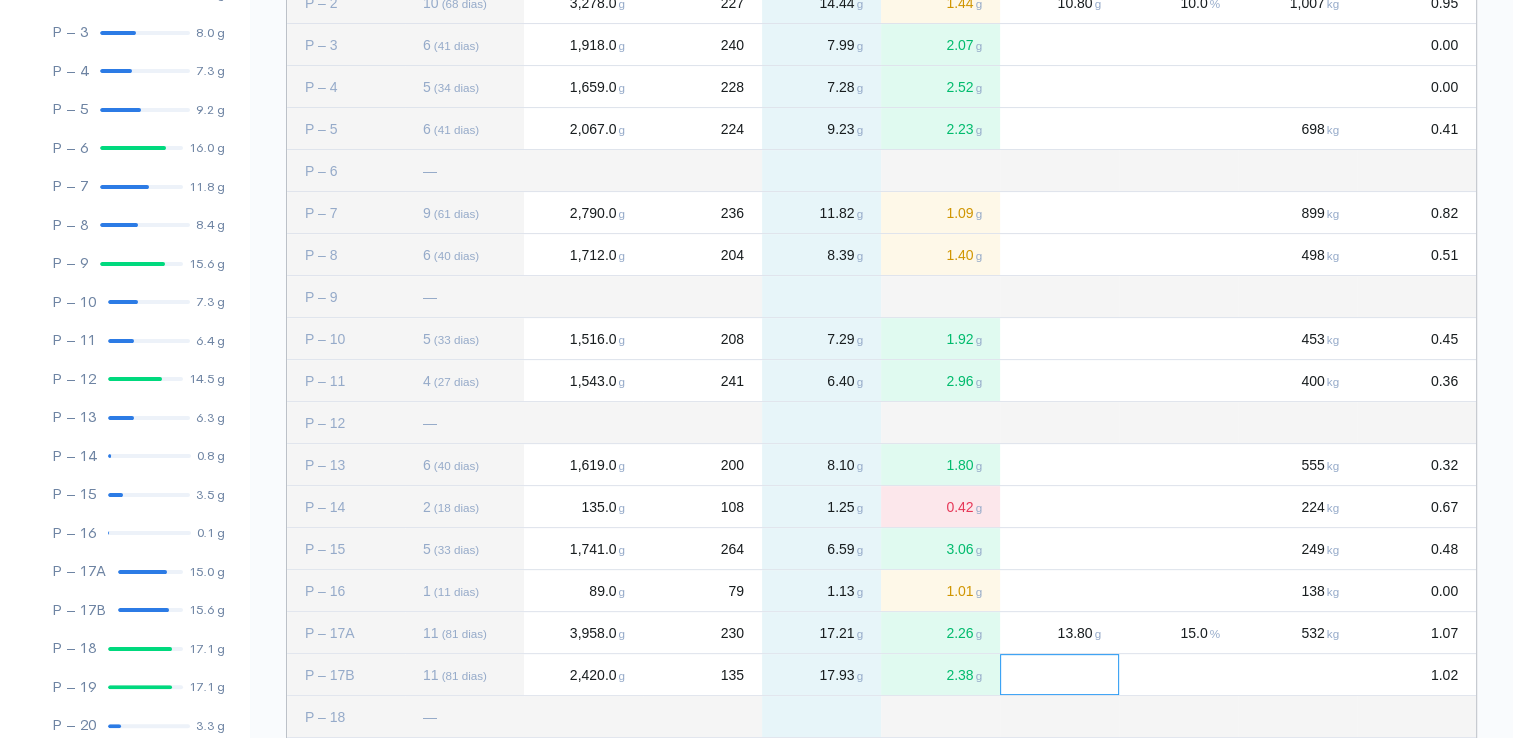 click 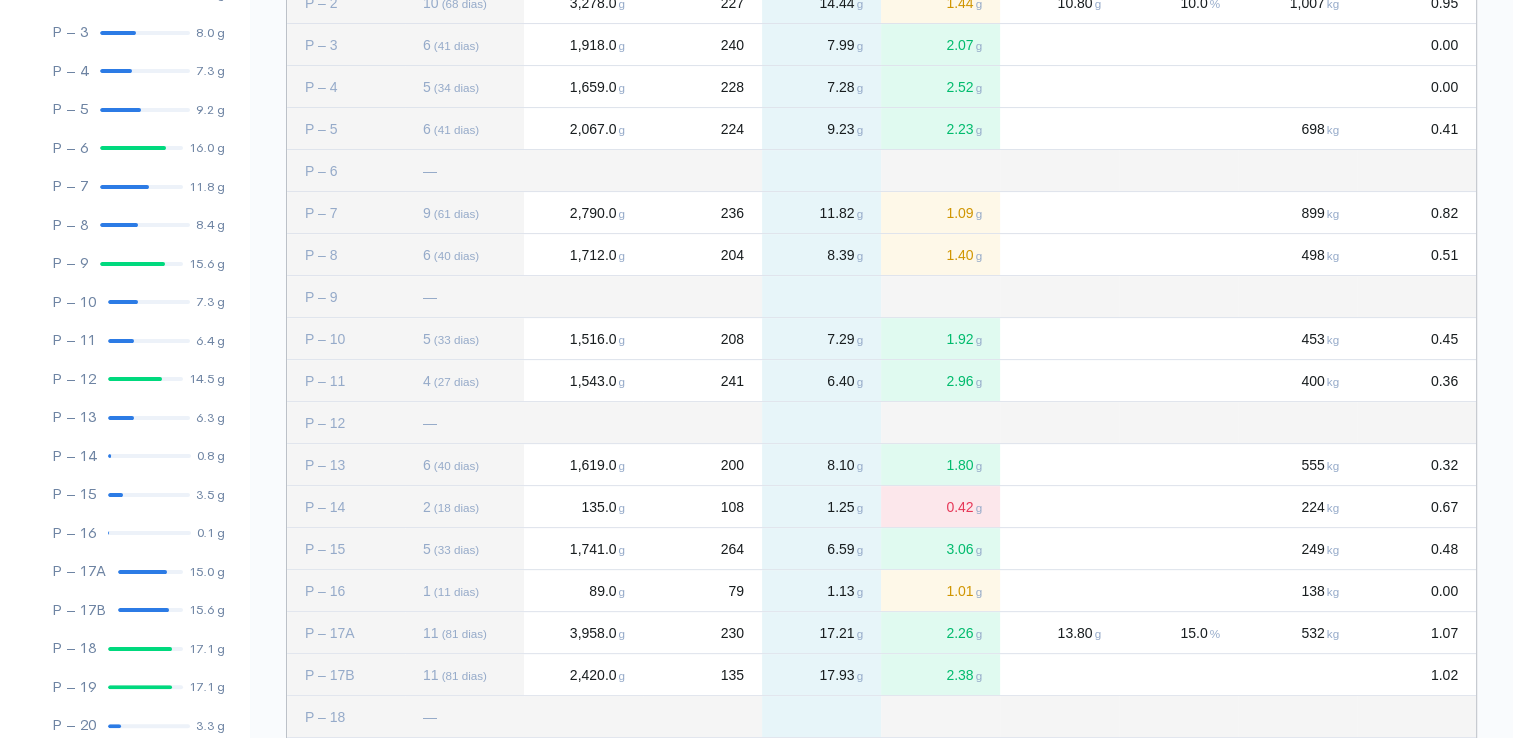 click 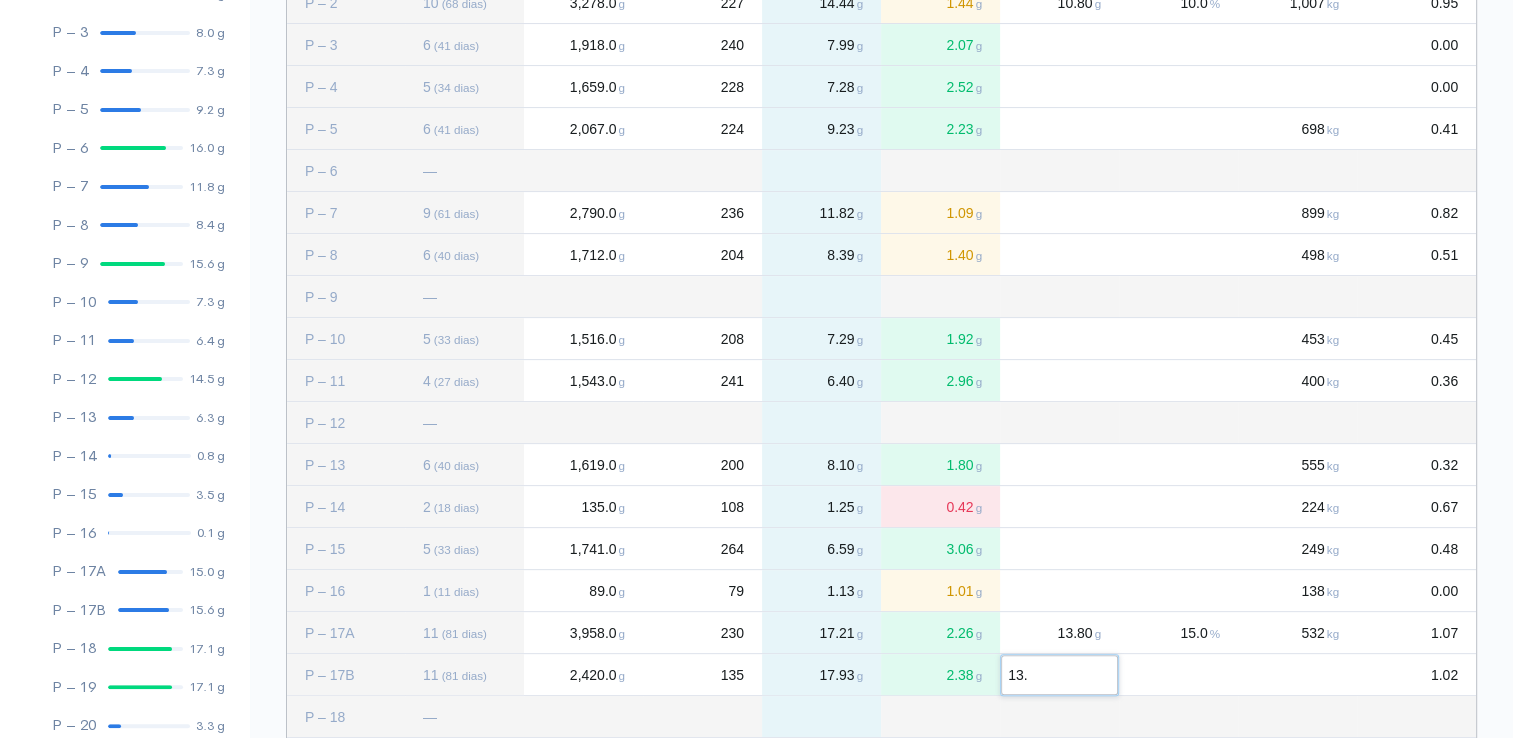type on "13.8" 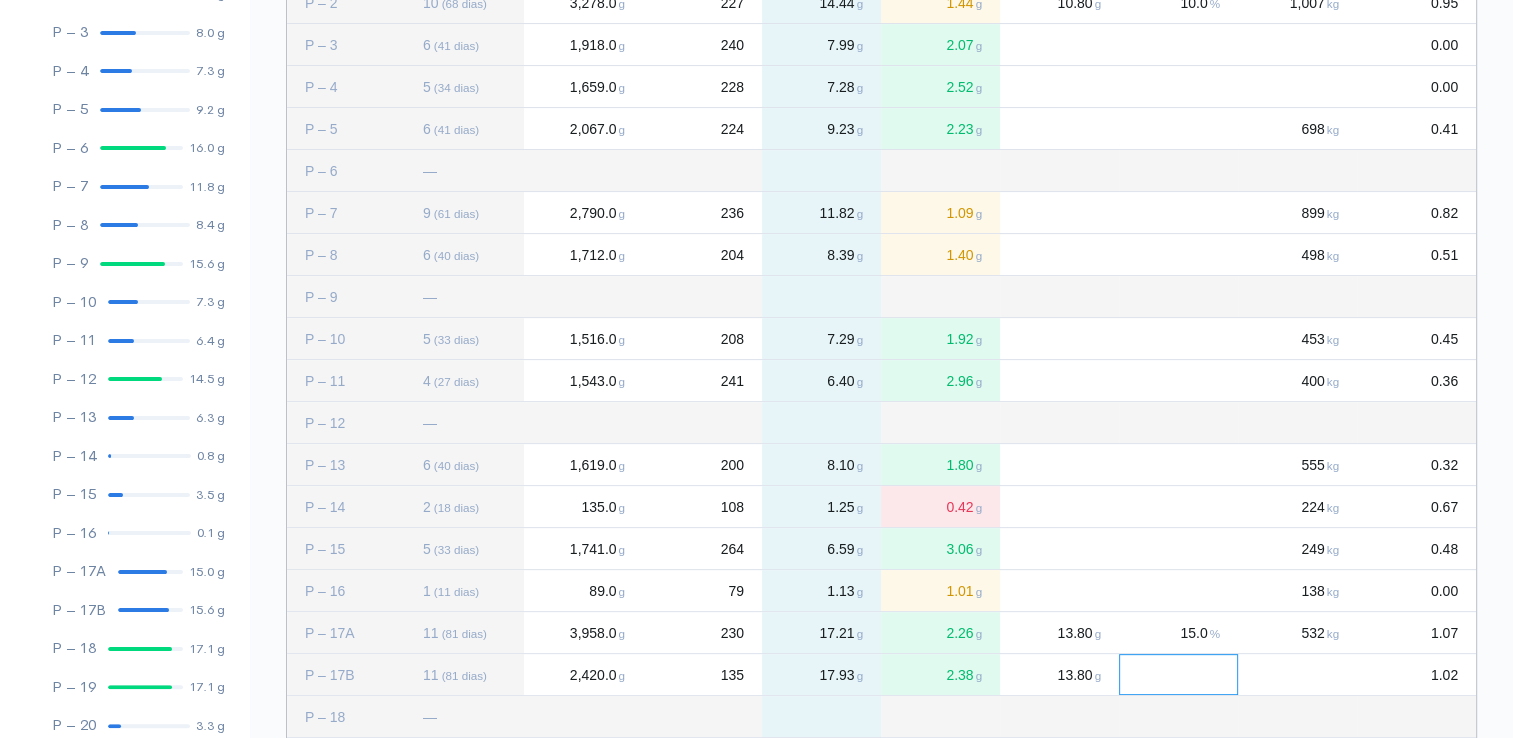 click 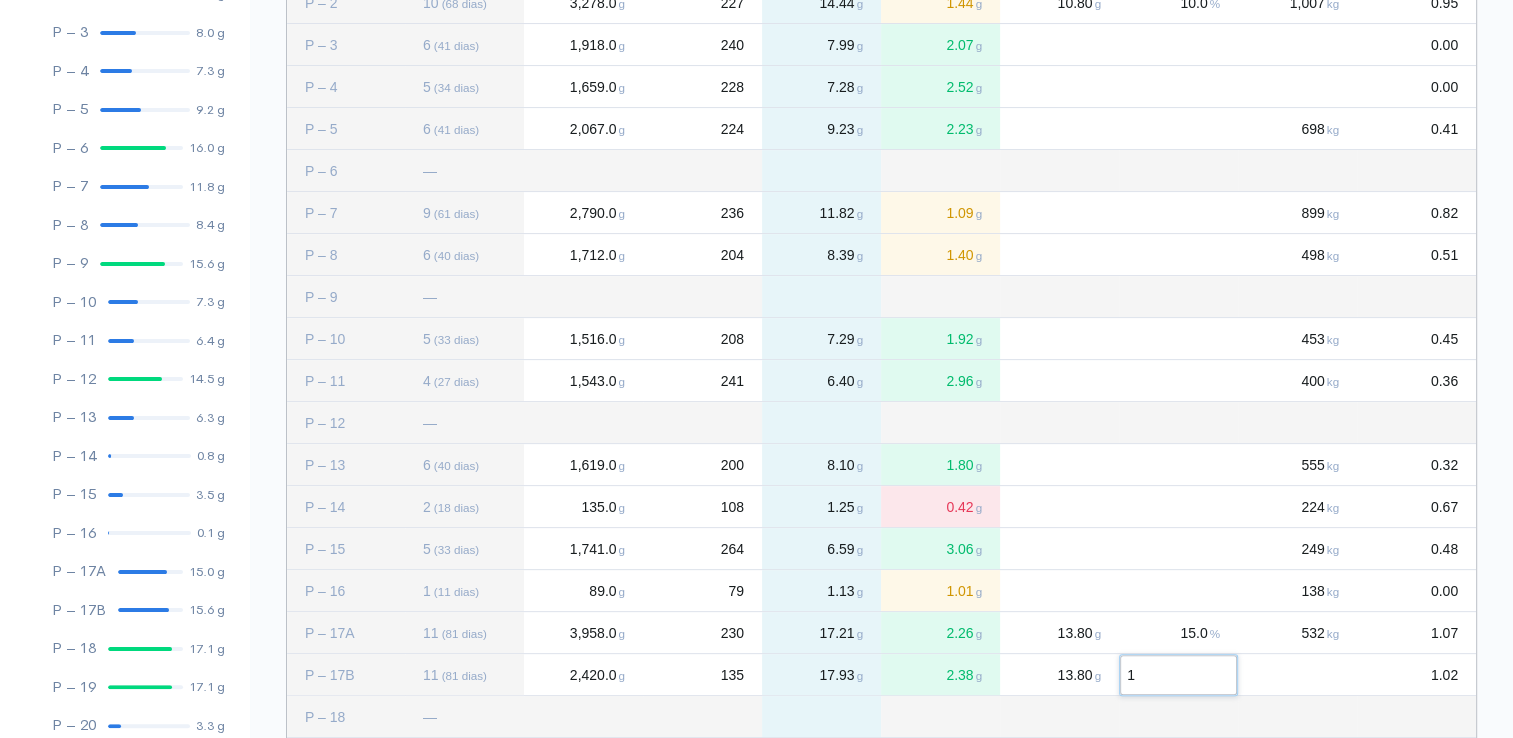 type on "12" 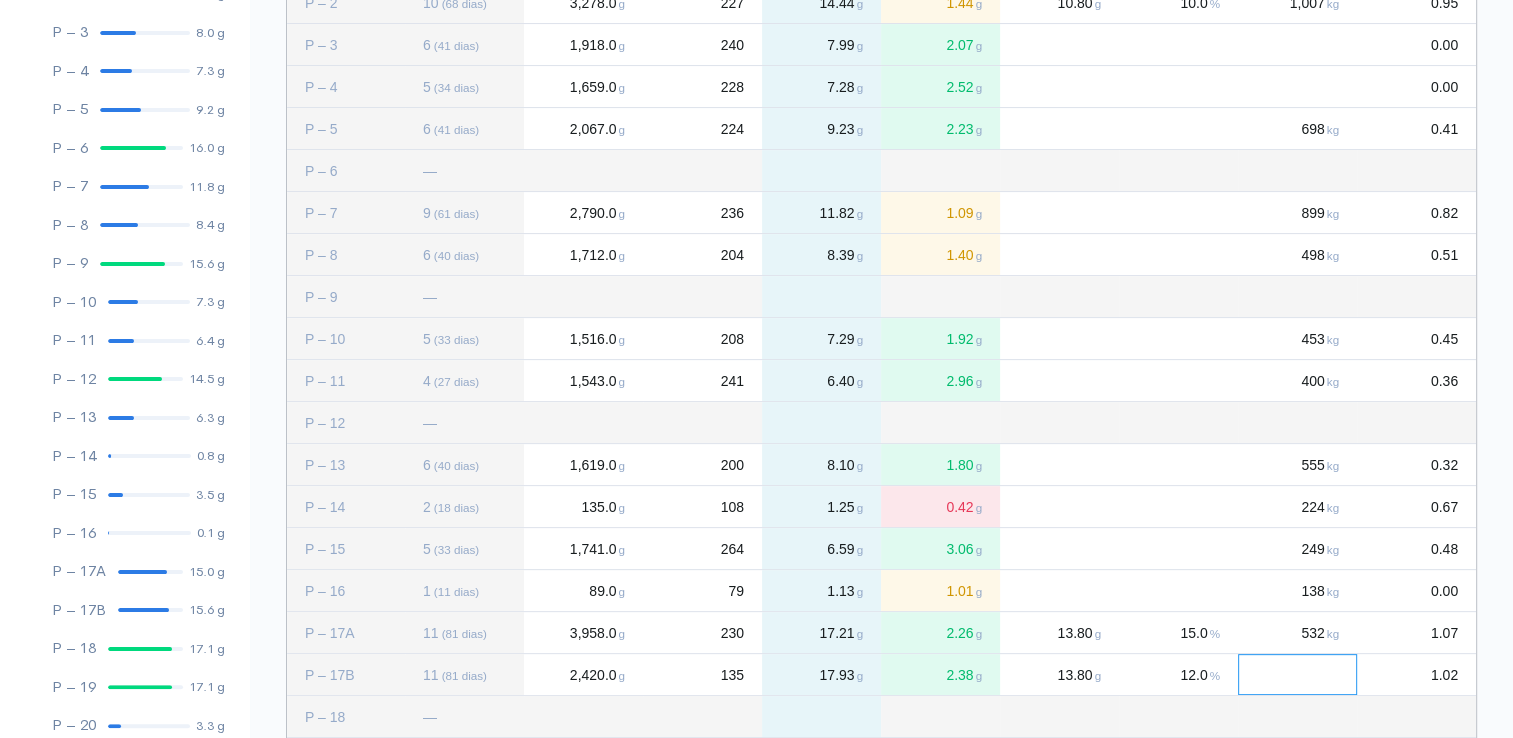 click 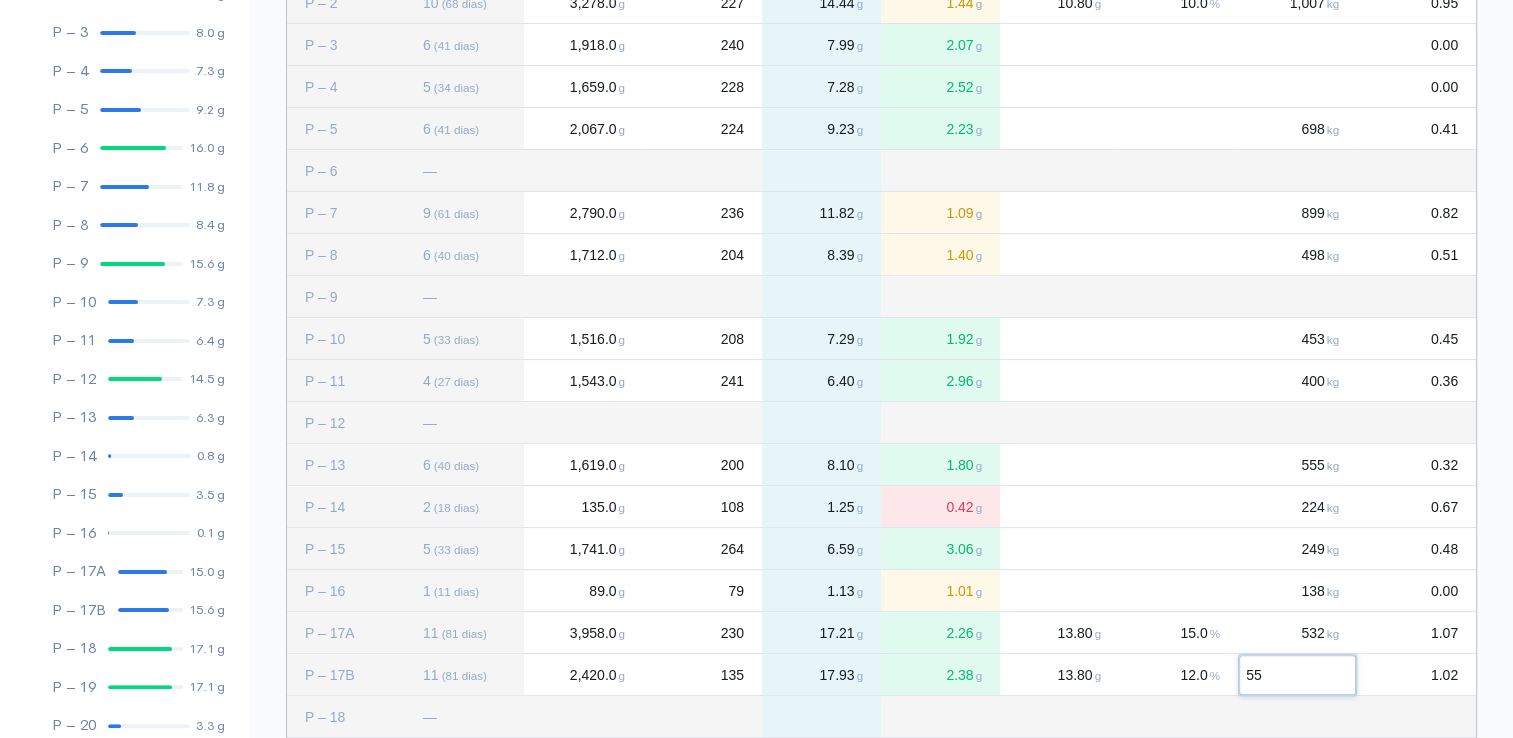 type on "557" 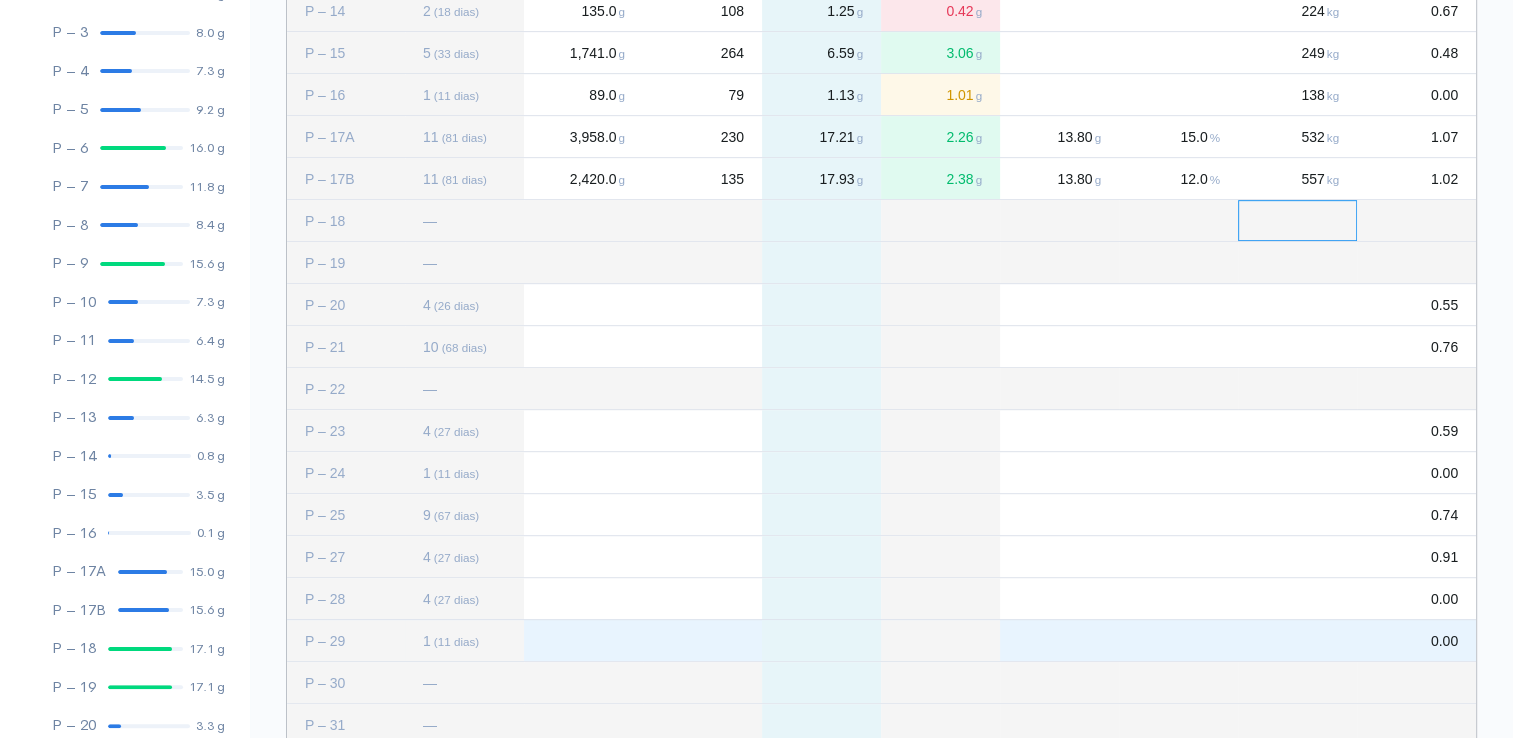 scroll, scrollTop: 1000, scrollLeft: 0, axis: vertical 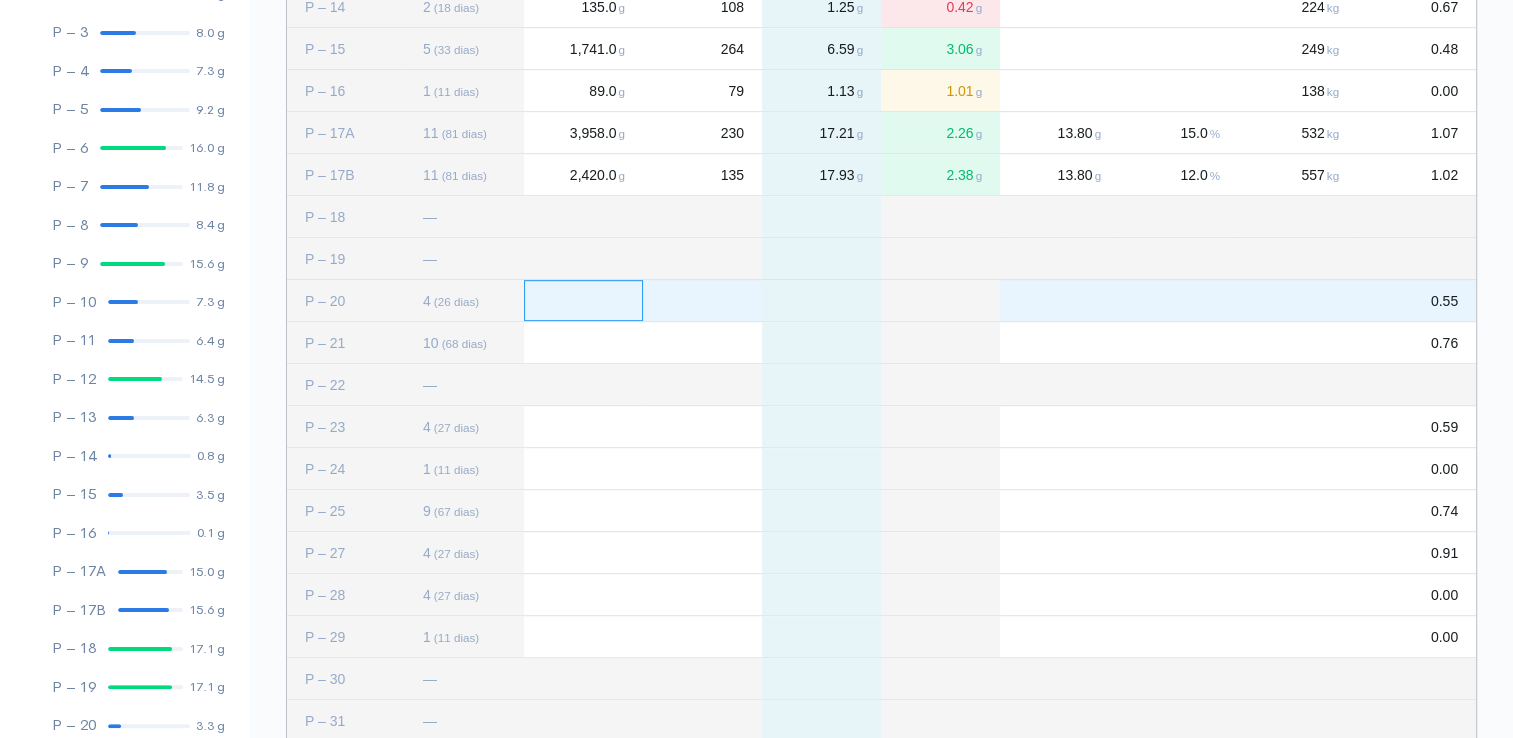 click 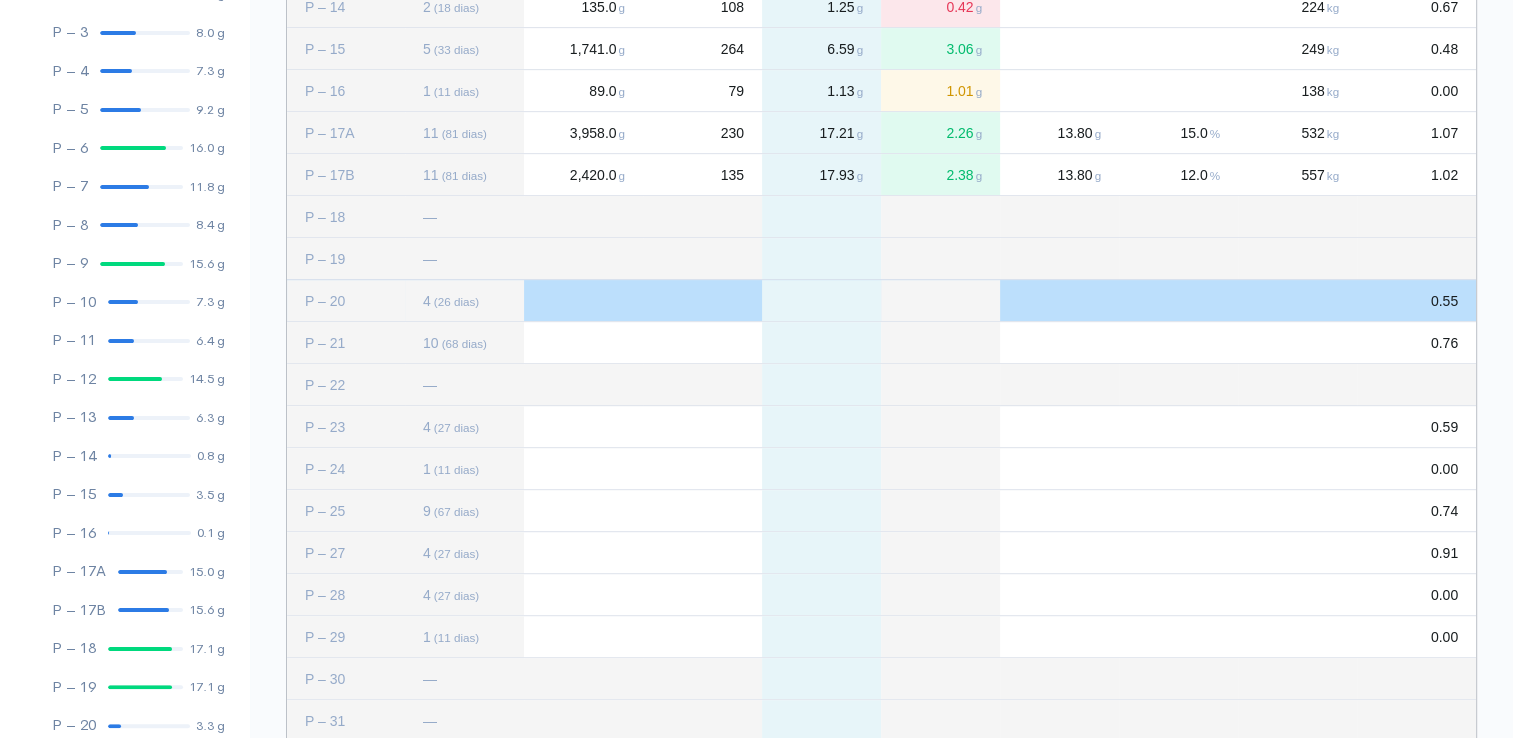 click 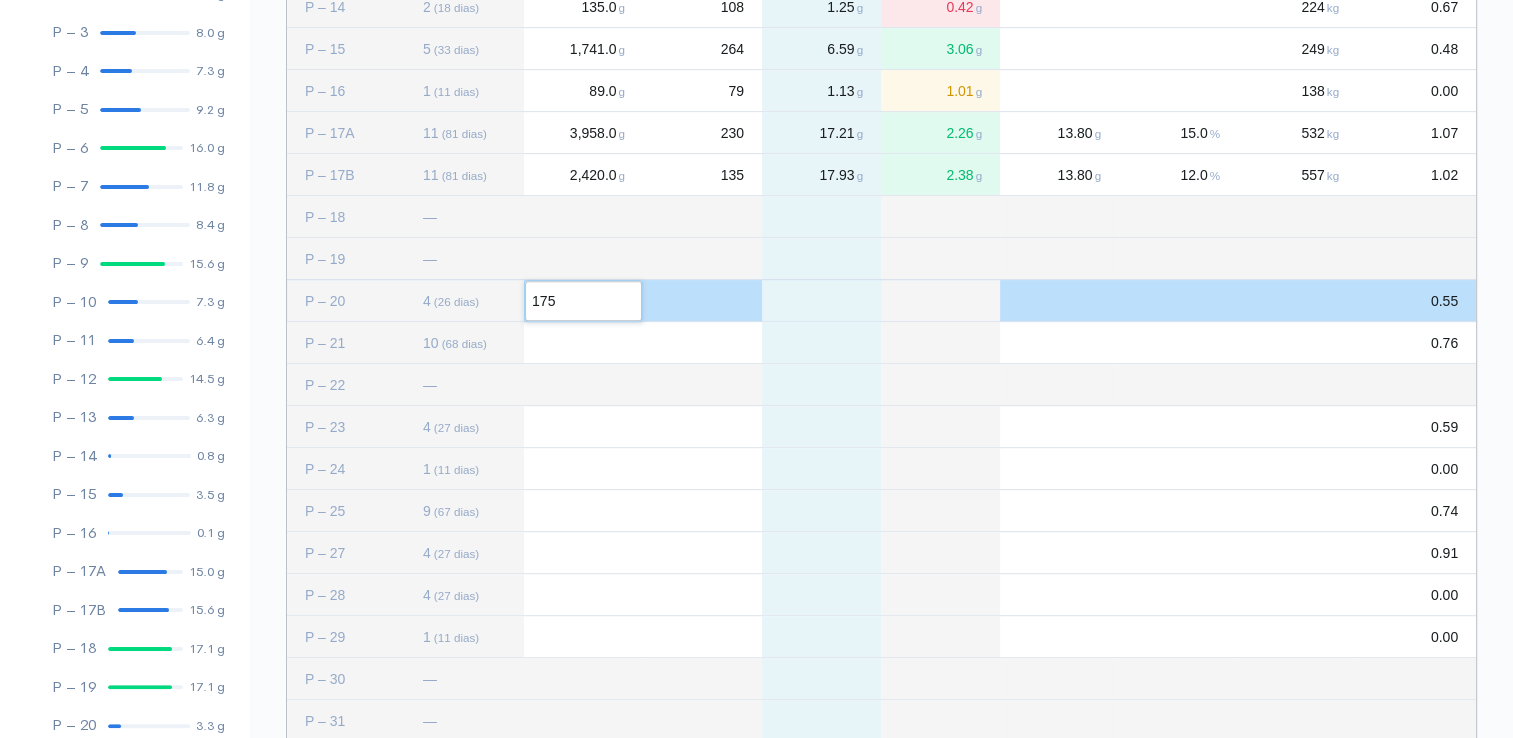 type on "1752" 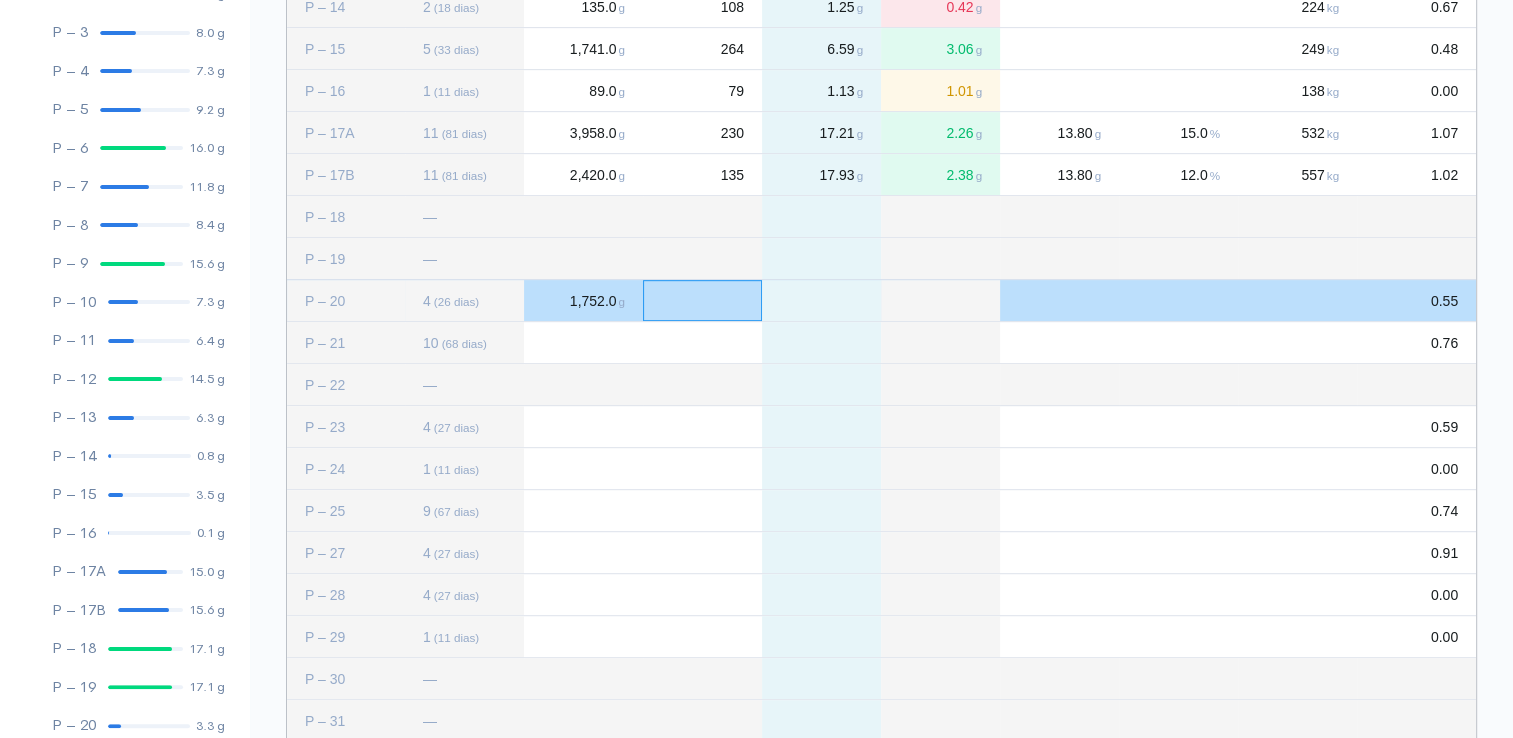 click 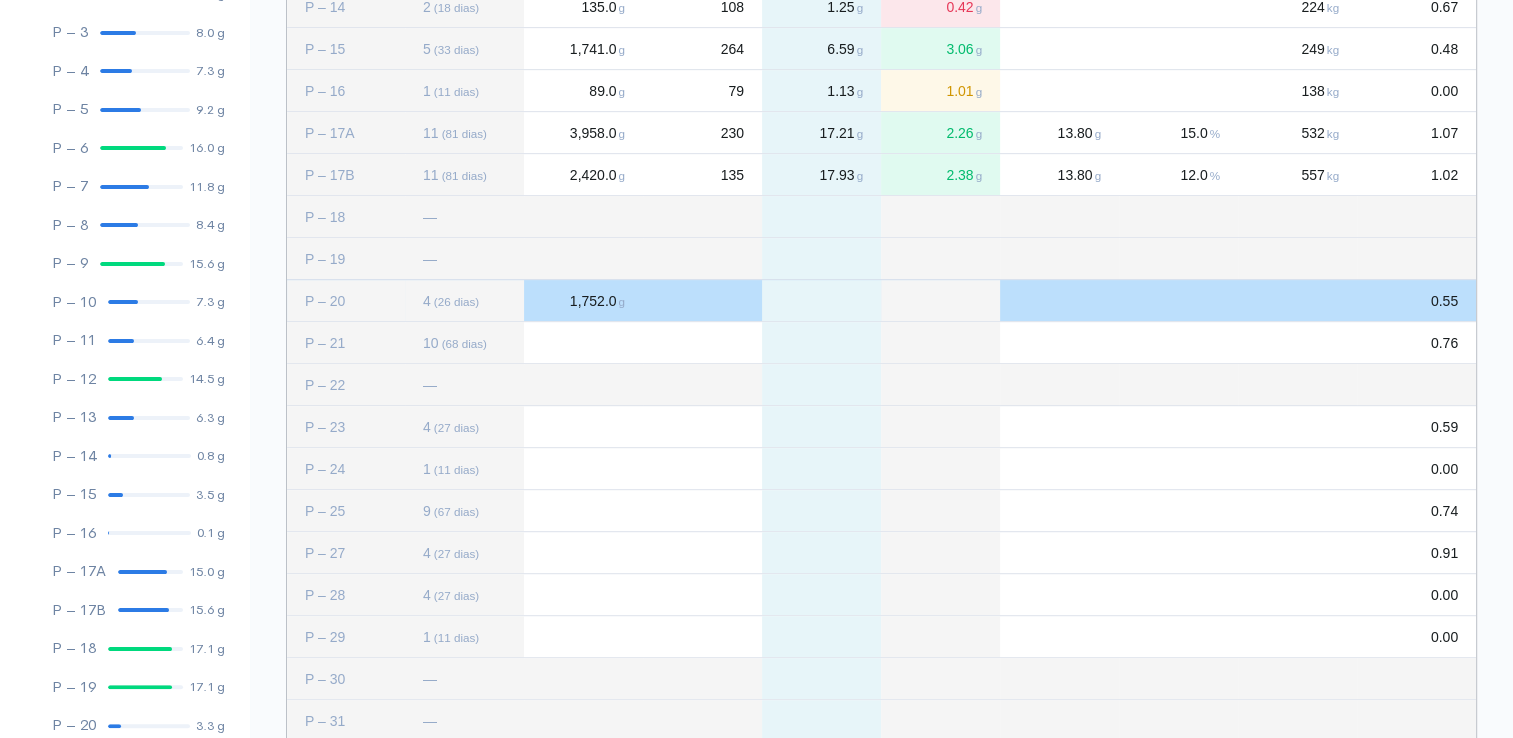 click 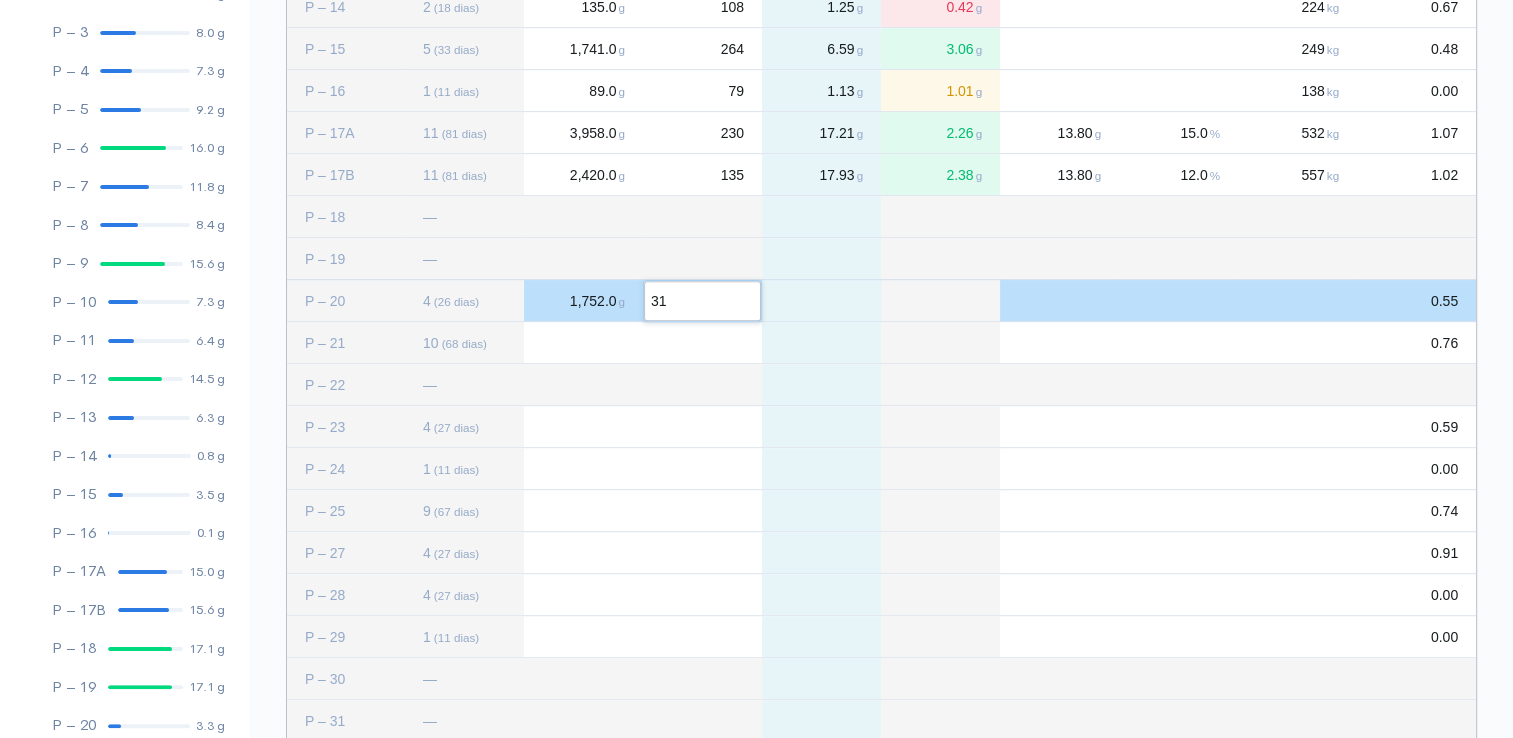 type on "314" 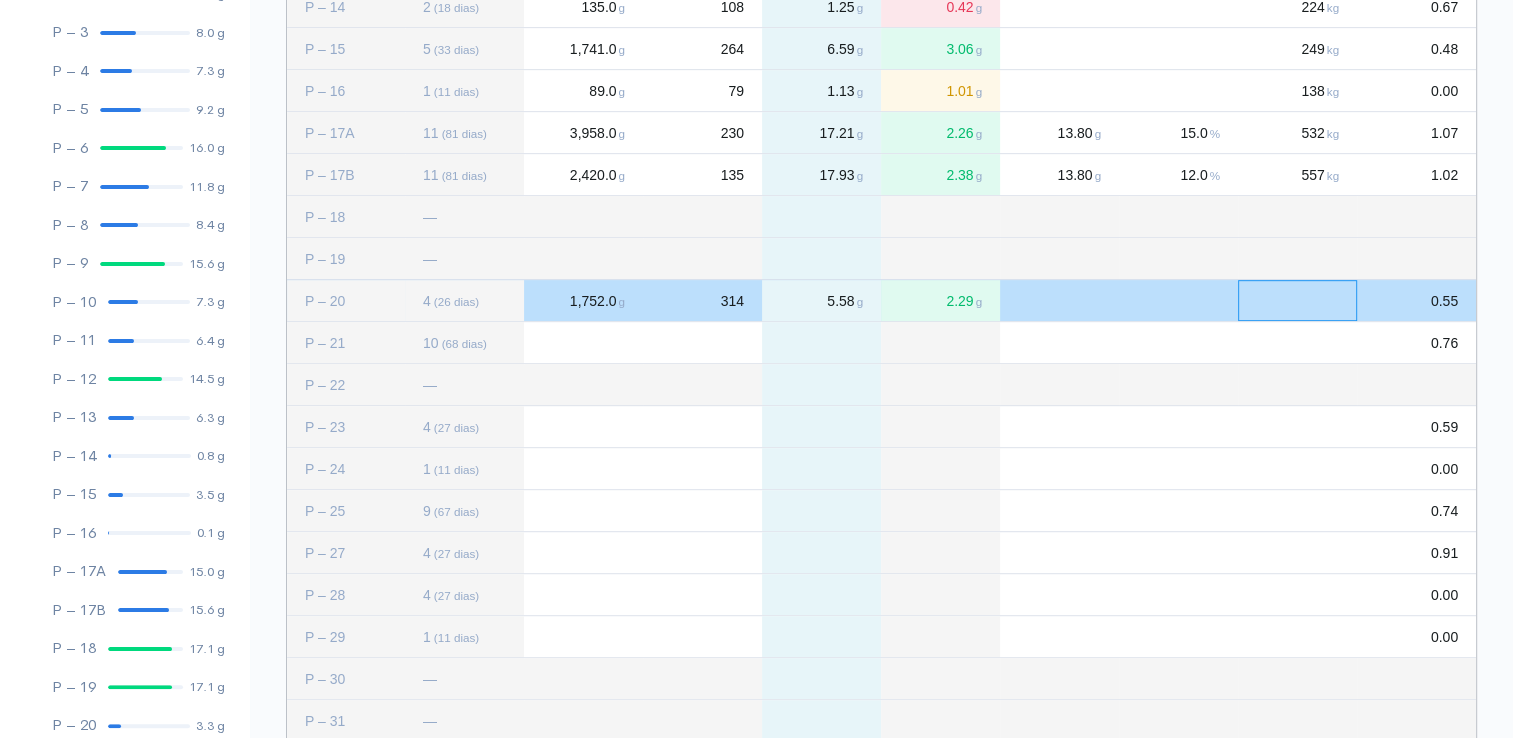 click 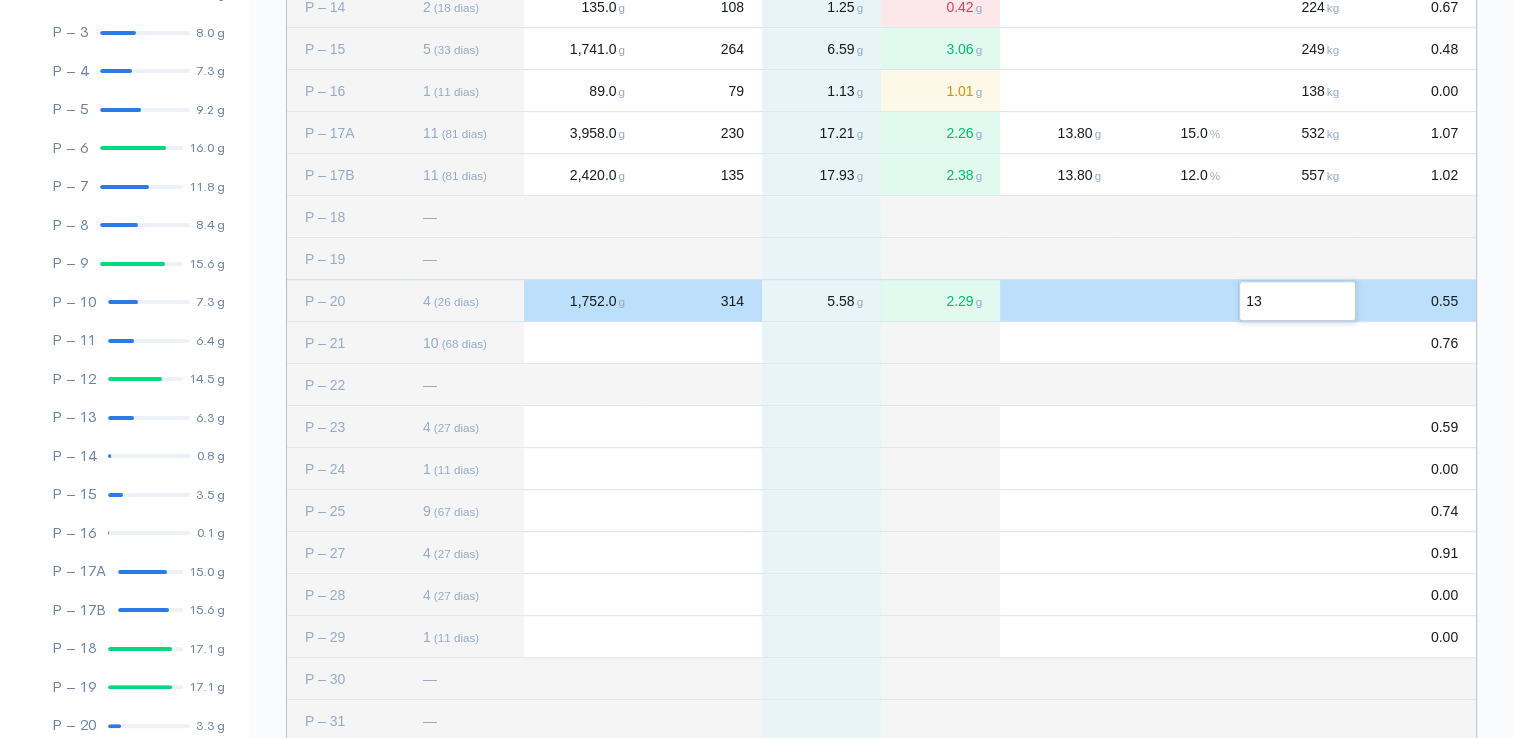 type on "138" 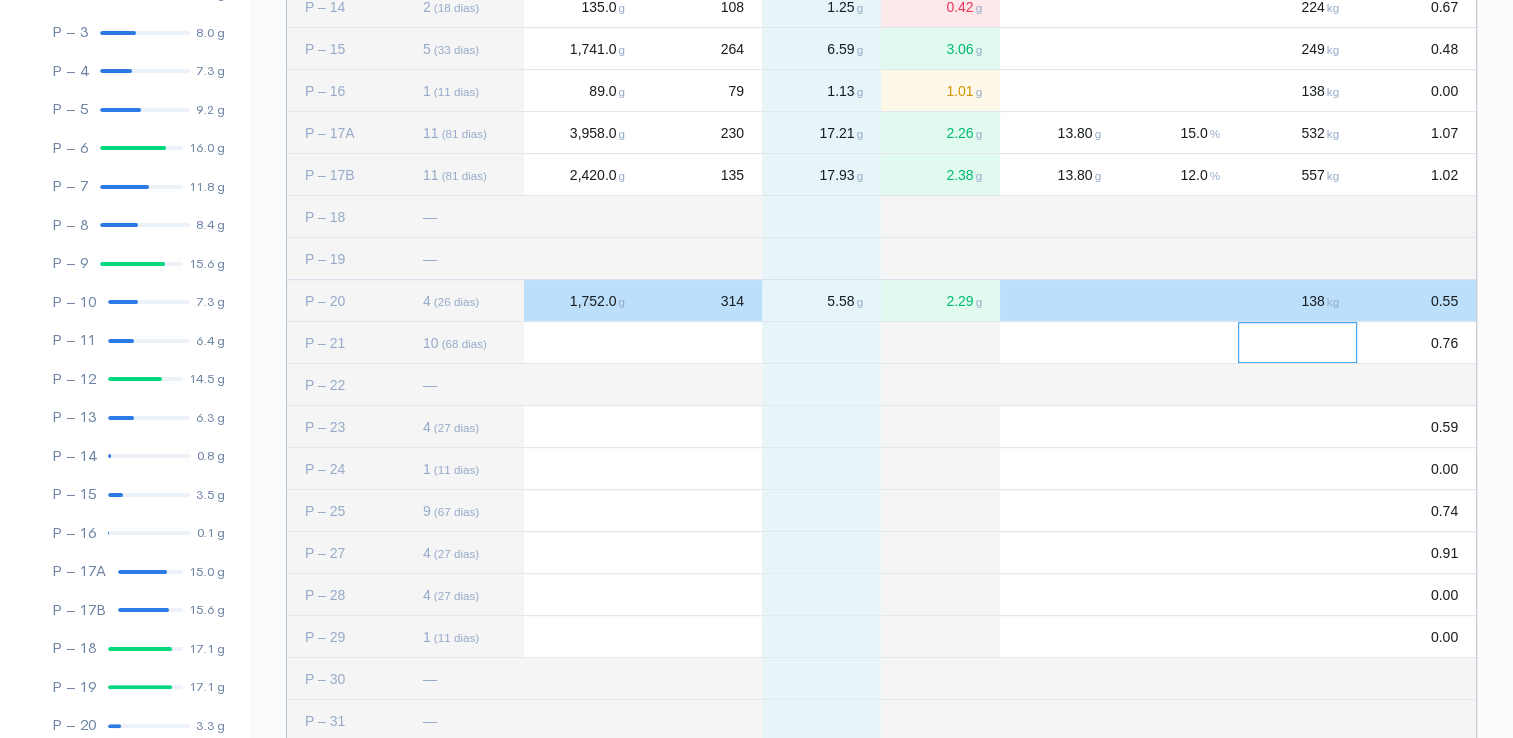 click 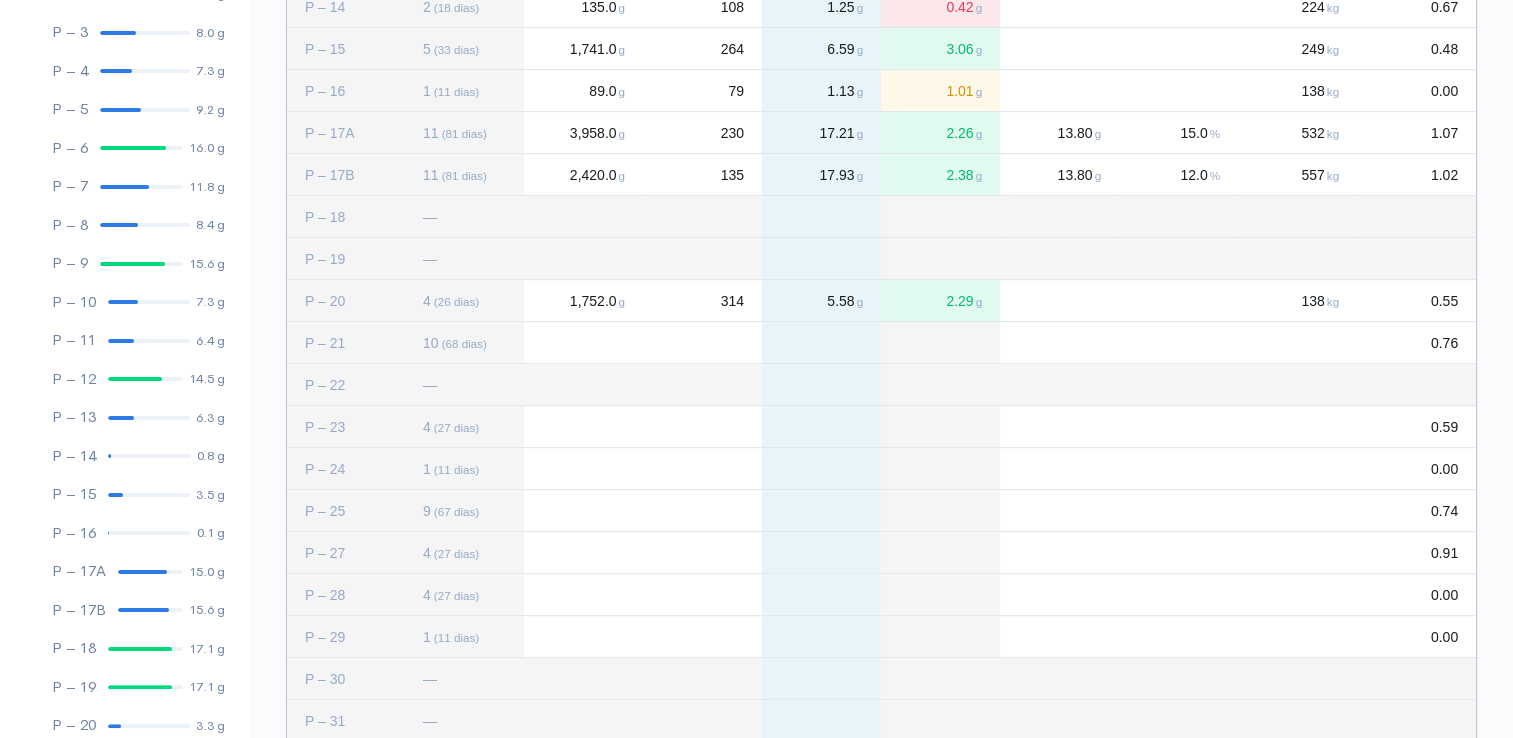click 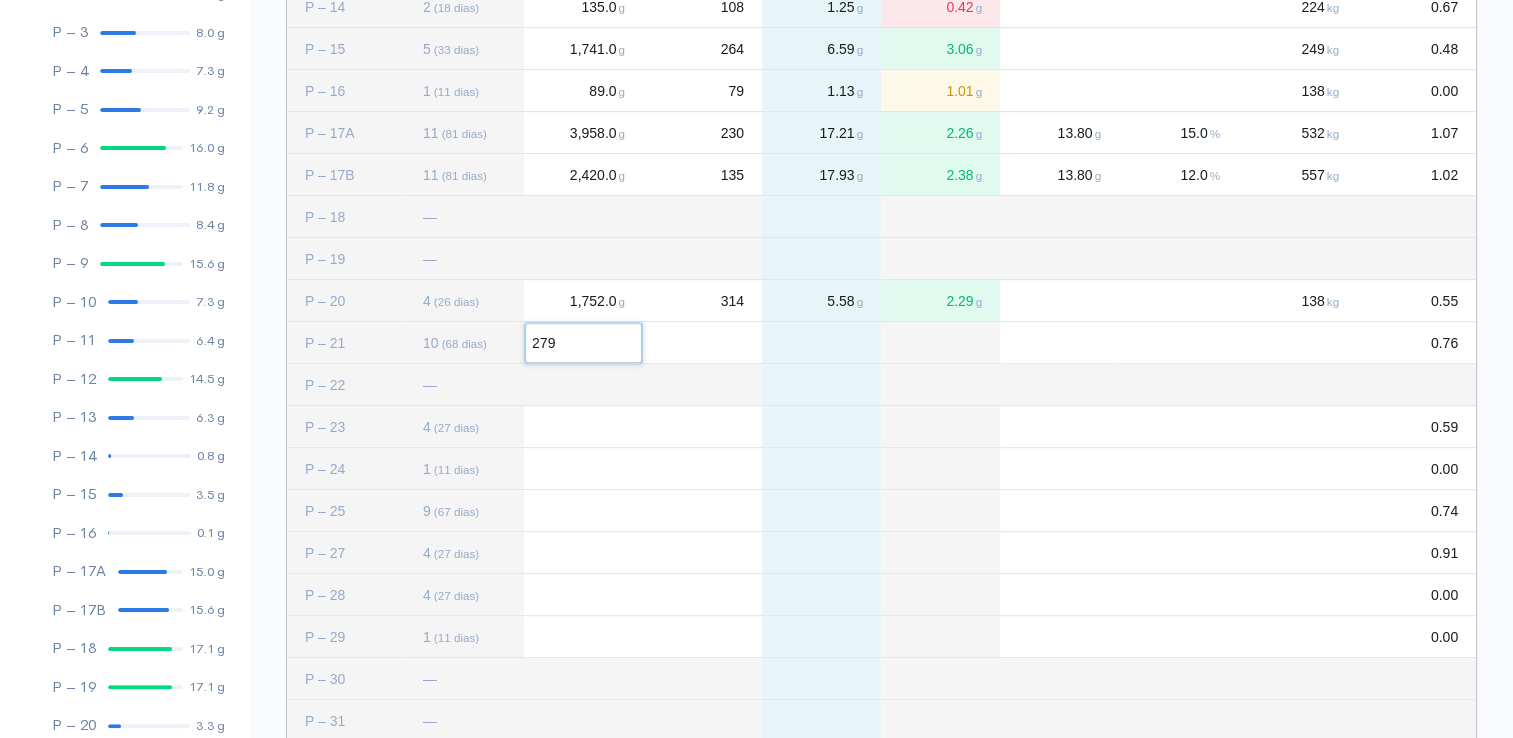 type on "2794" 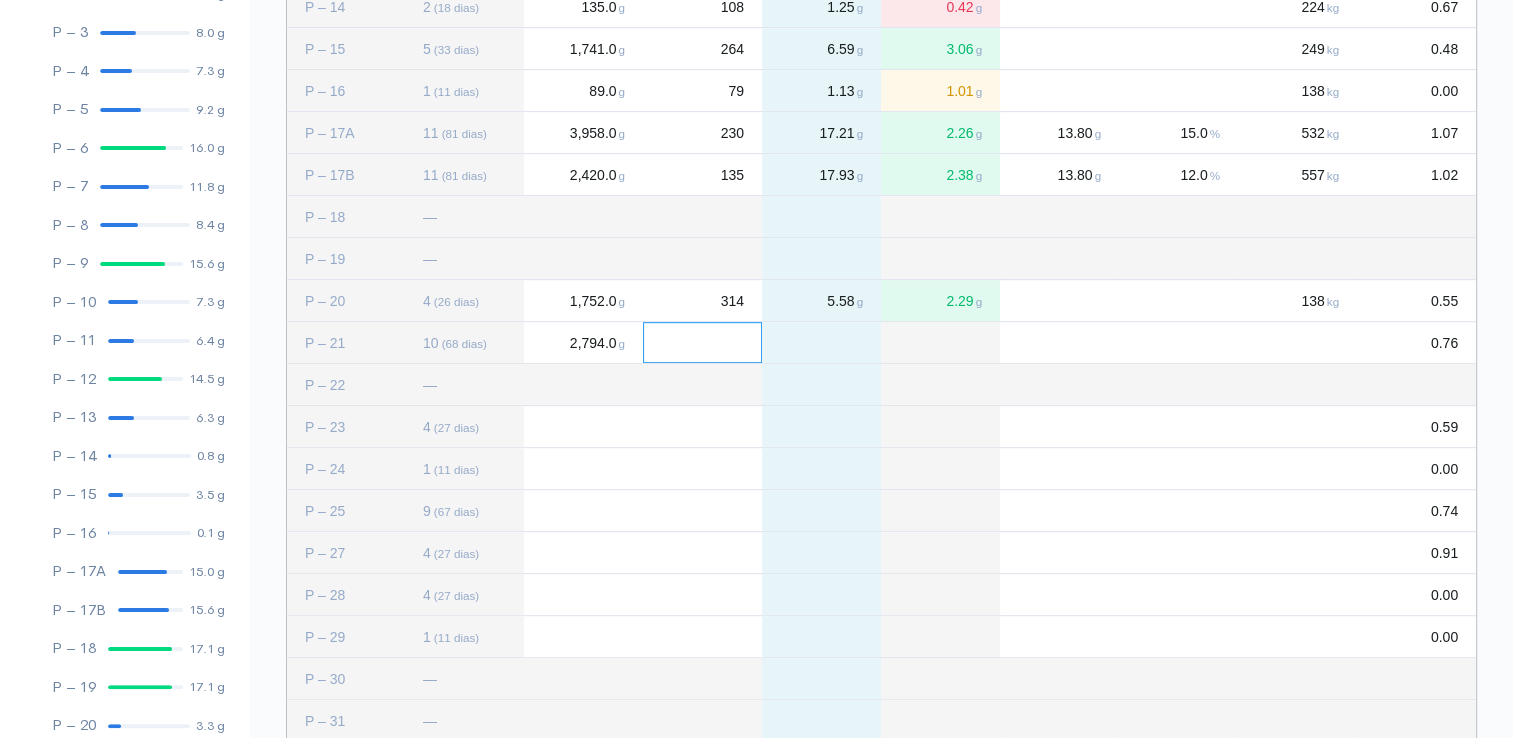 click 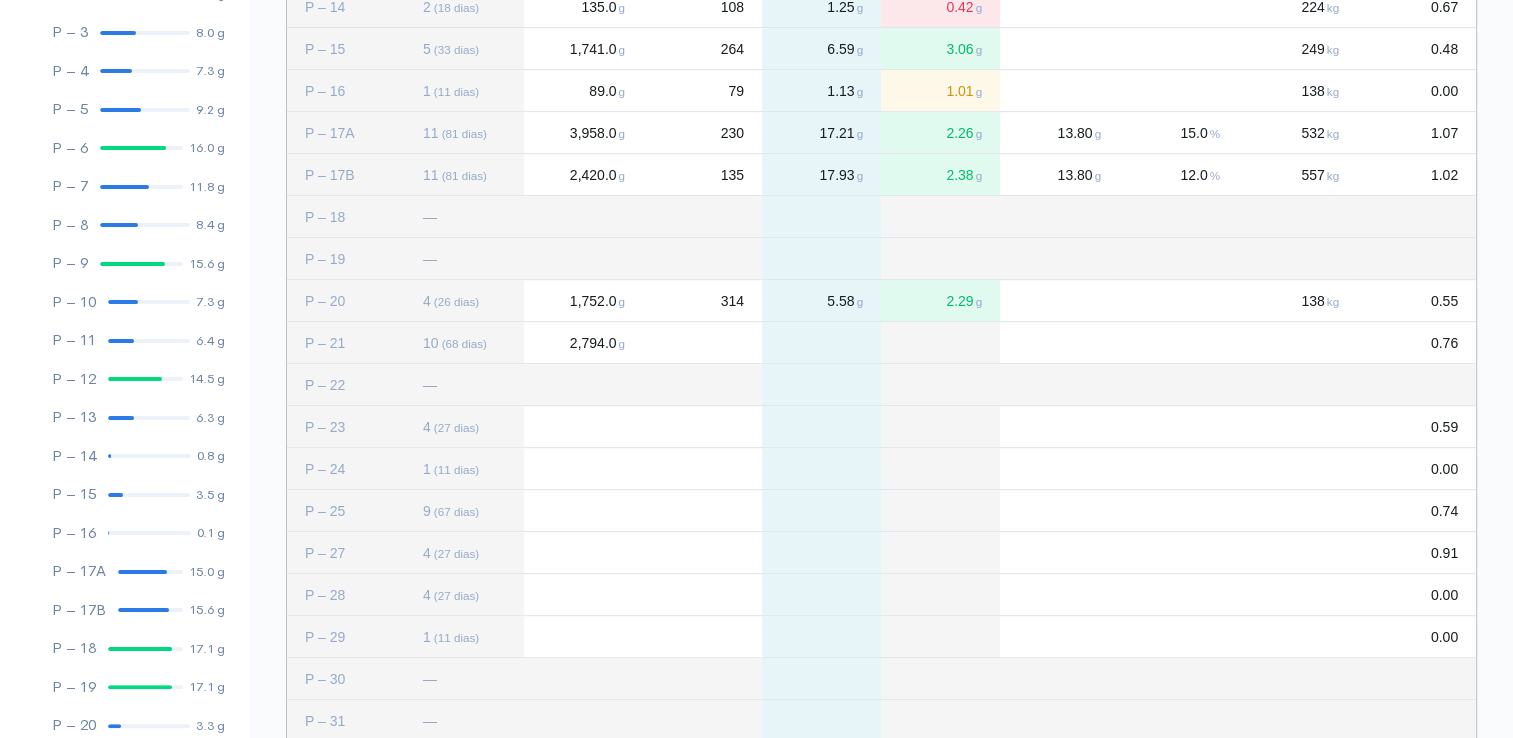 click 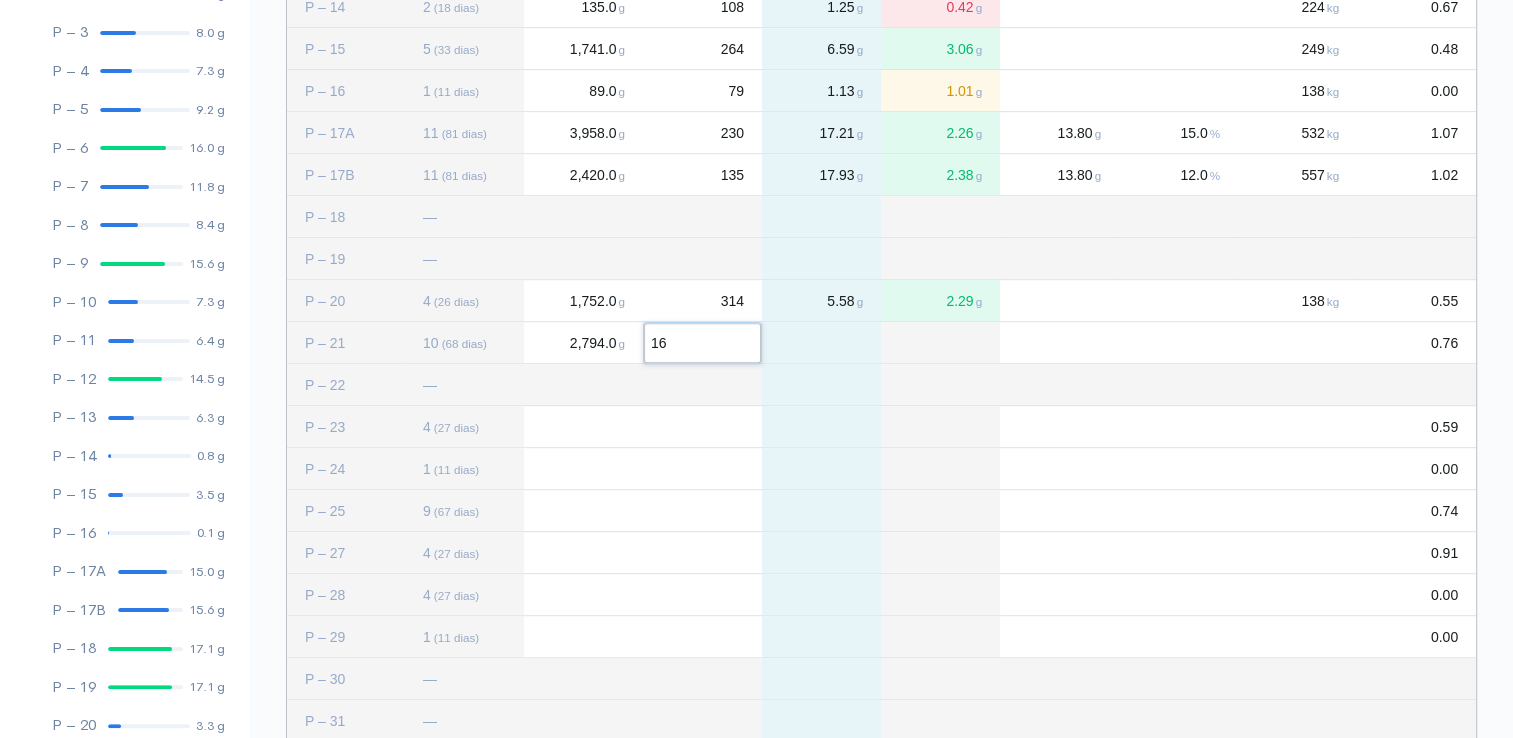 type on "162" 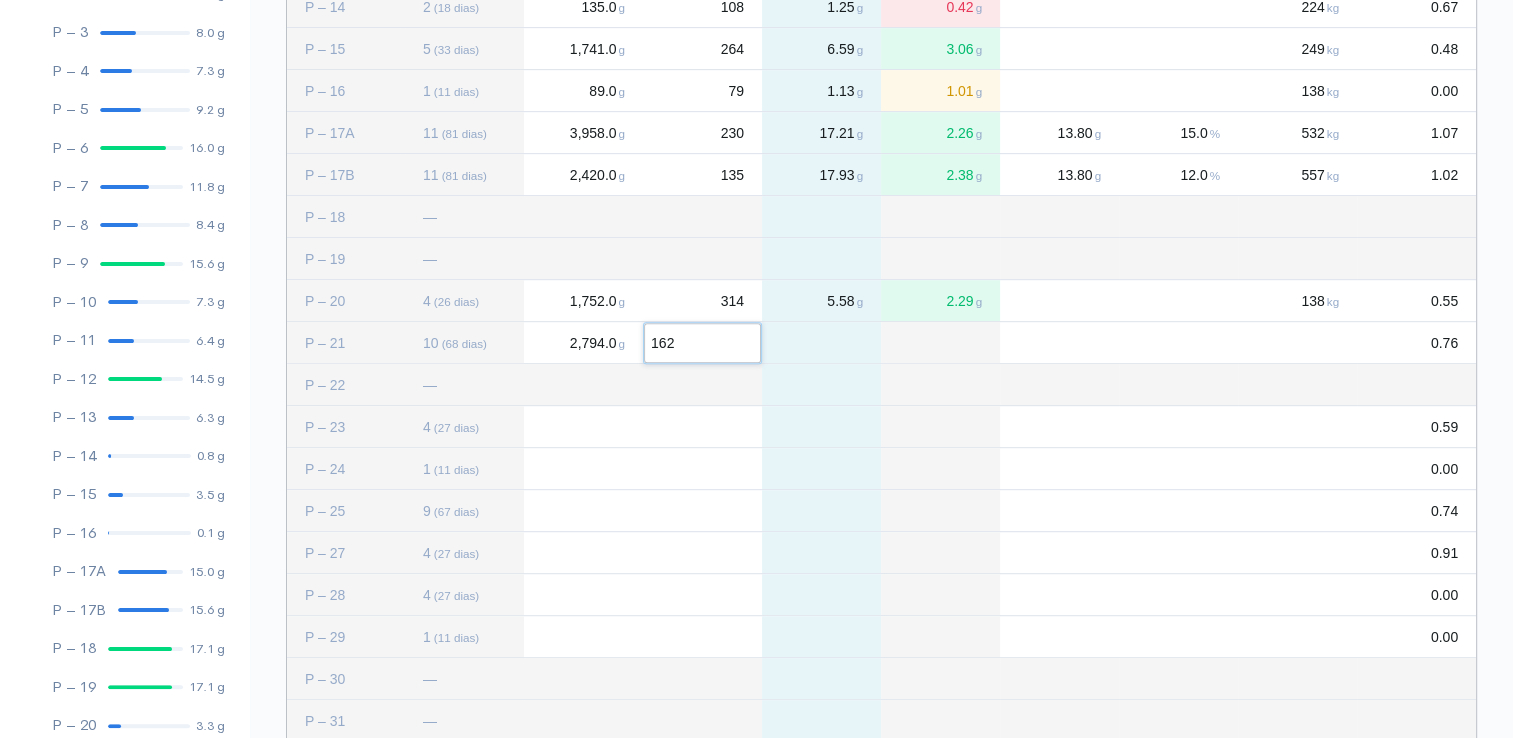 click 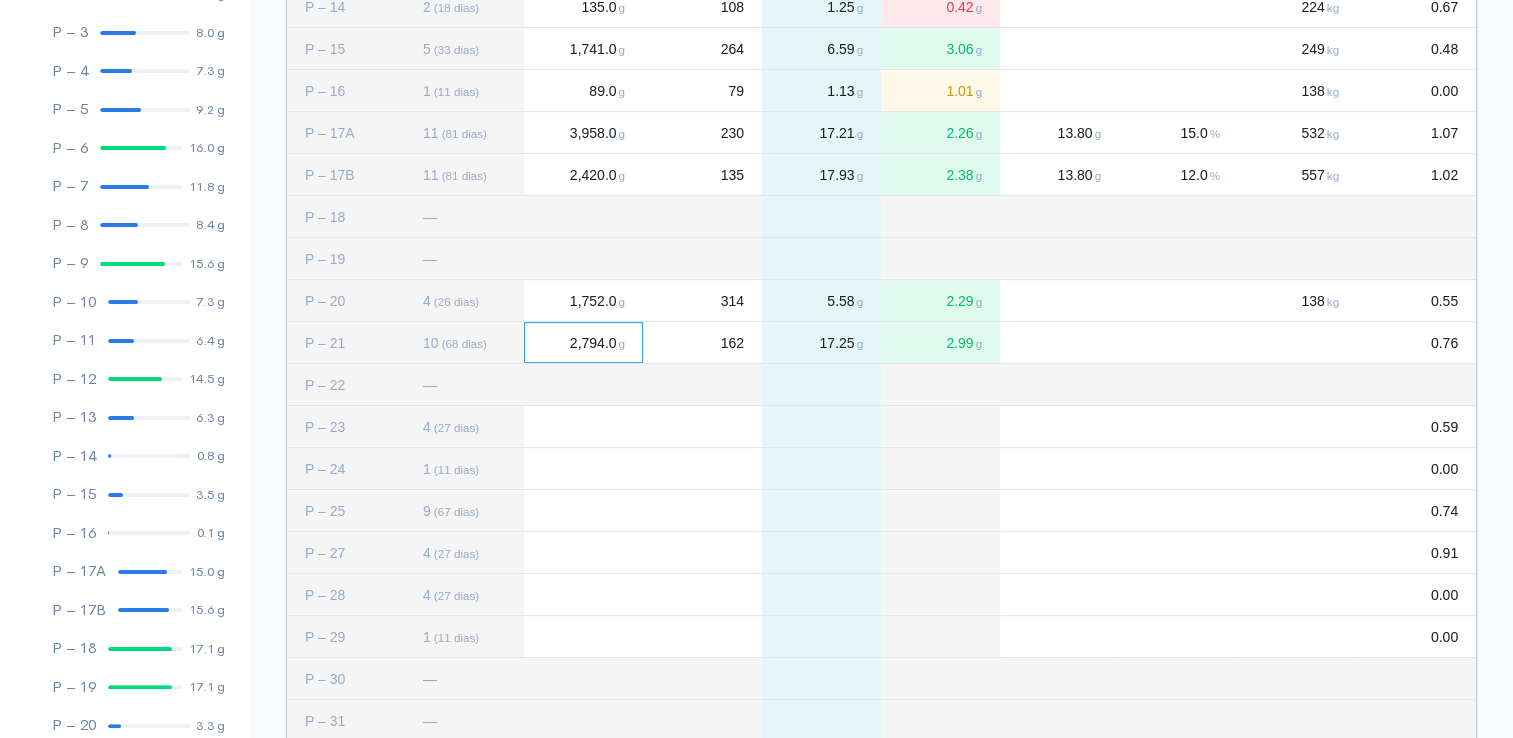 click on "2,794.0 g" 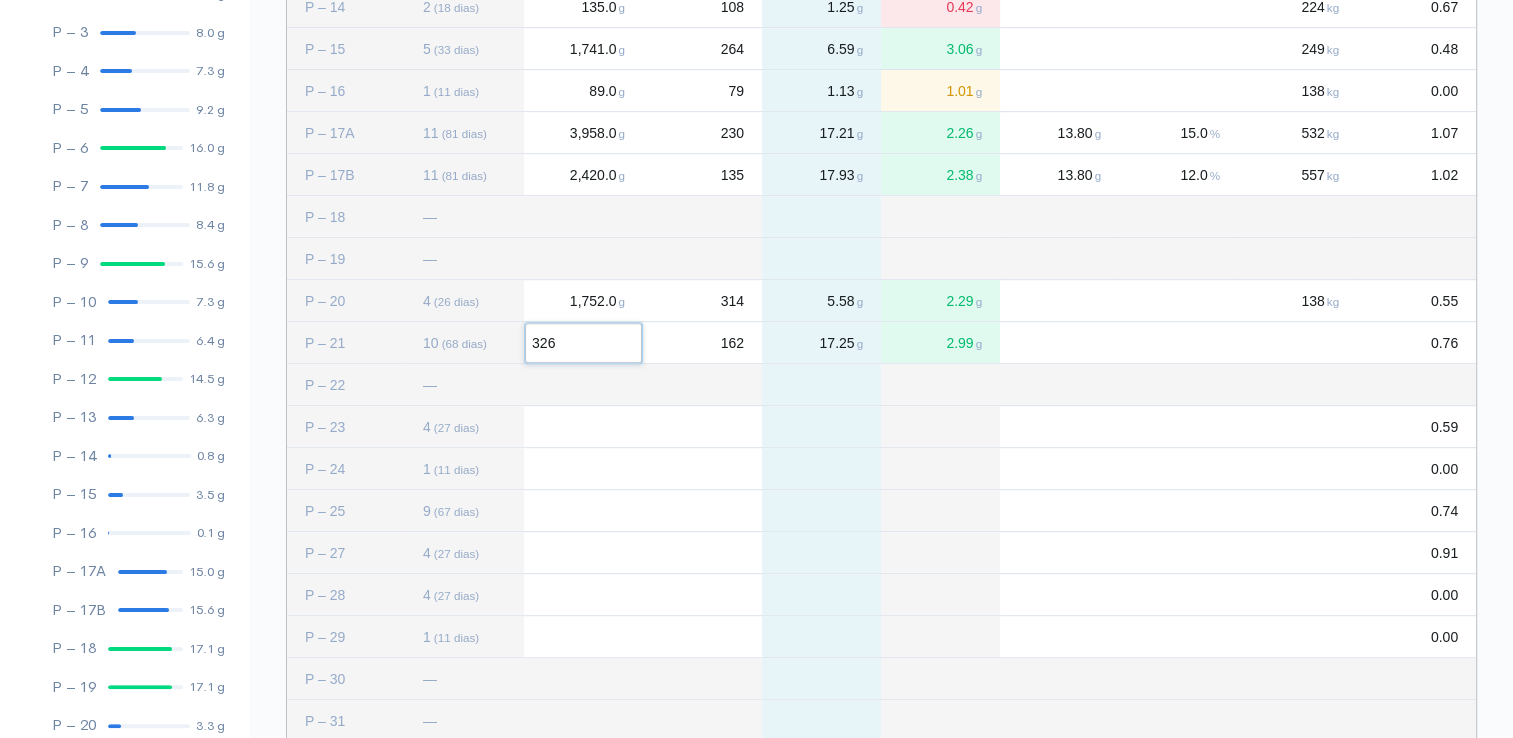 type on "3267" 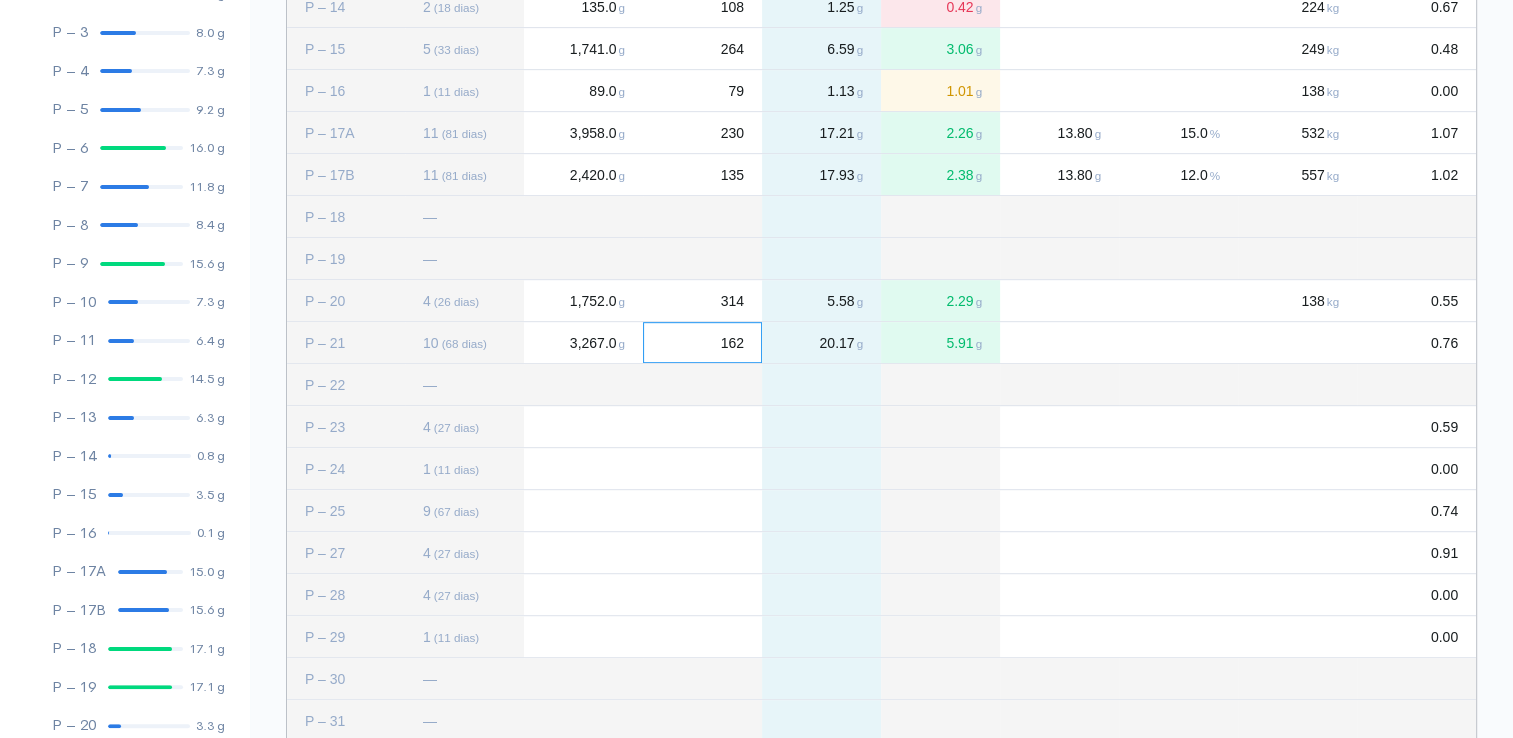 click on "162" 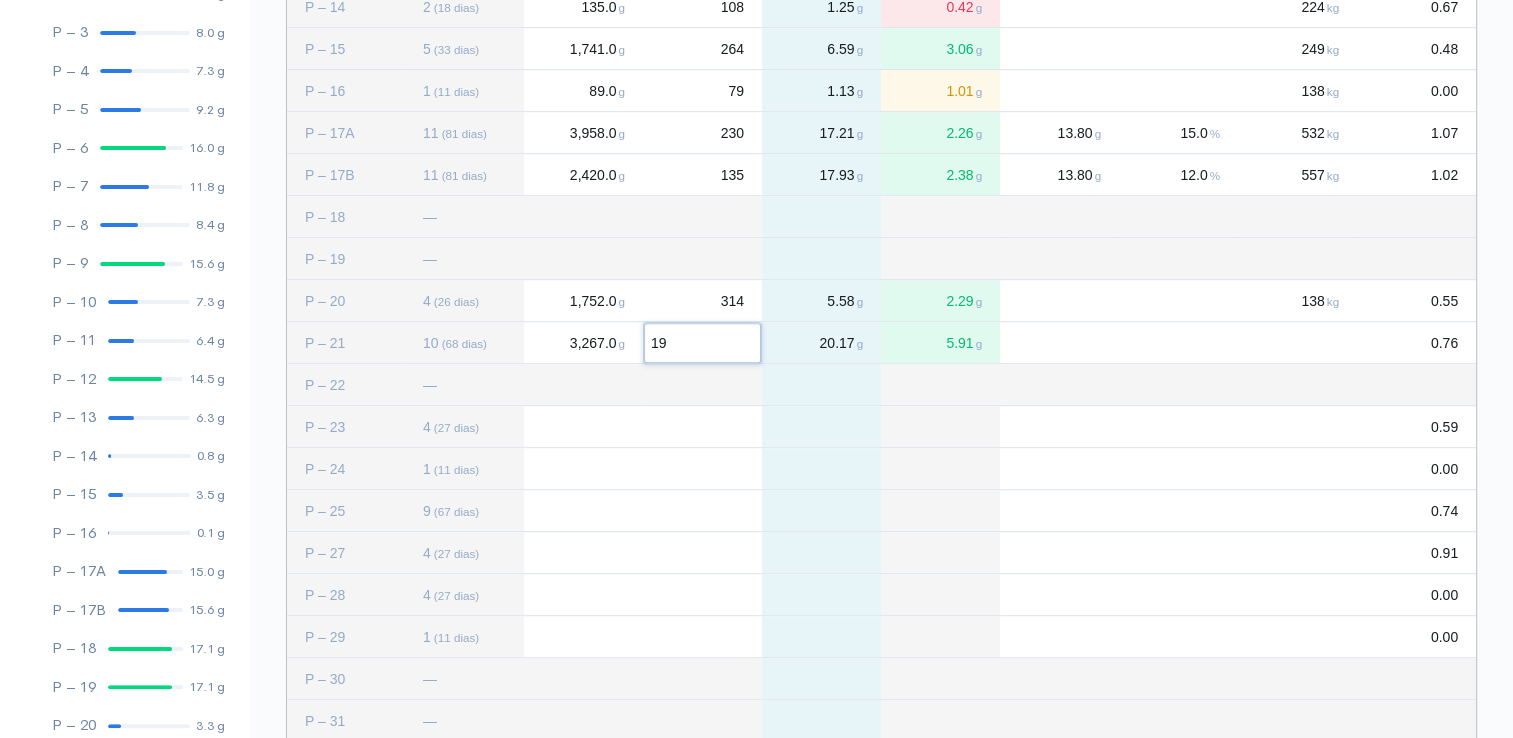 type on "198" 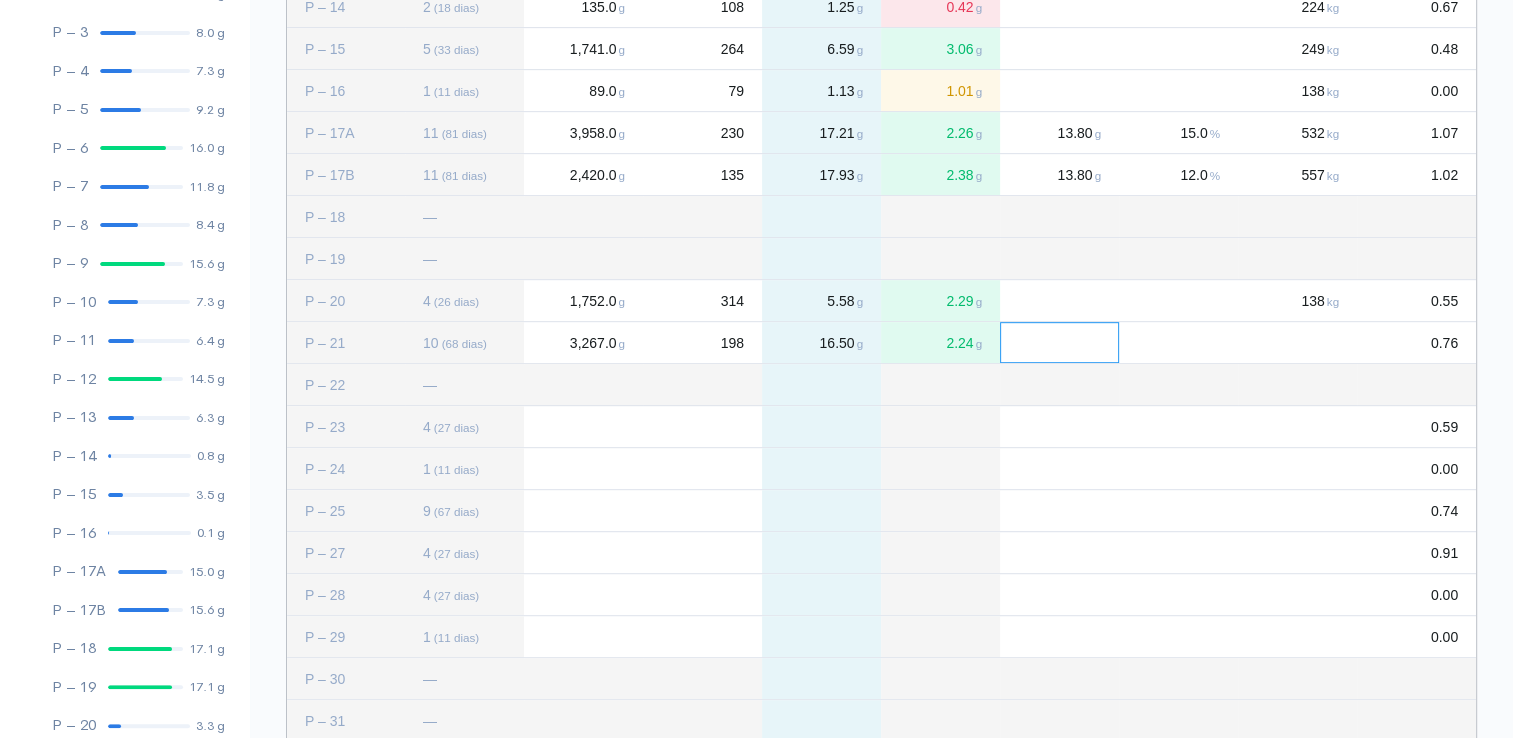 click 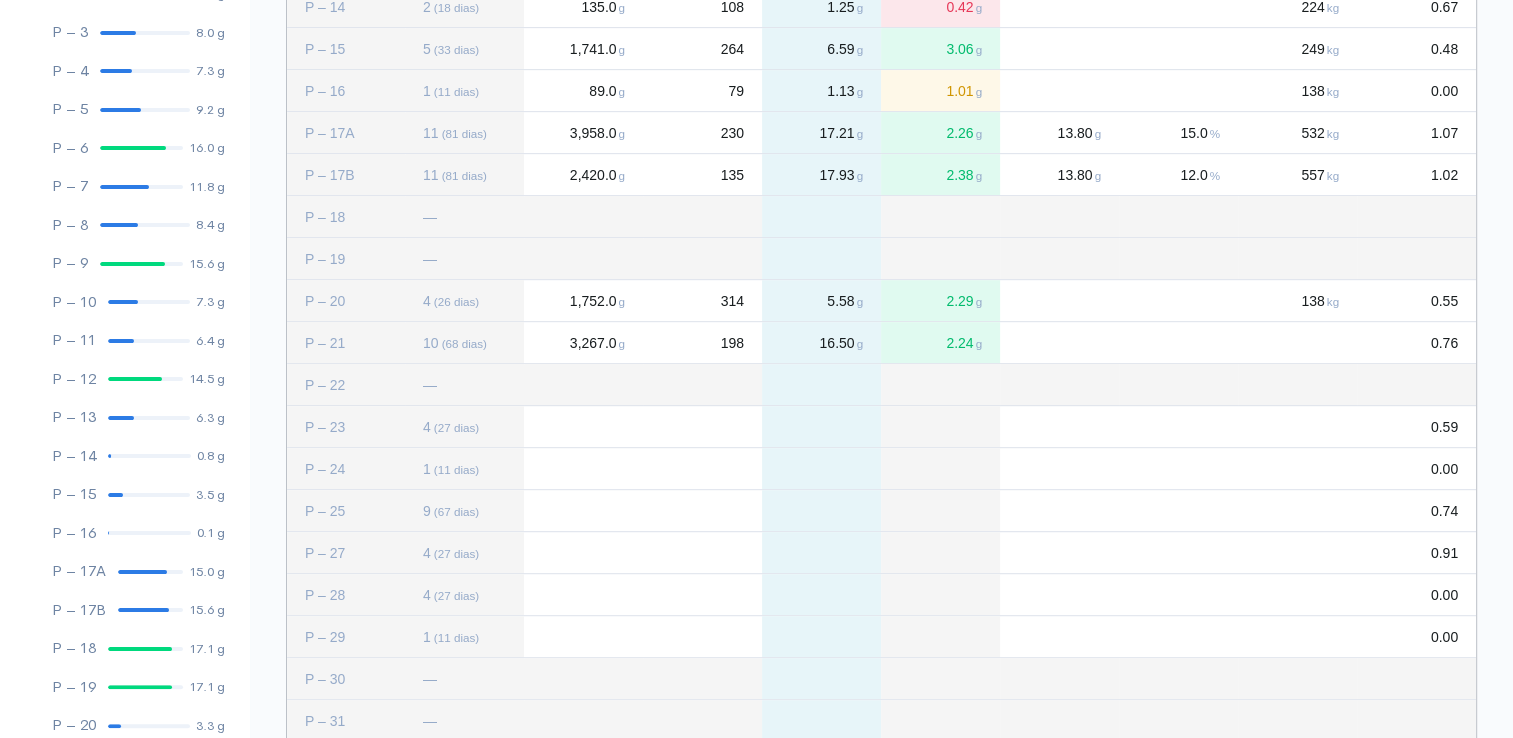 click 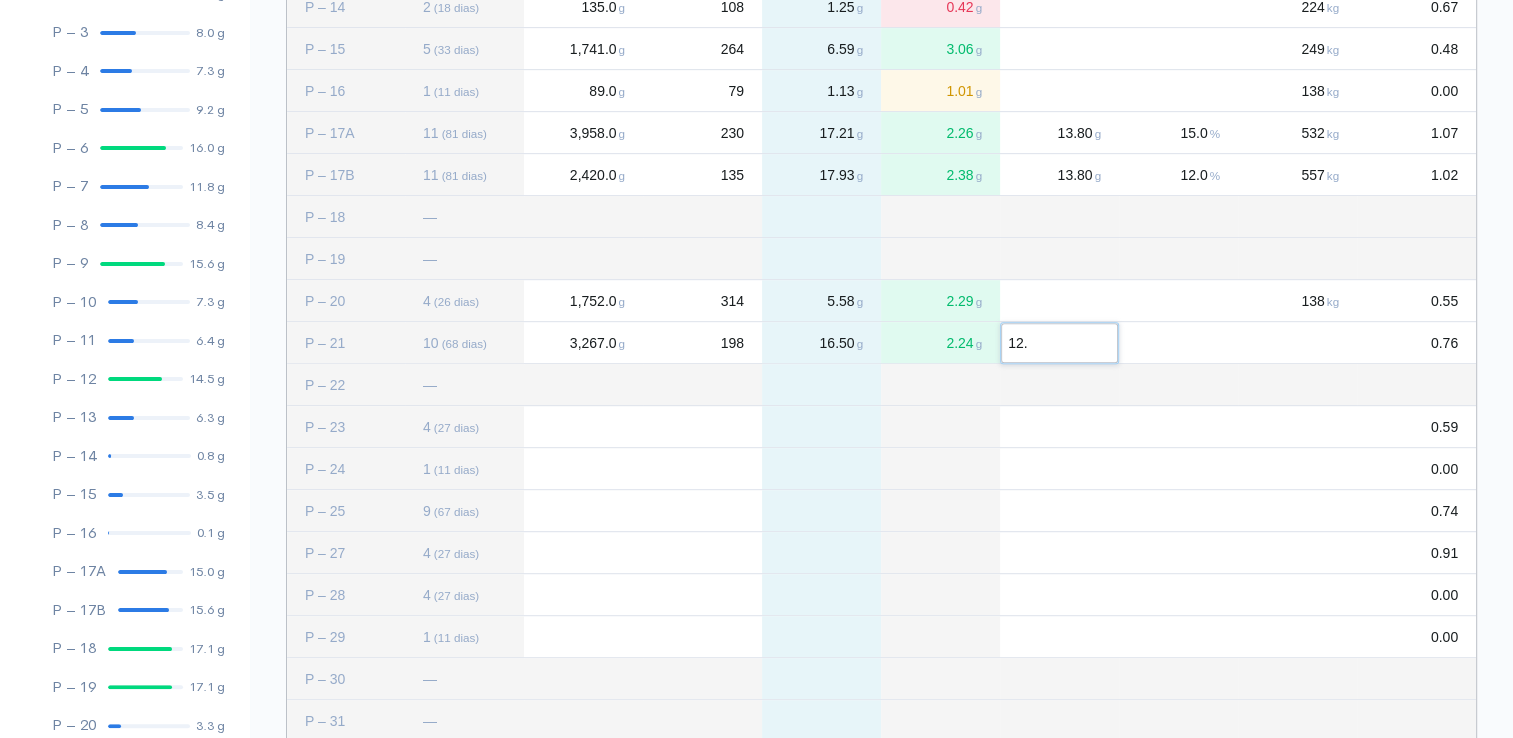 type on "12.6" 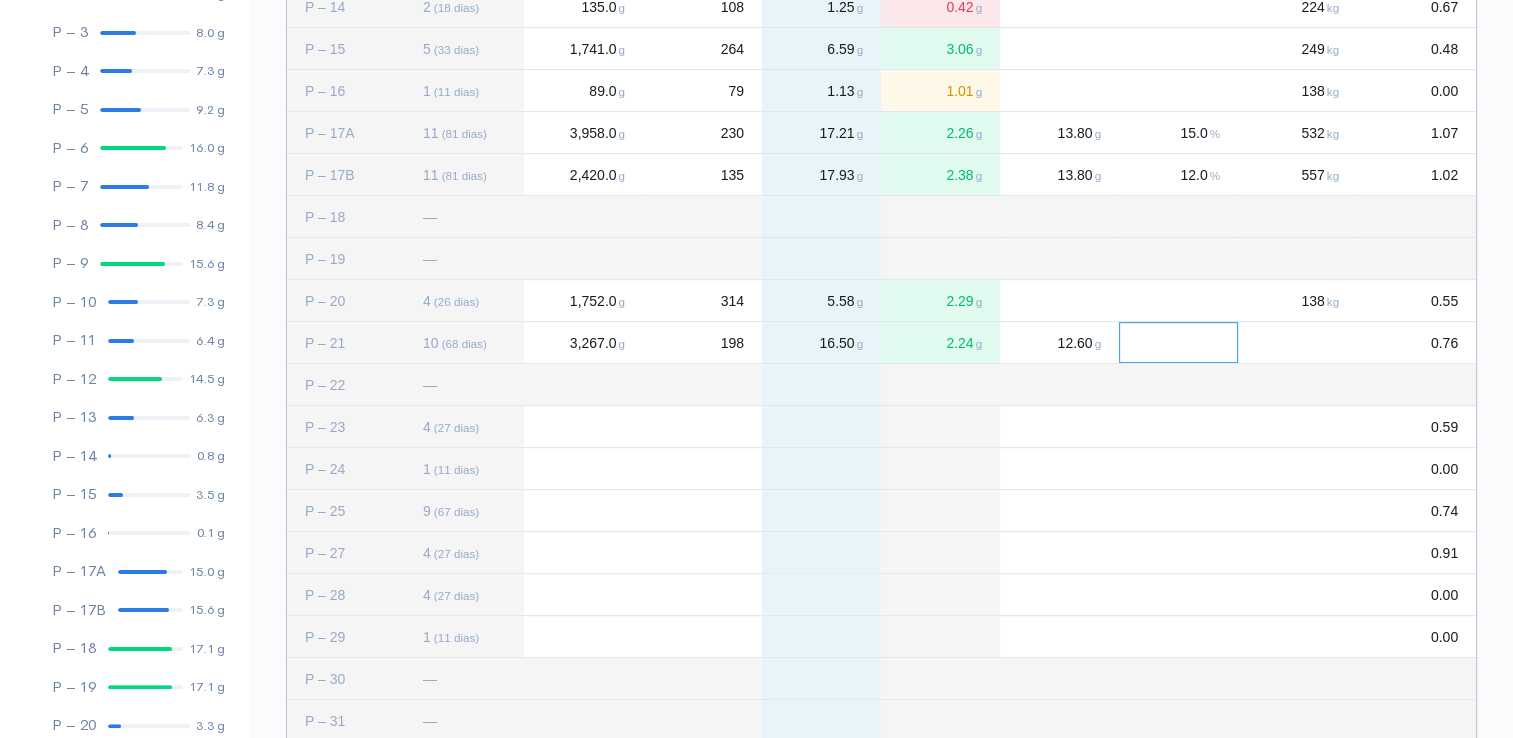 click 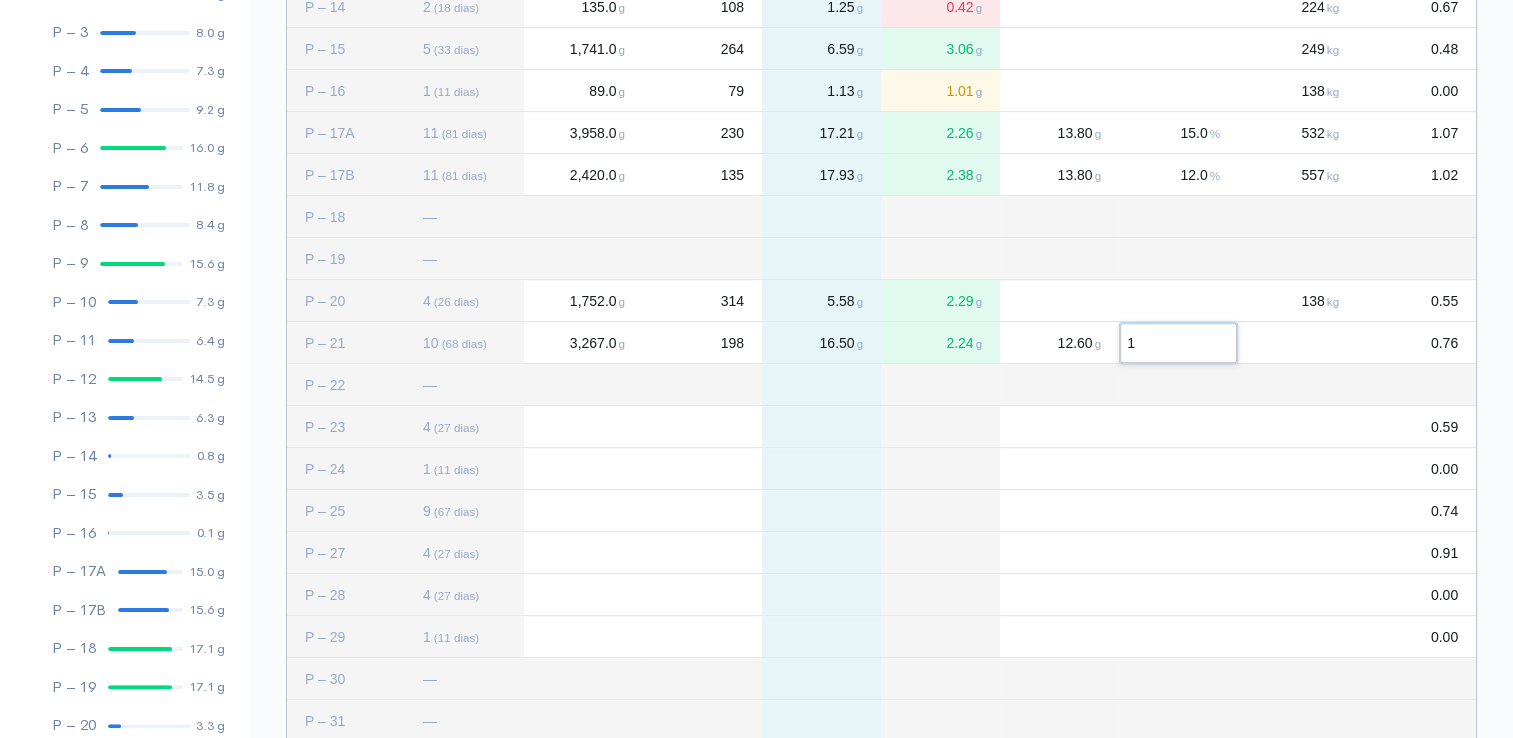 type on "15" 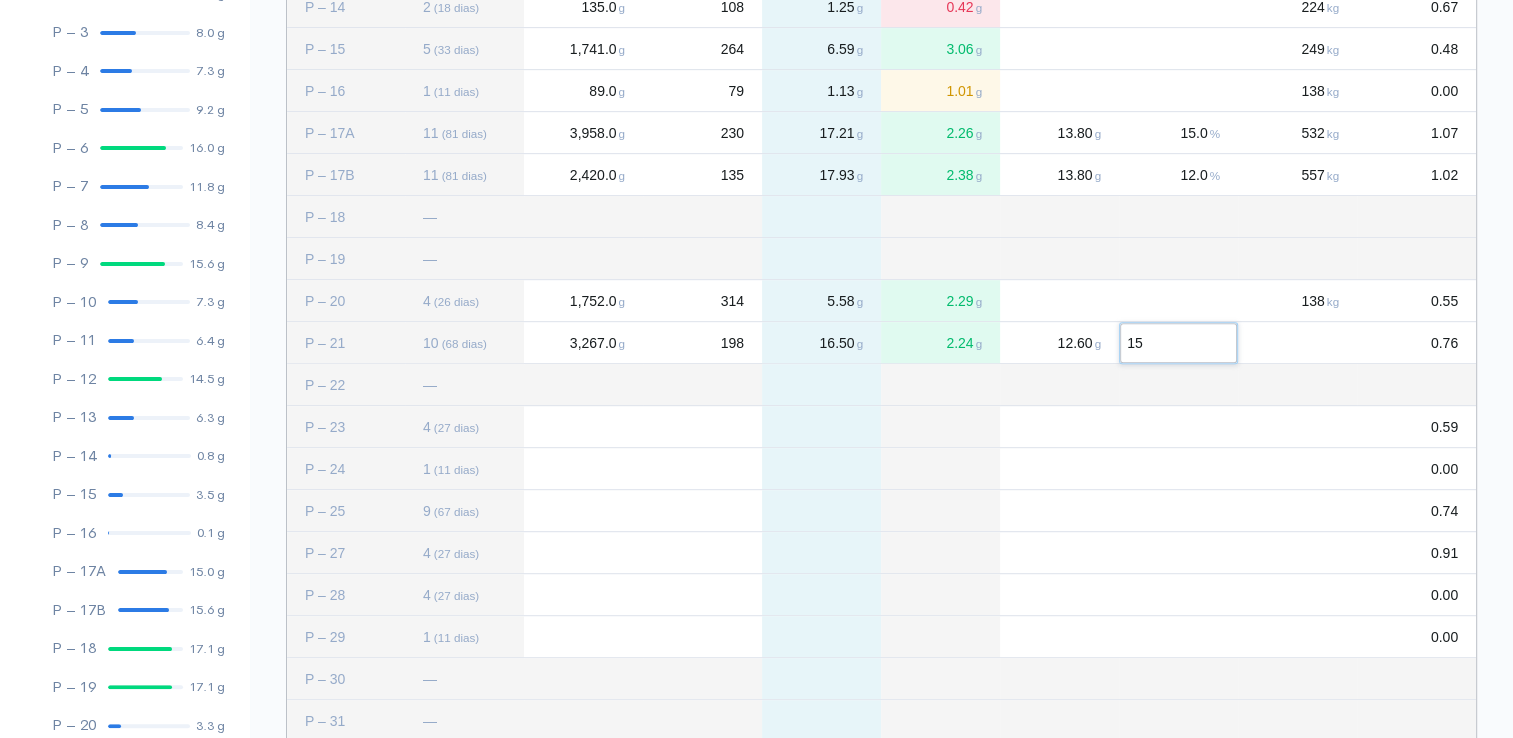 click 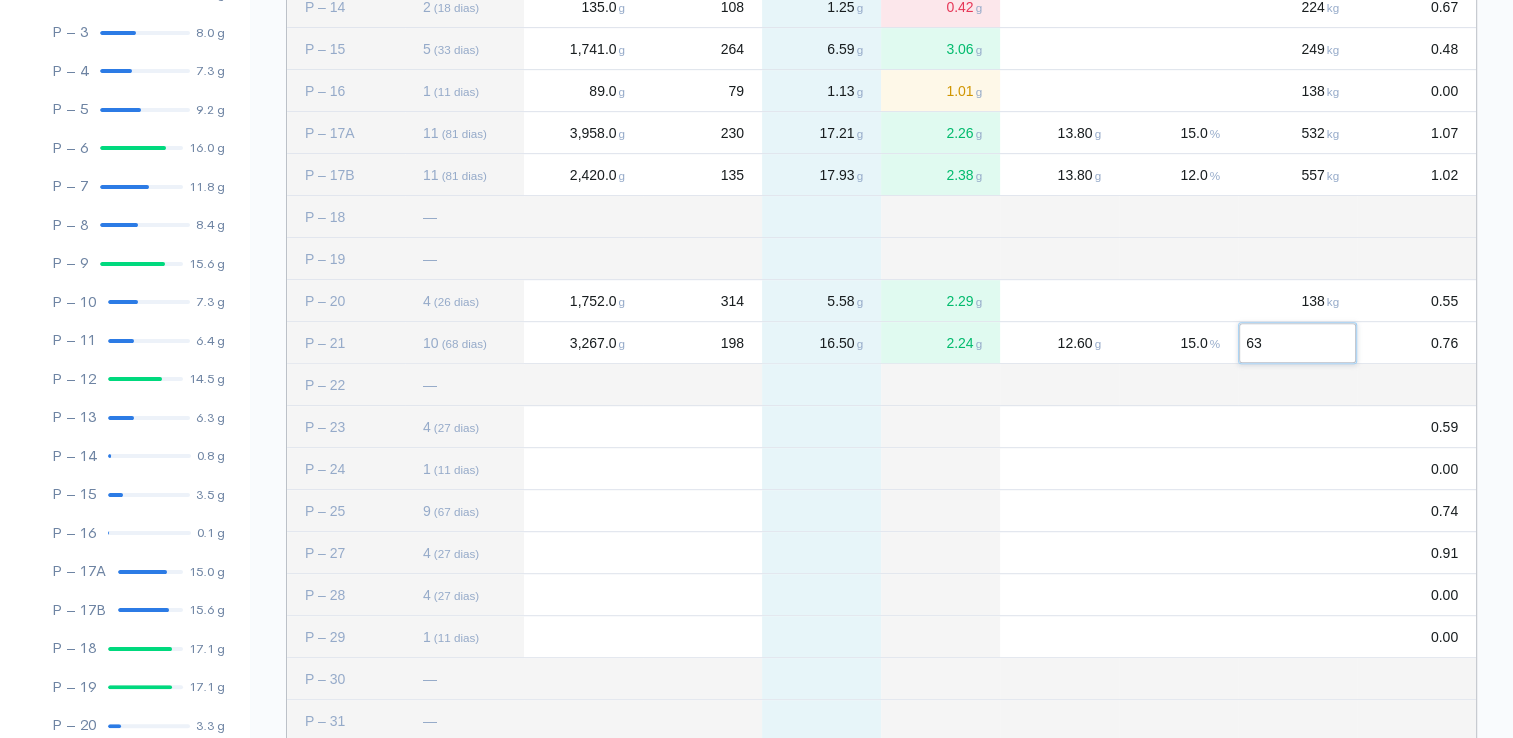 type on "630" 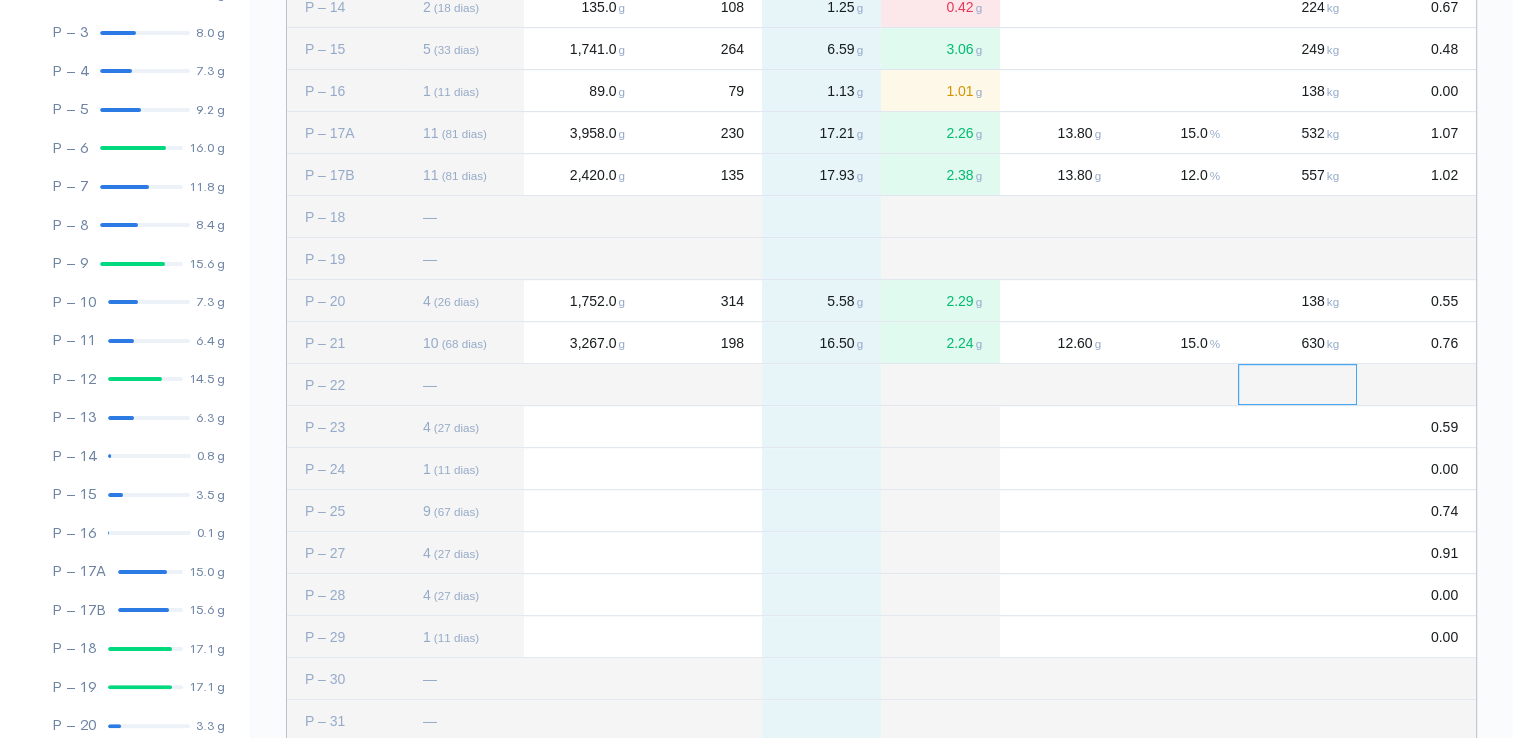 click 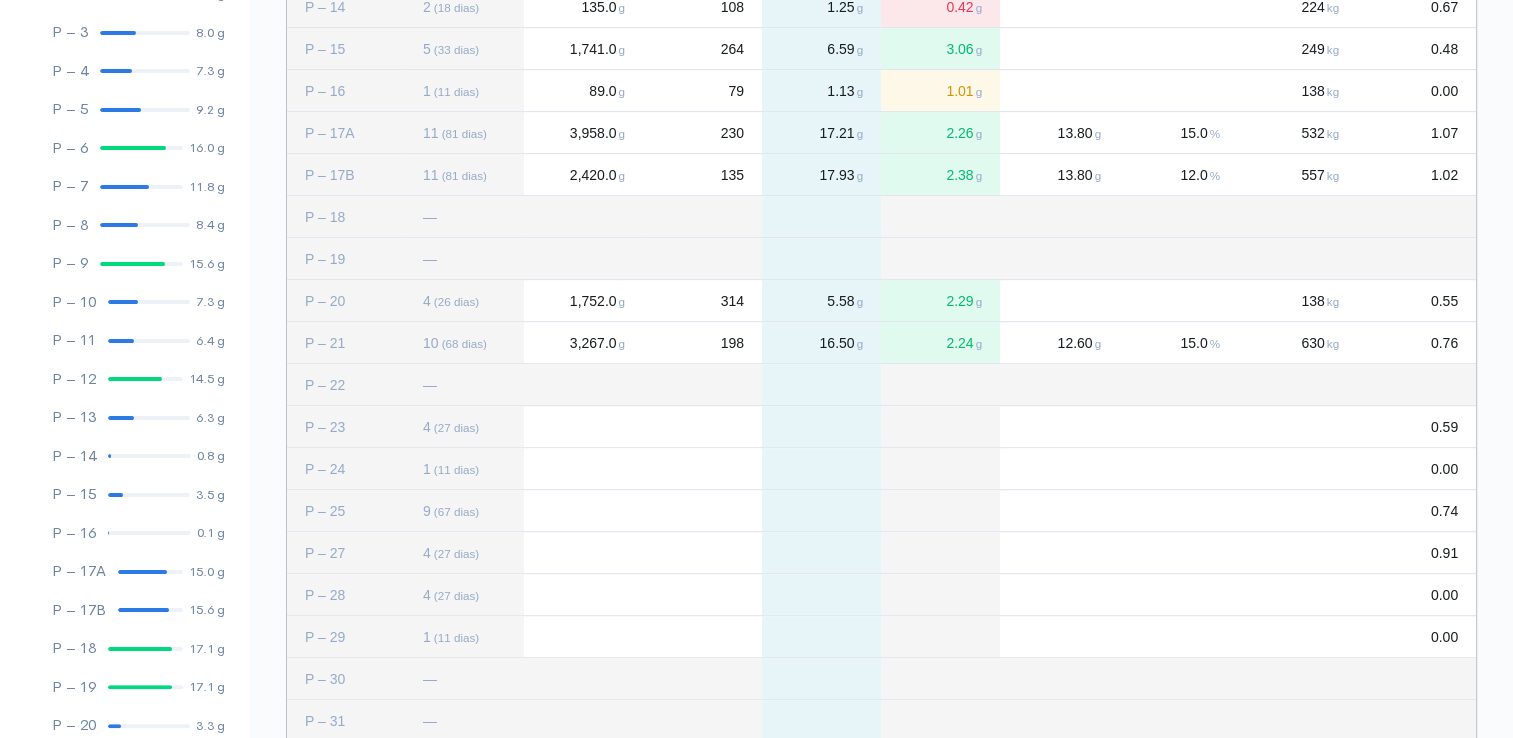 click 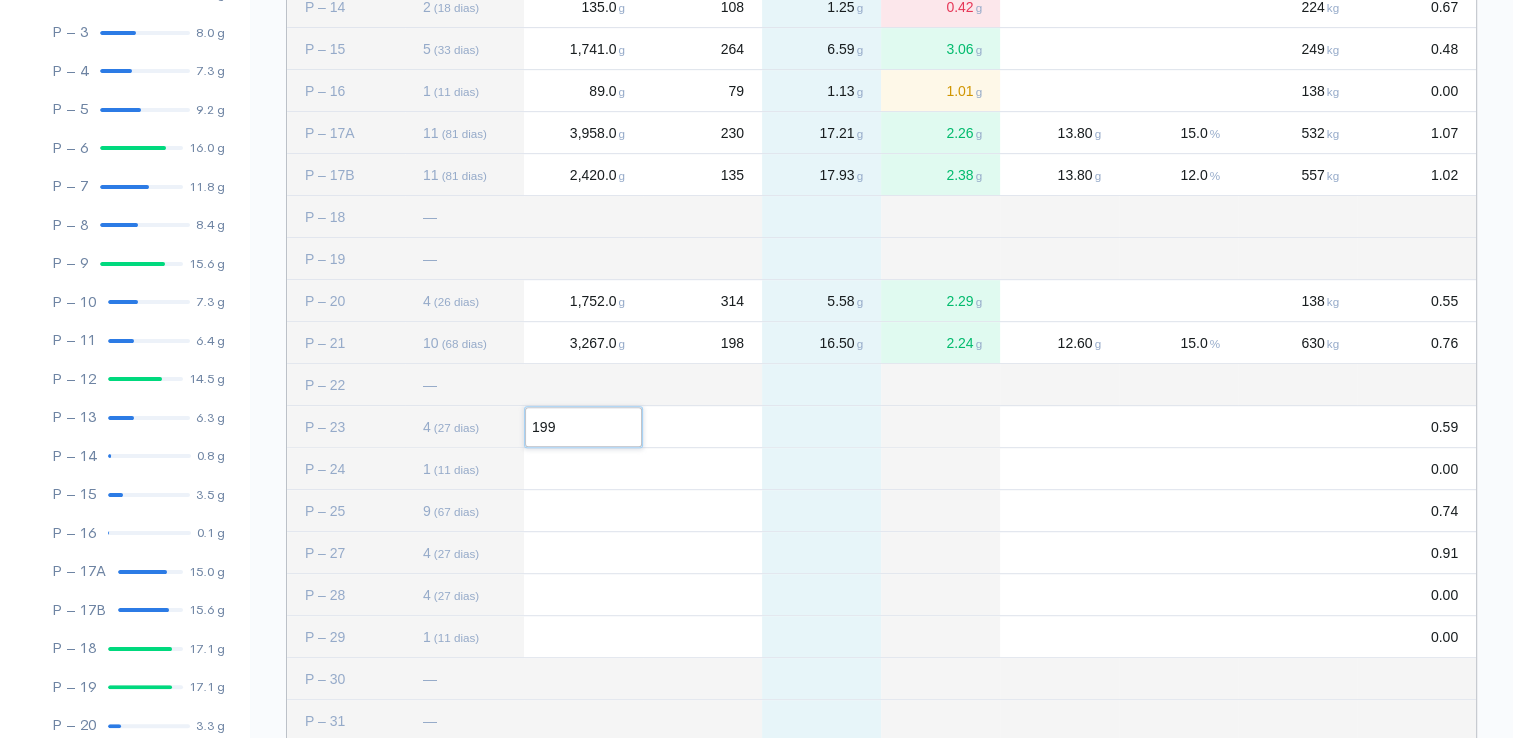 type on "1996" 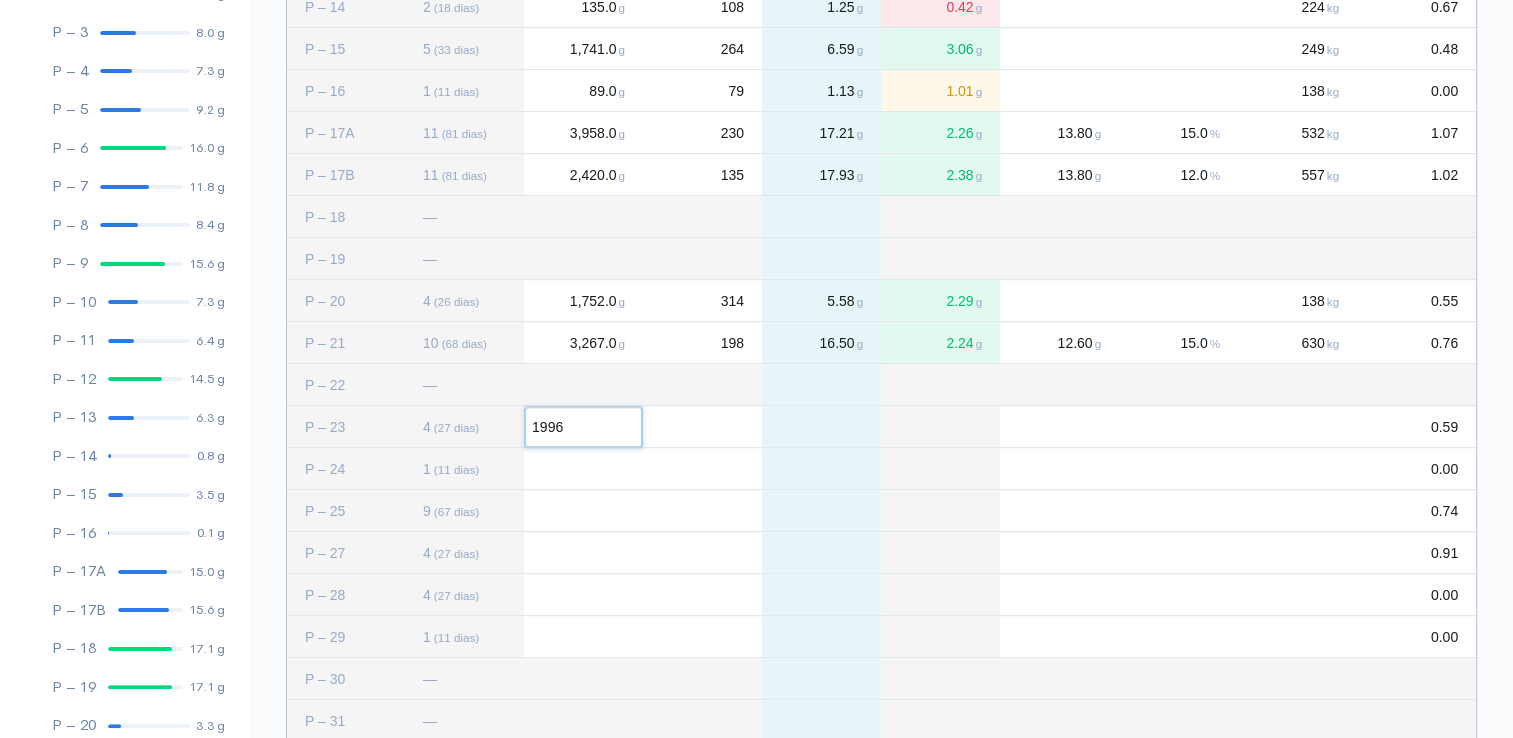 click 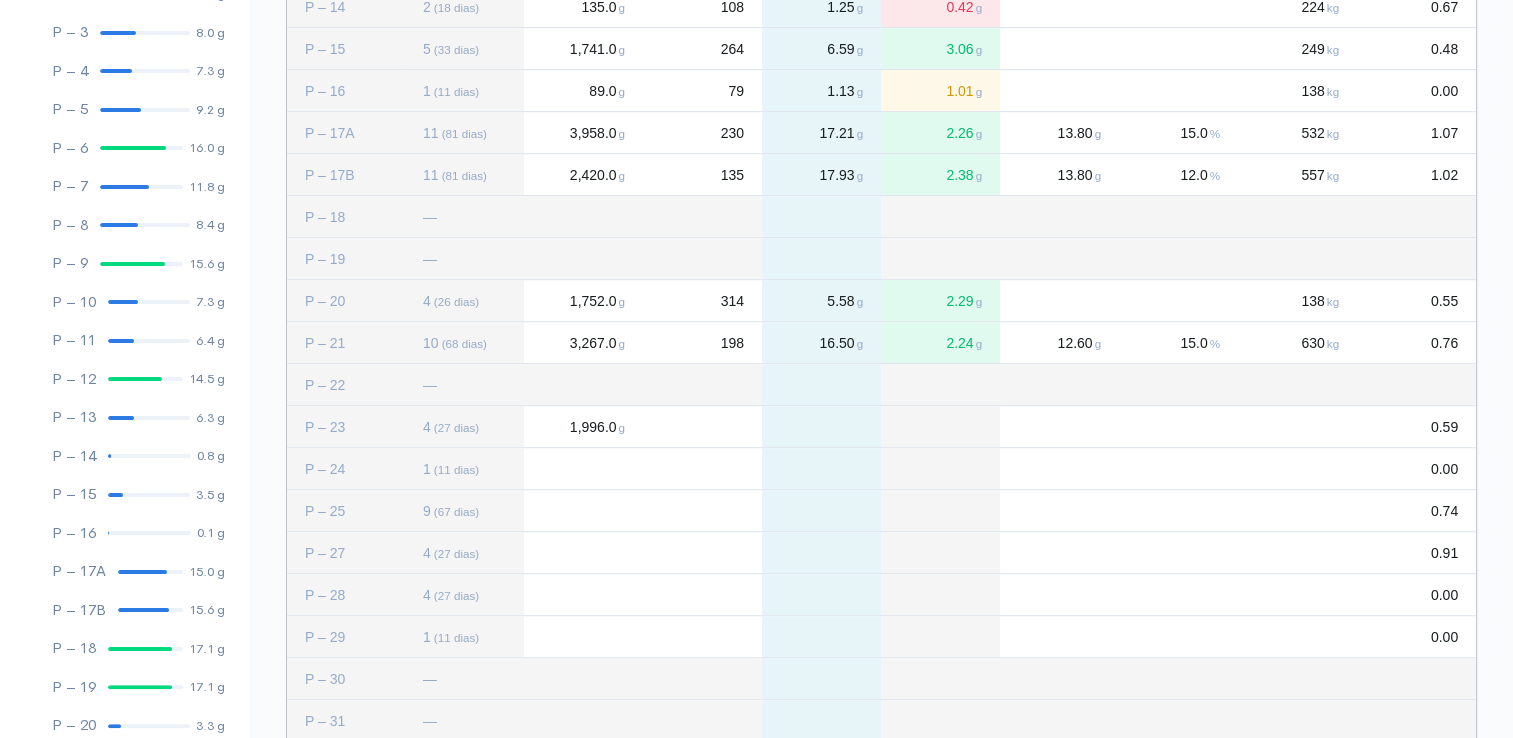 click 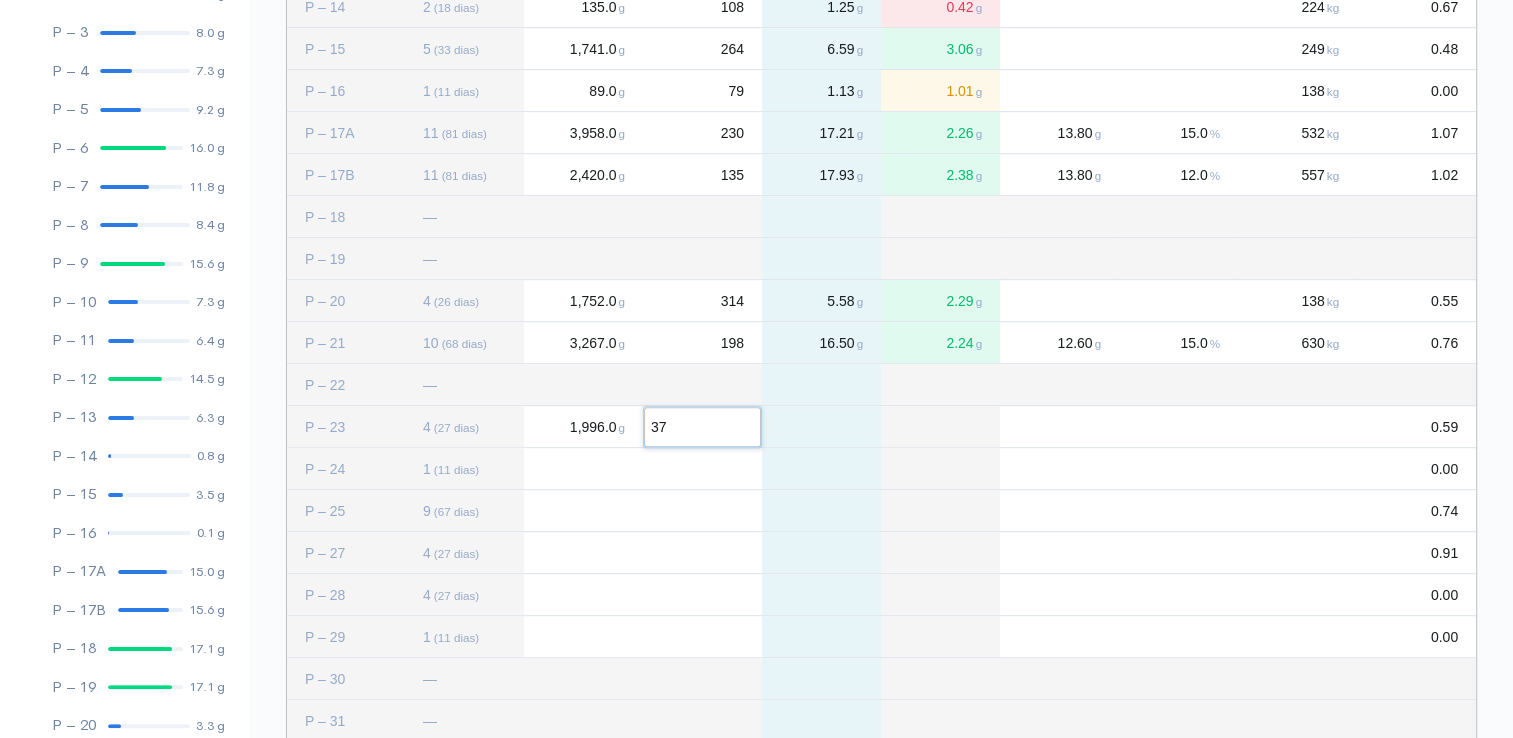 type on "376" 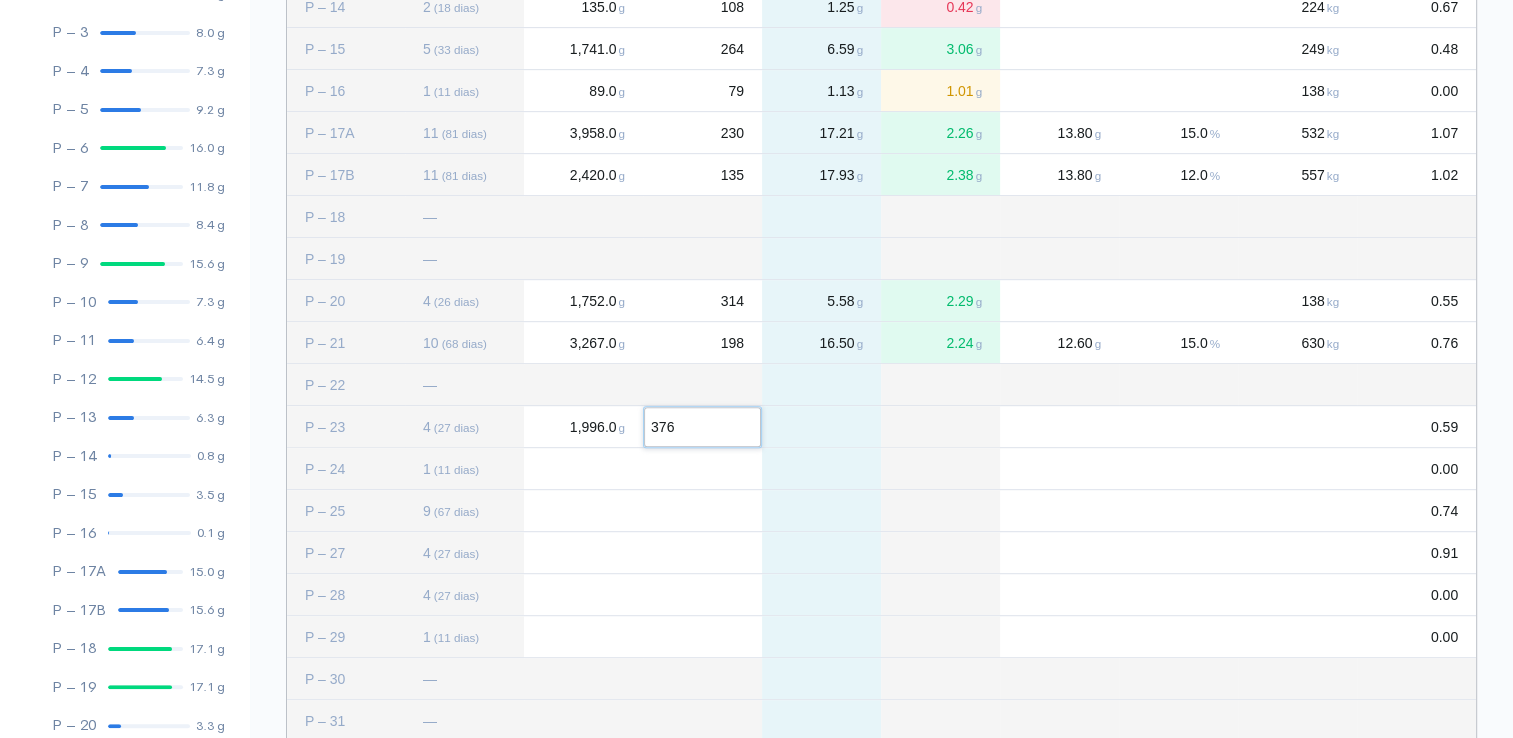 click 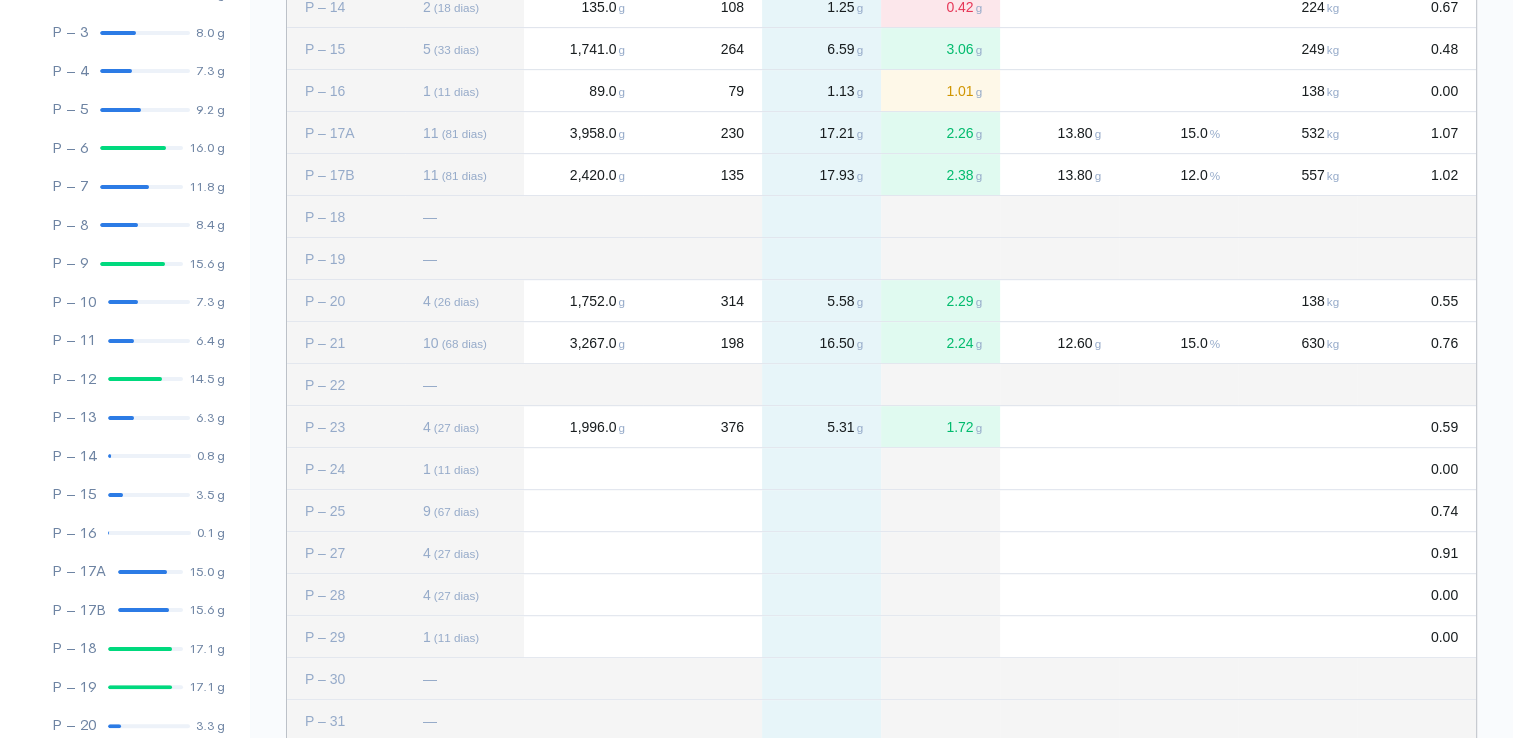 click on "1,996.0 g" 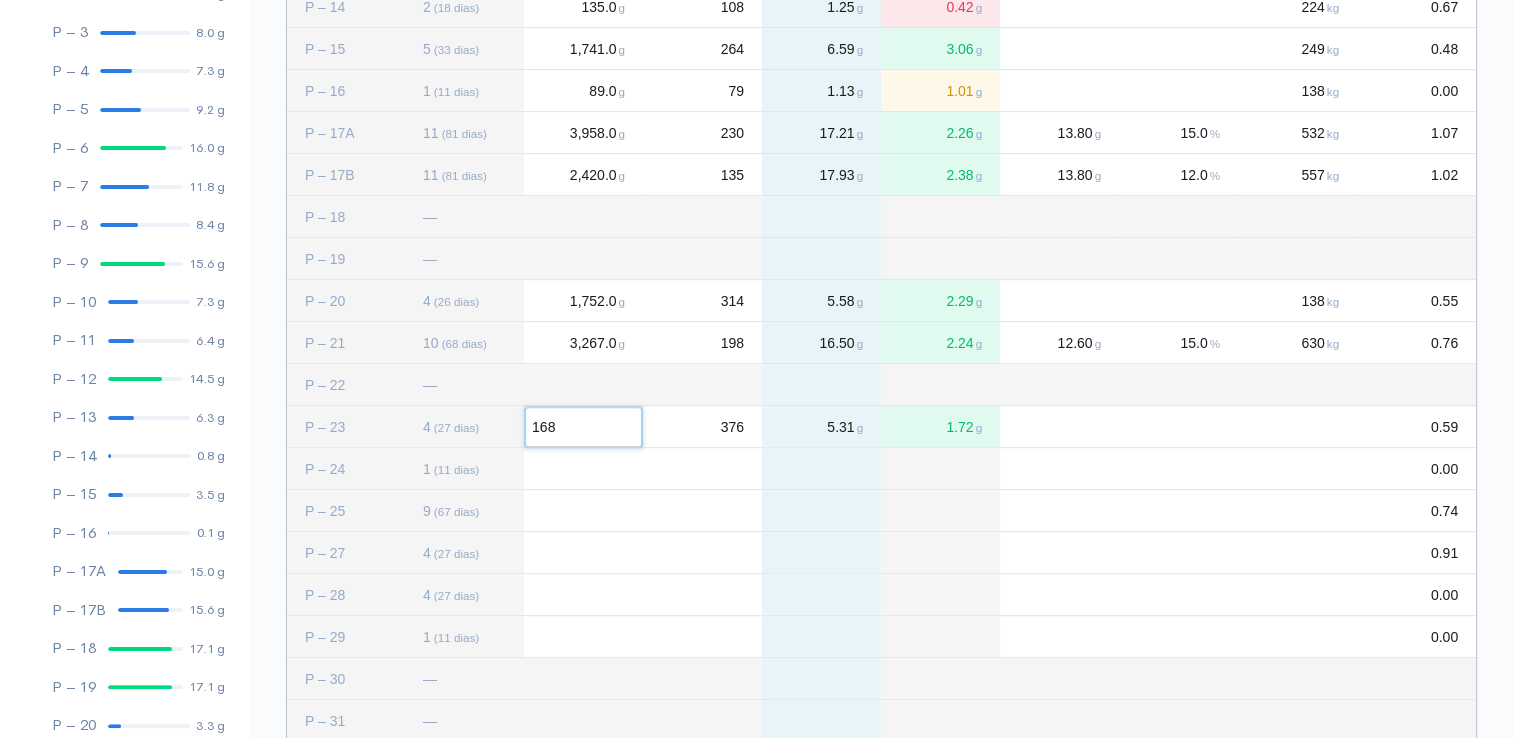 type on "1681" 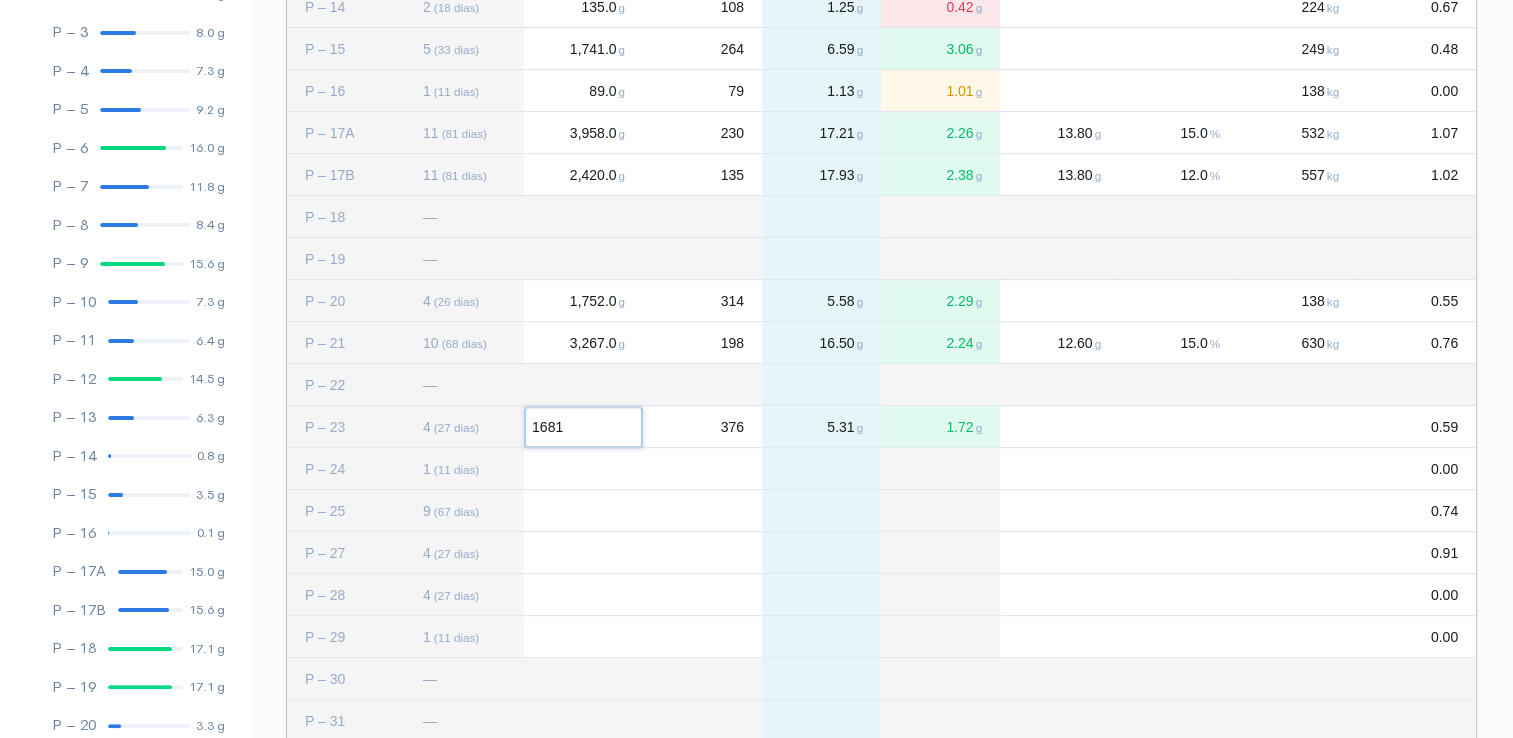 click on "376" 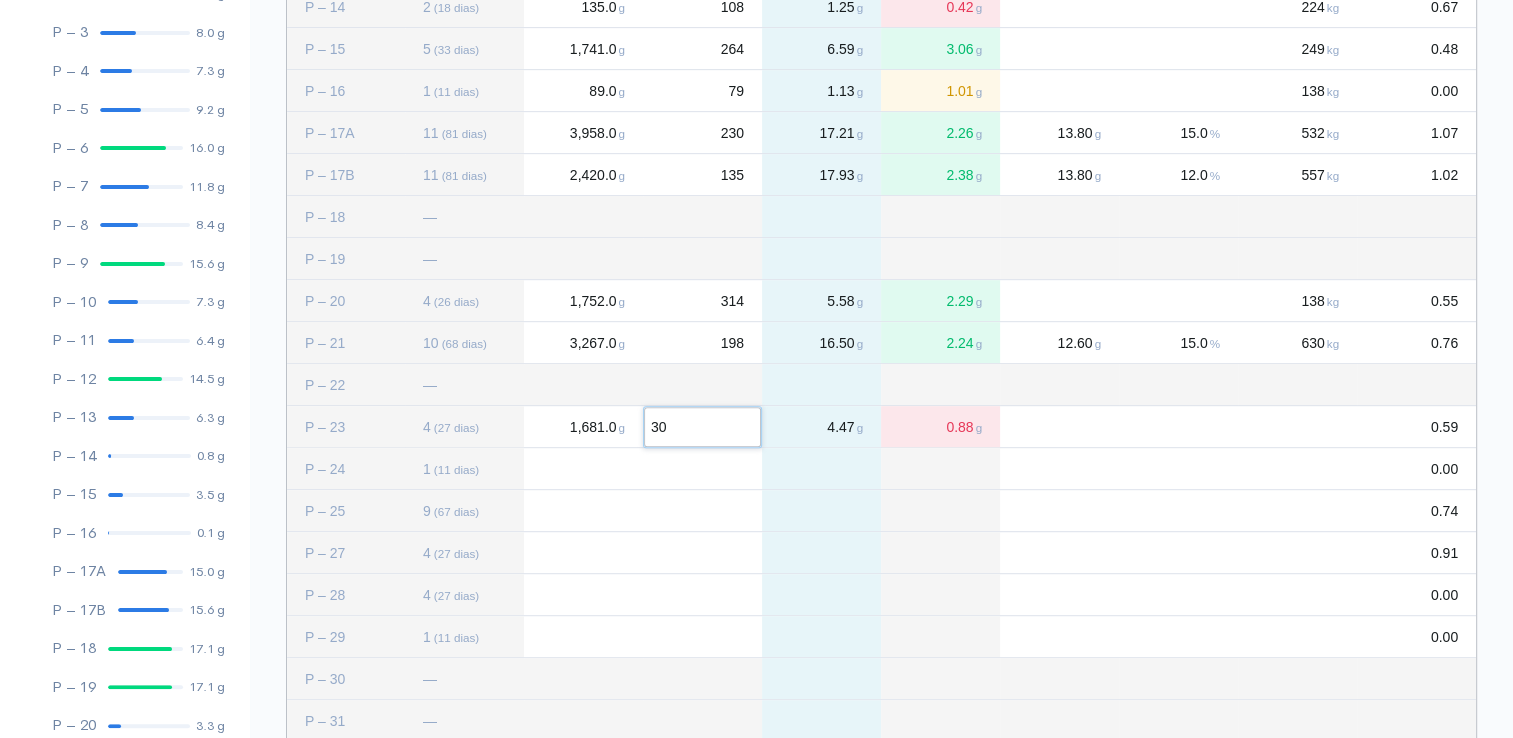 type on "306" 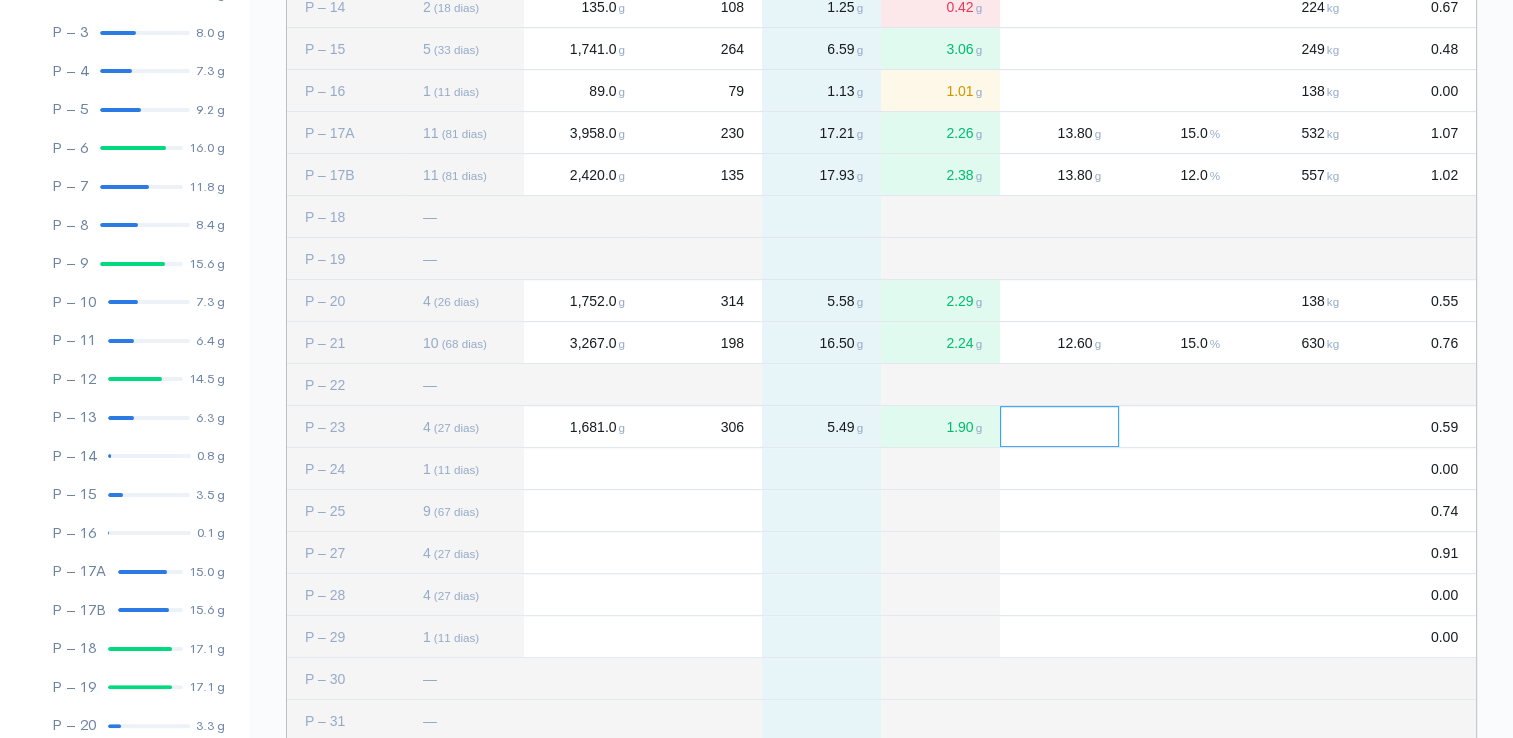 click 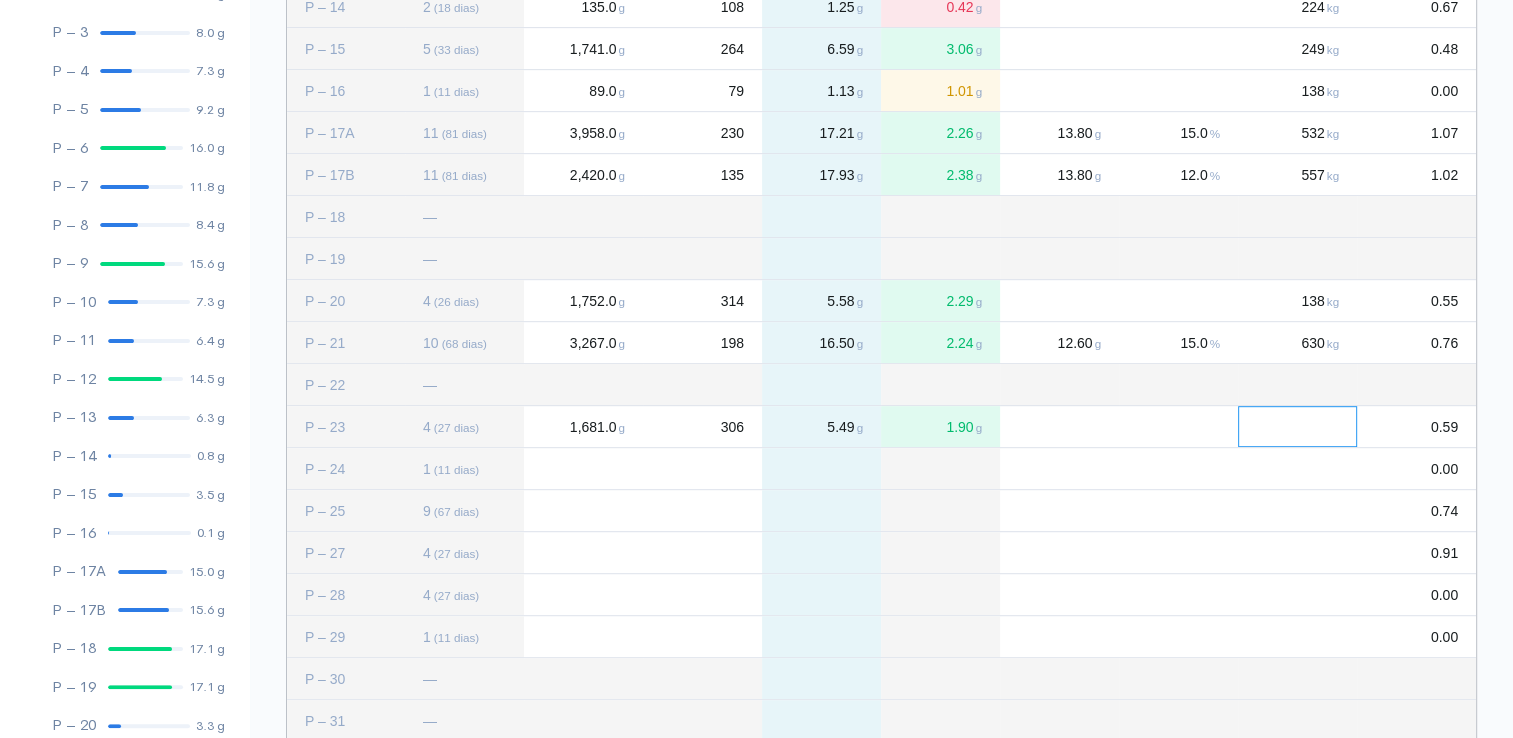 click 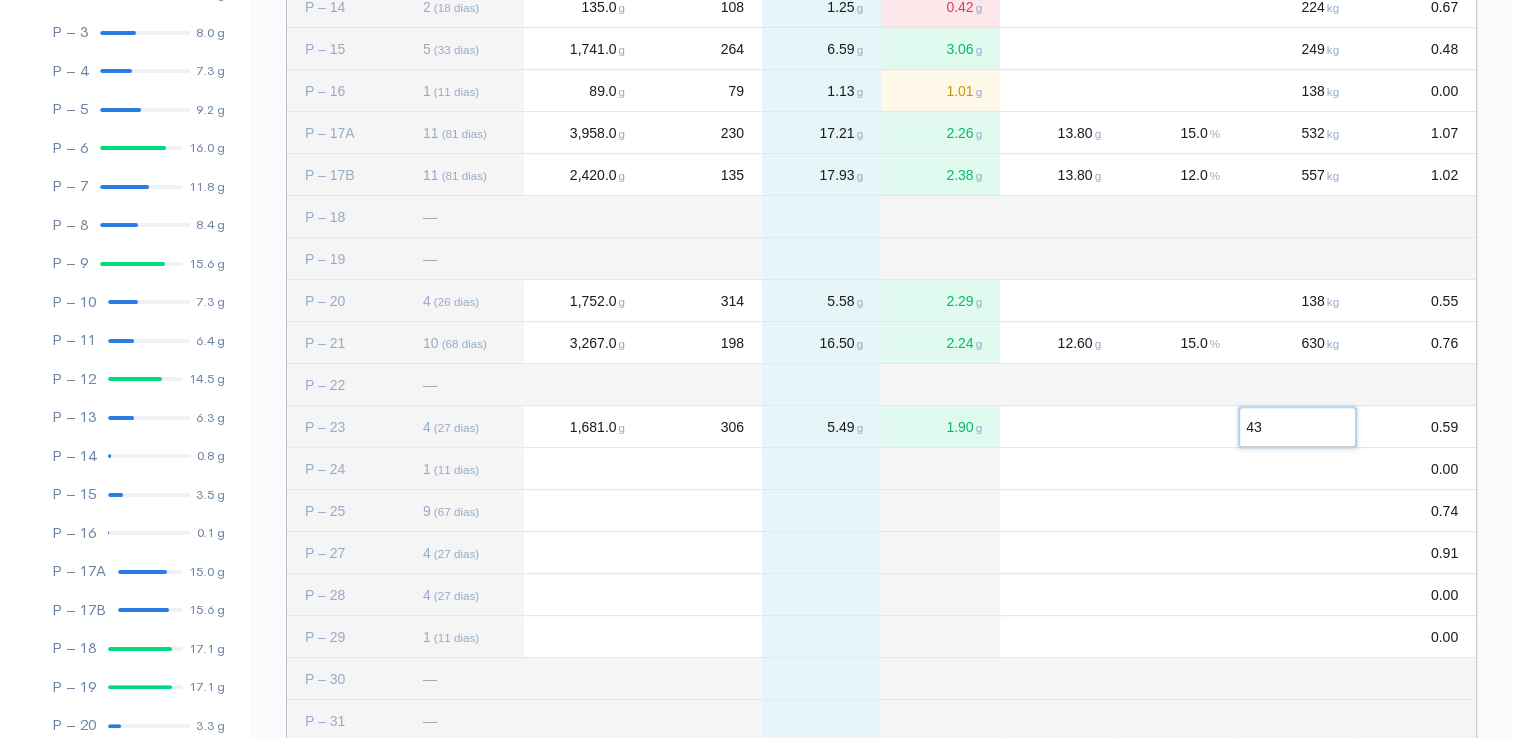 type on "431" 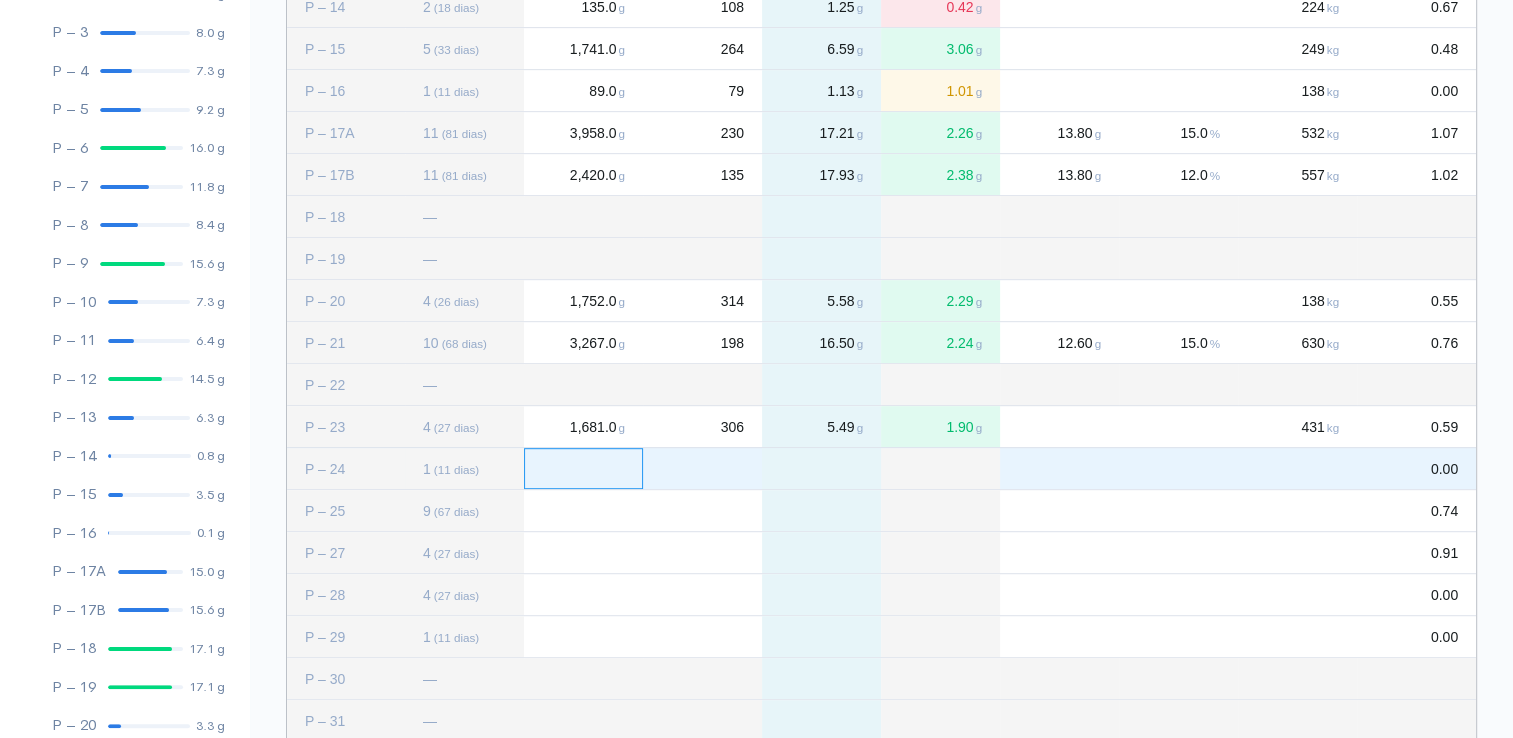 click 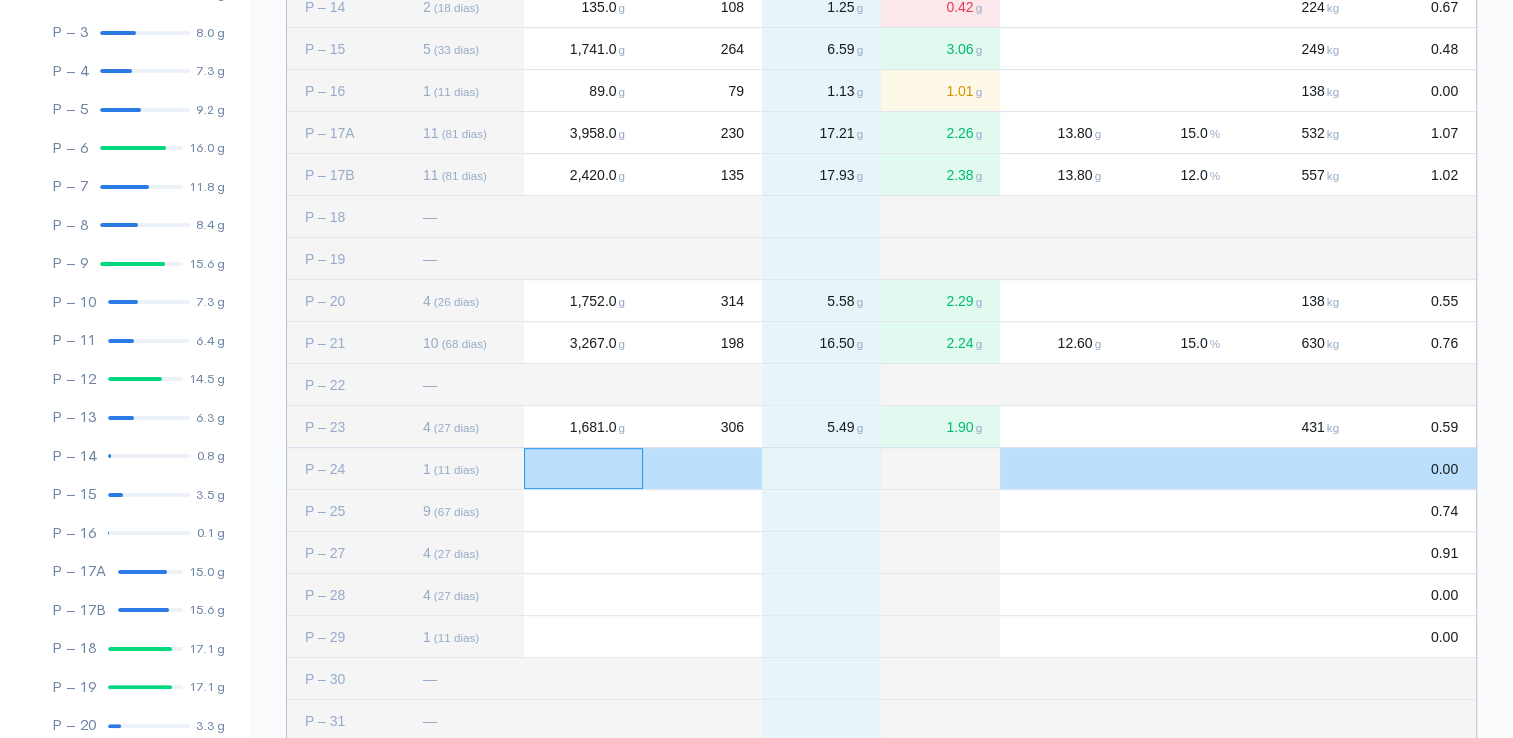 click 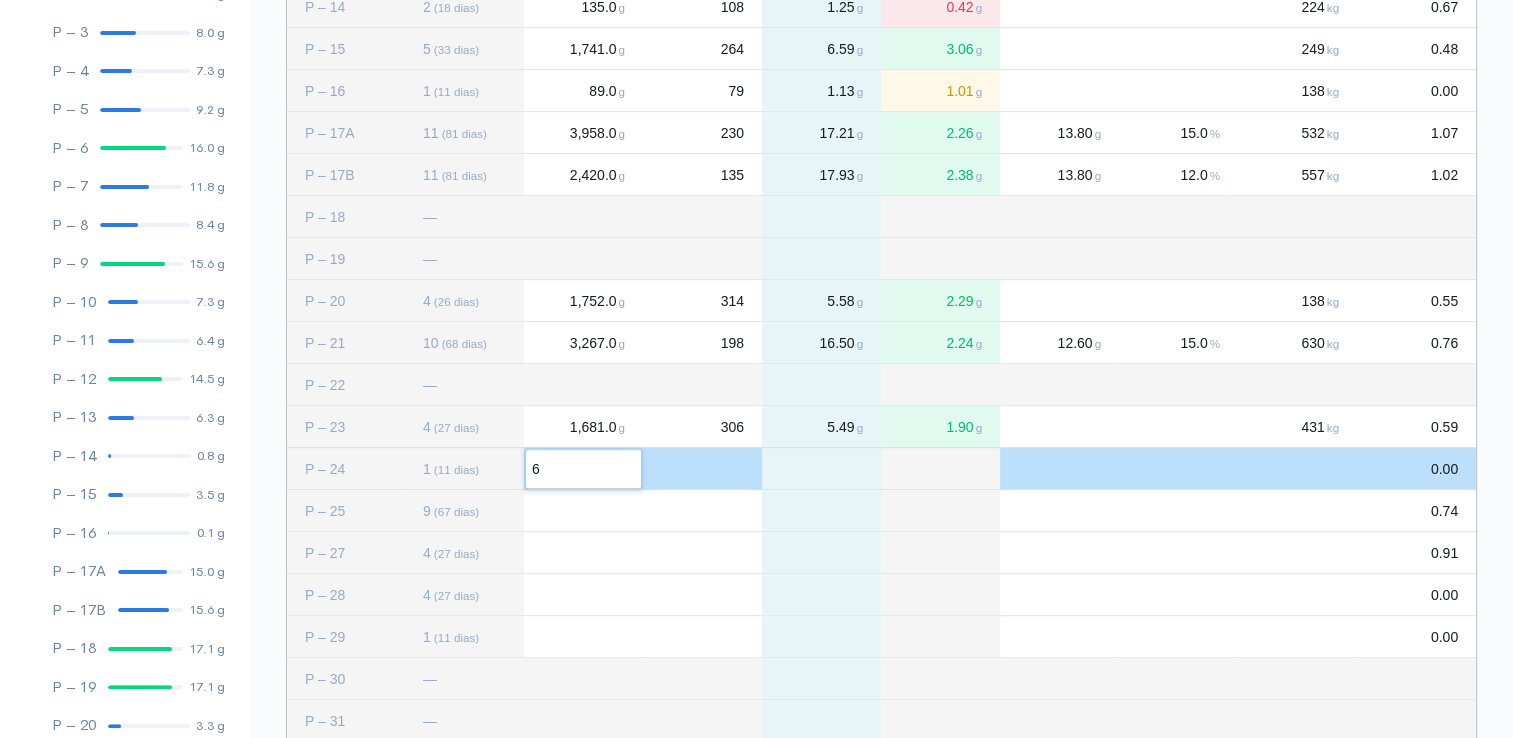 type on "60" 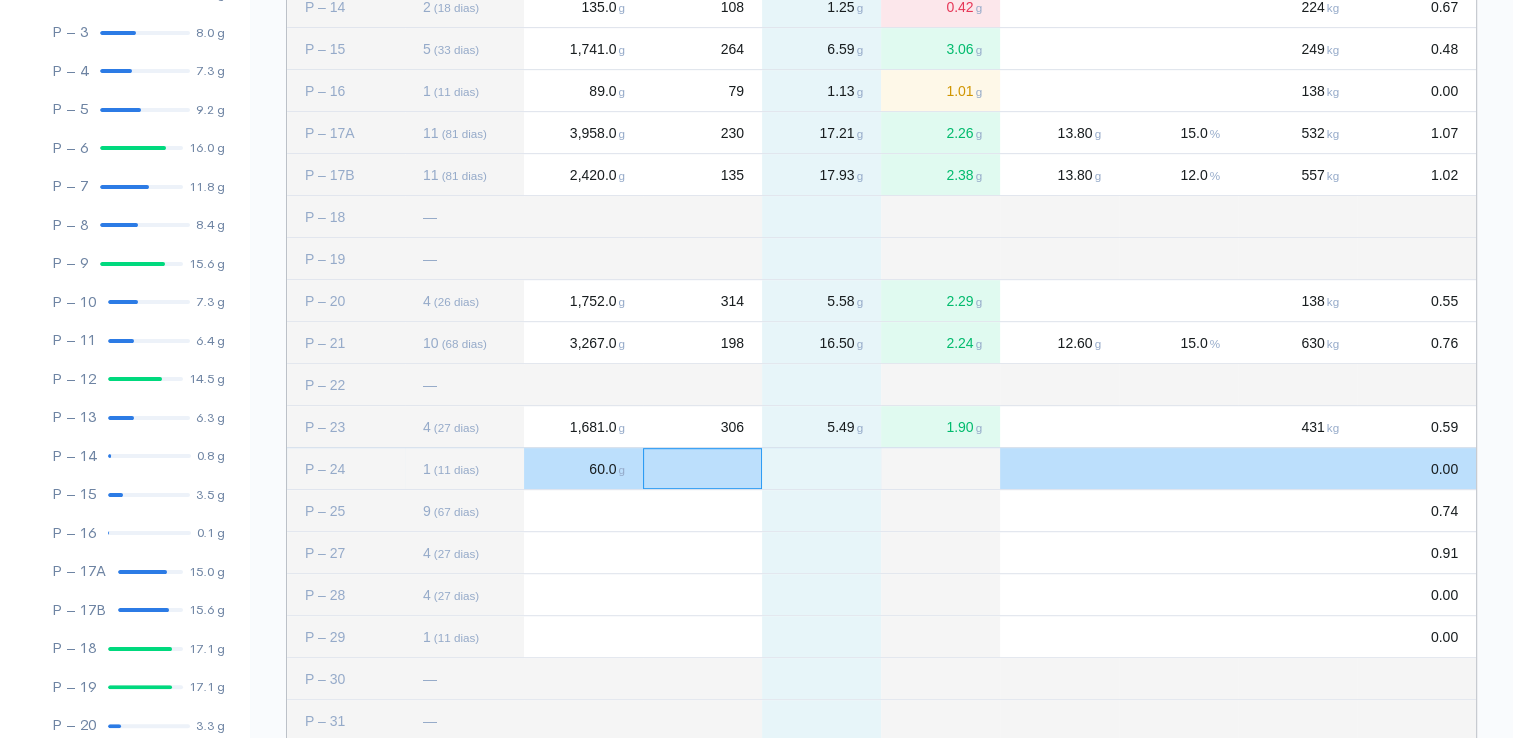 click 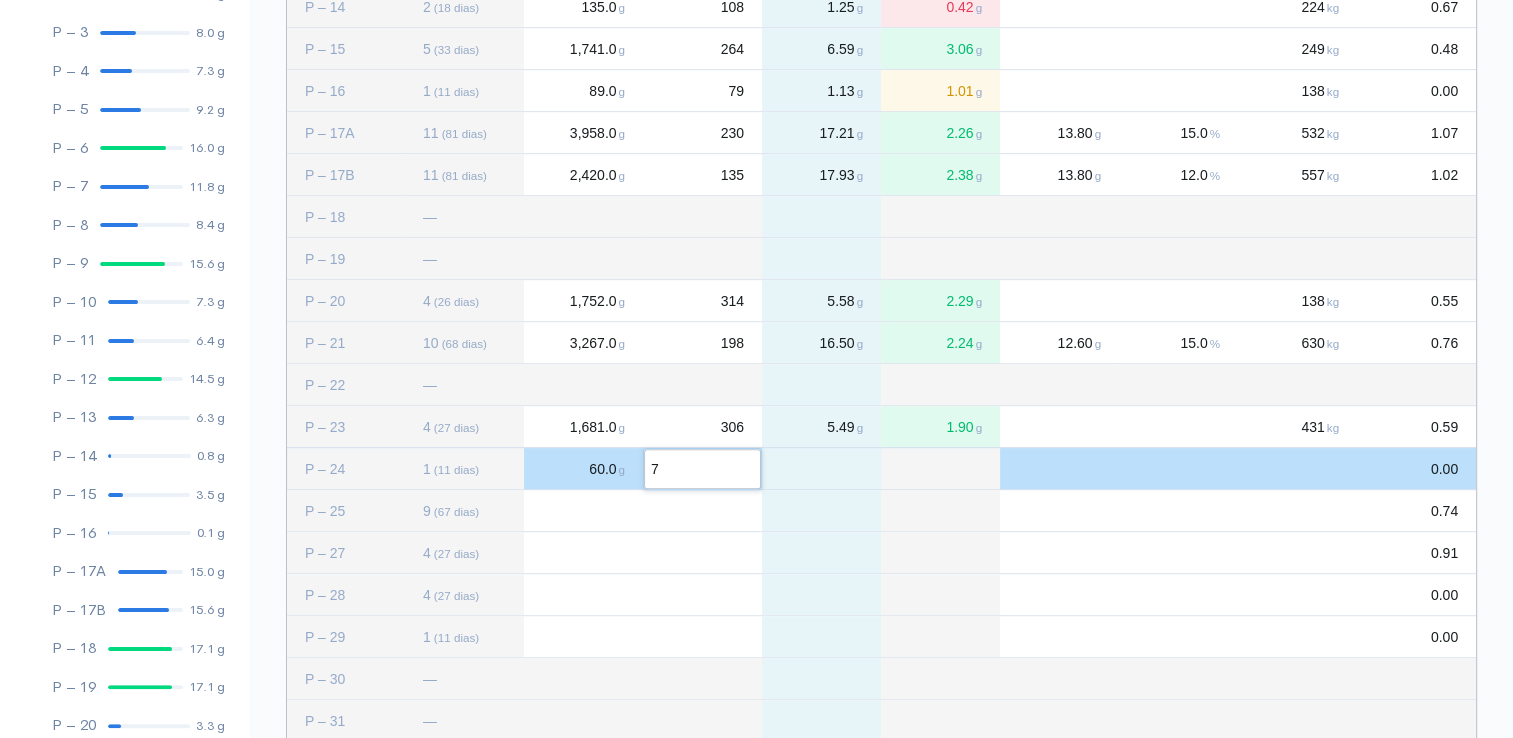 type on "76" 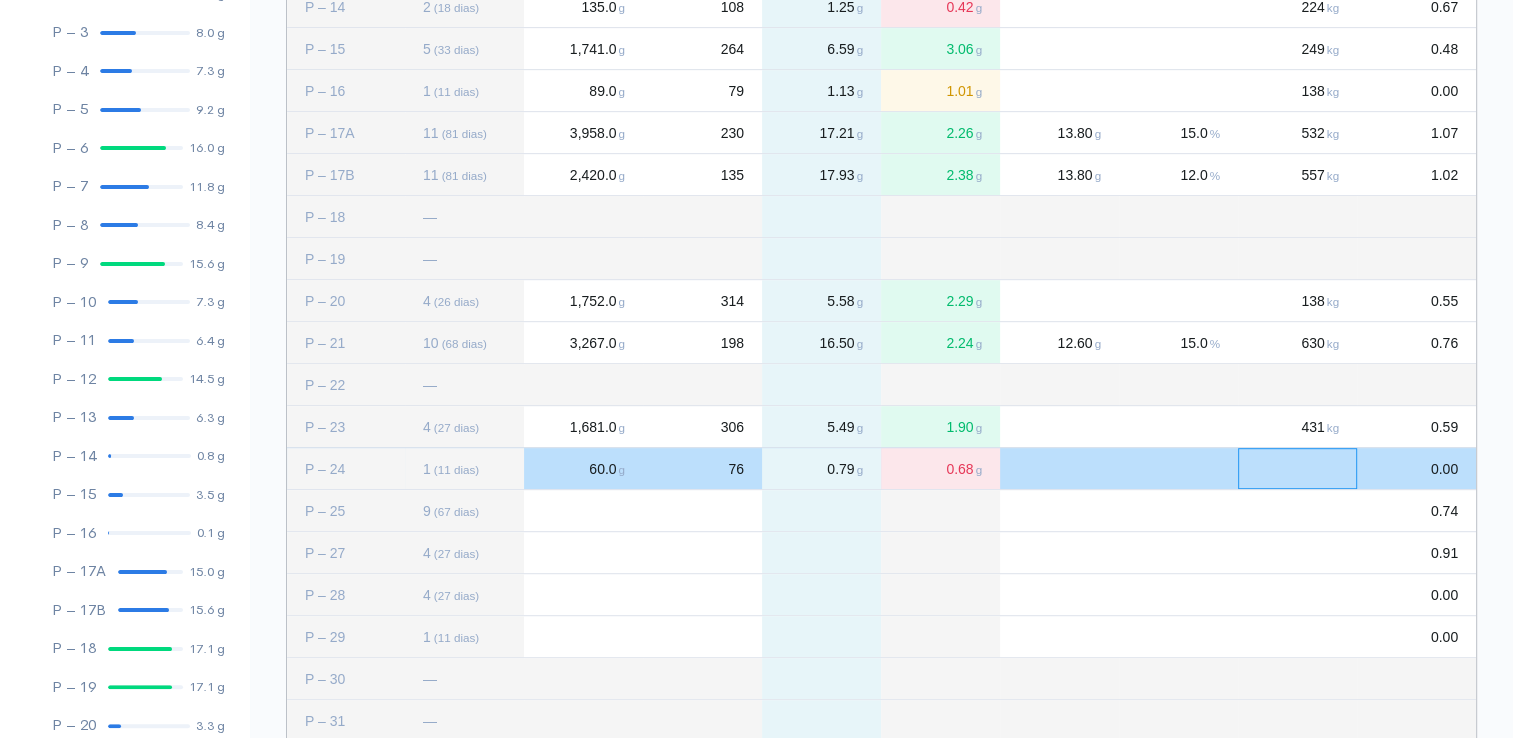 click 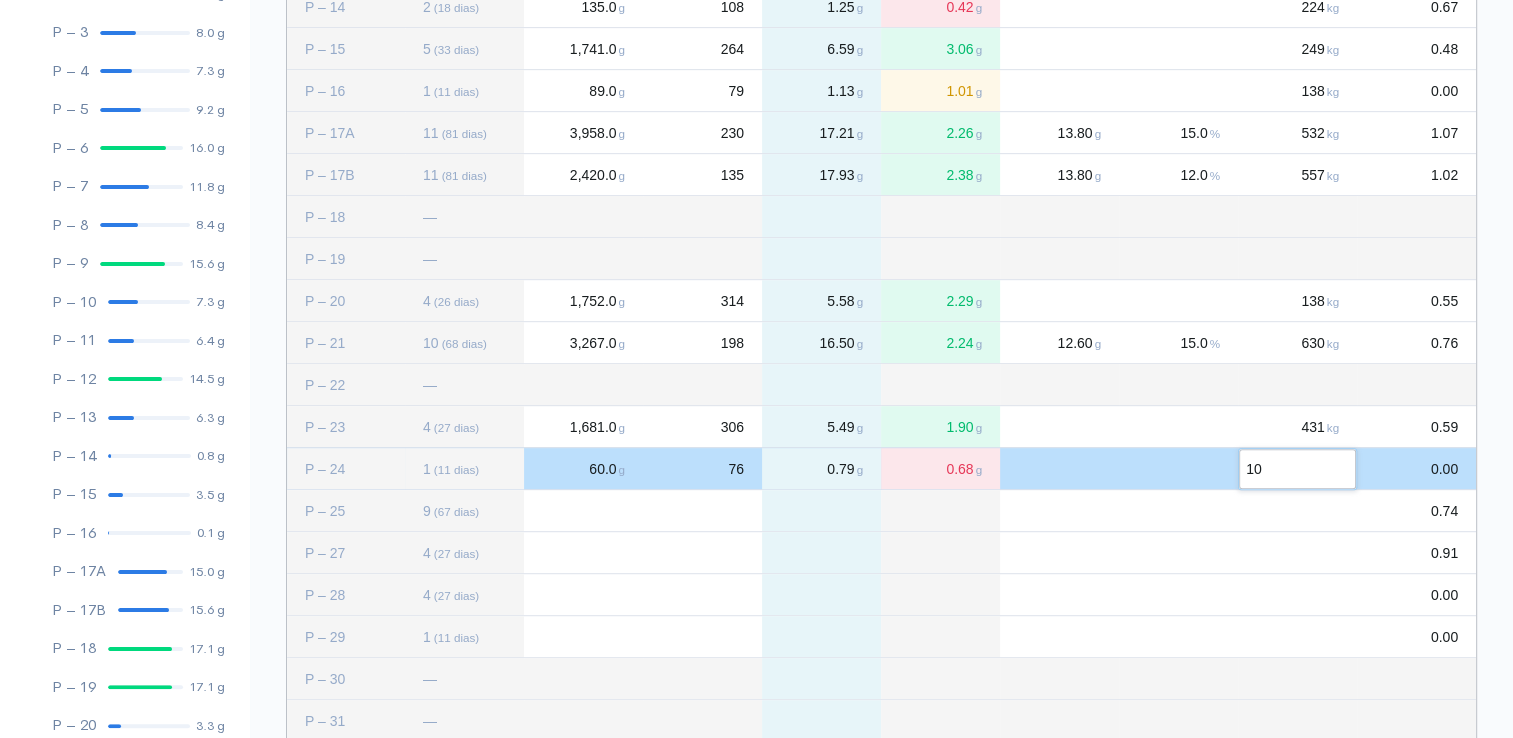 type on "109" 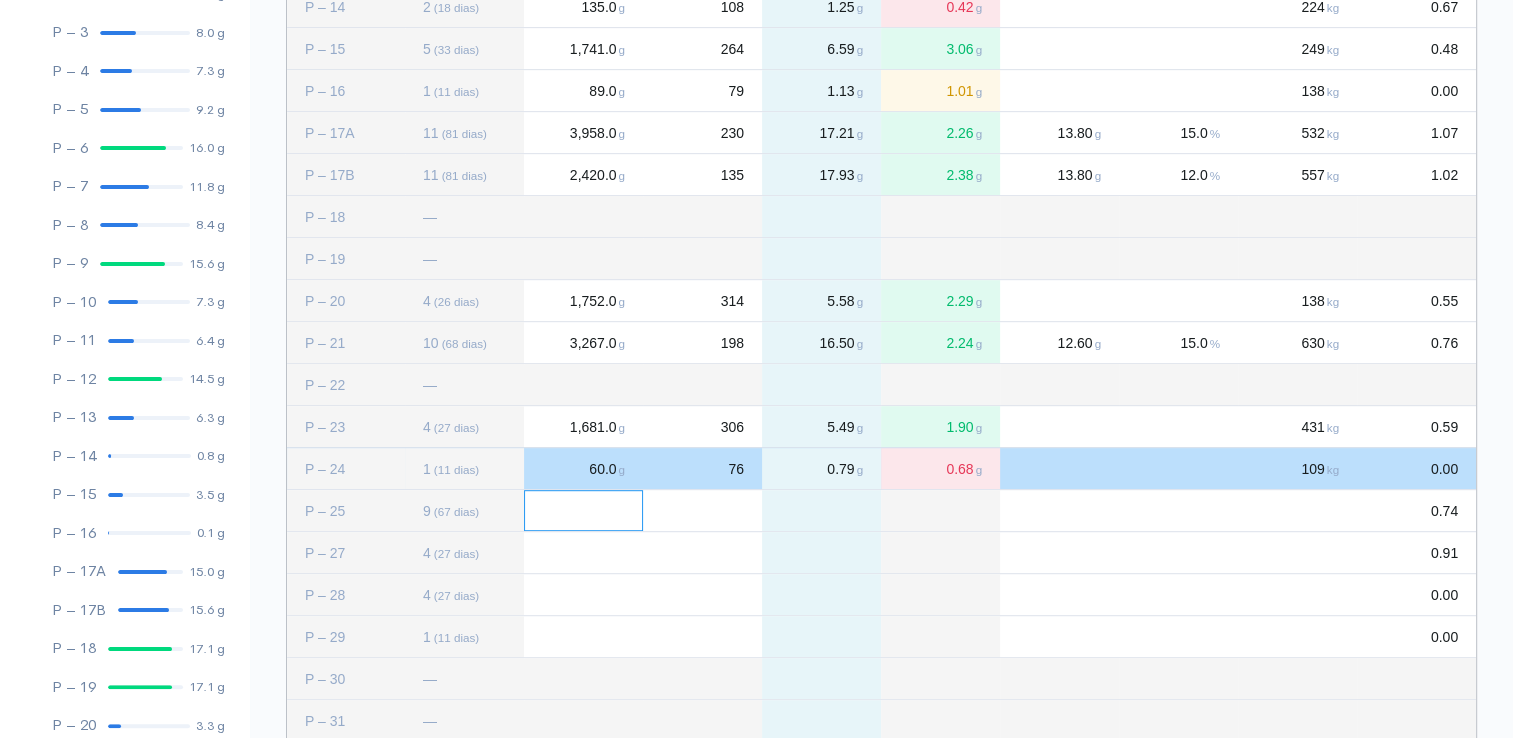 click 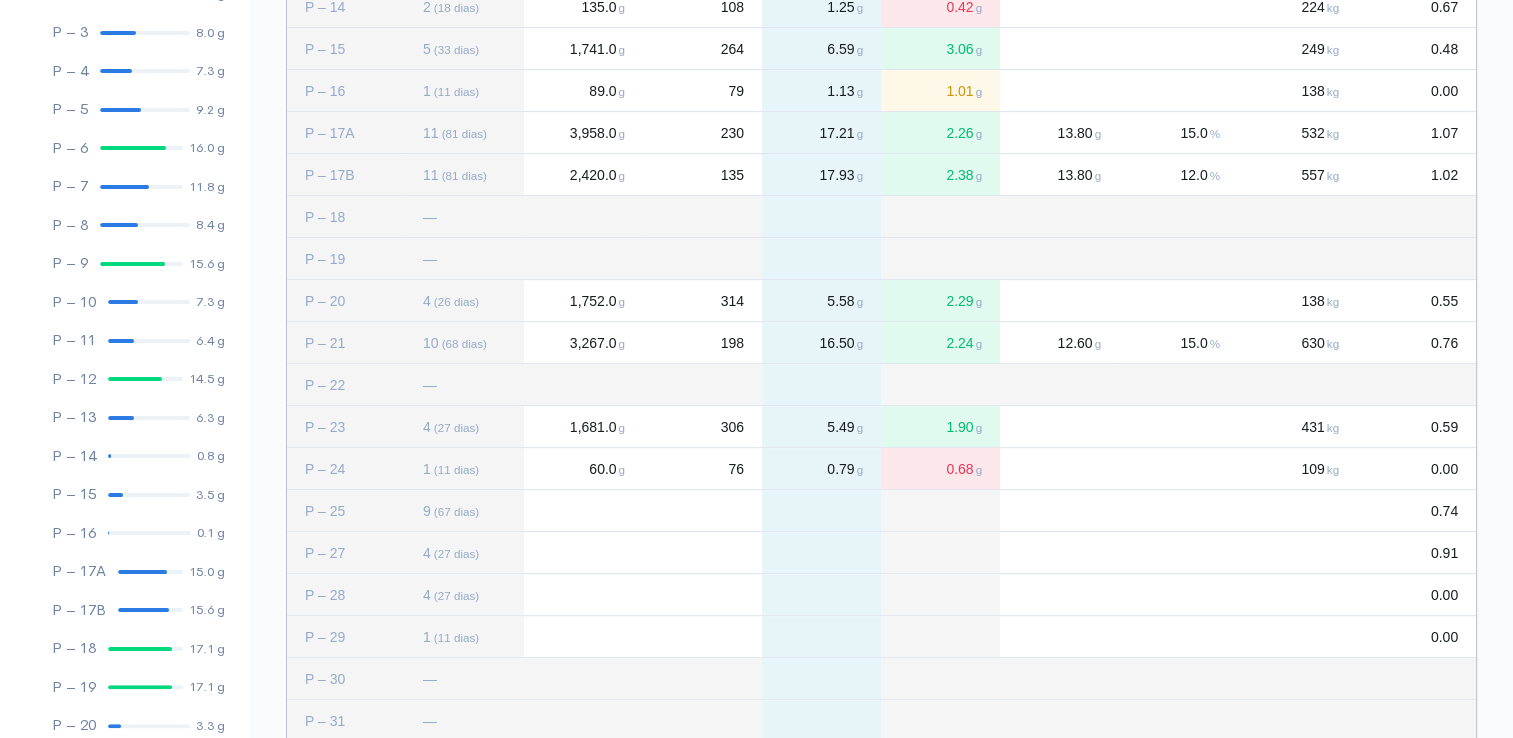 click 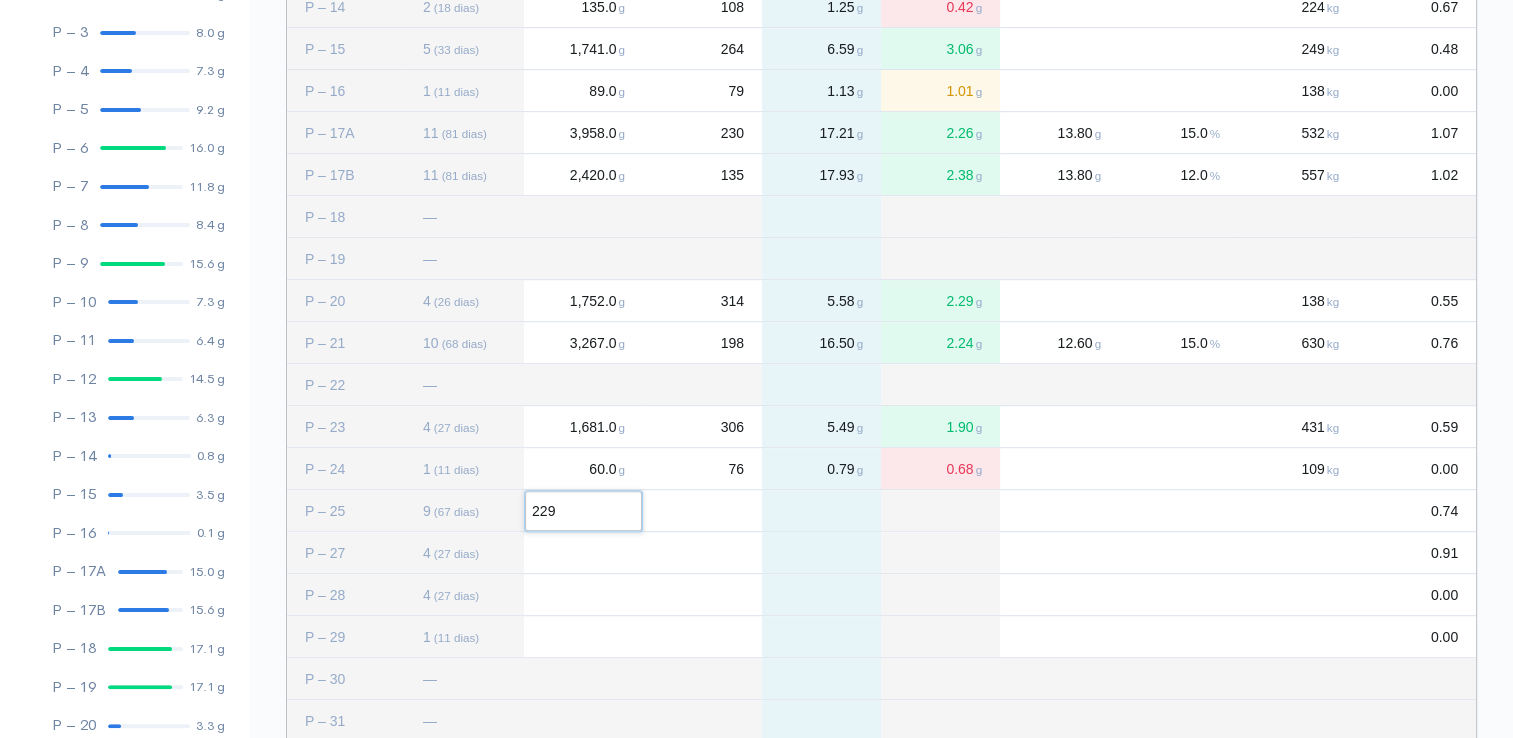 type on "2290" 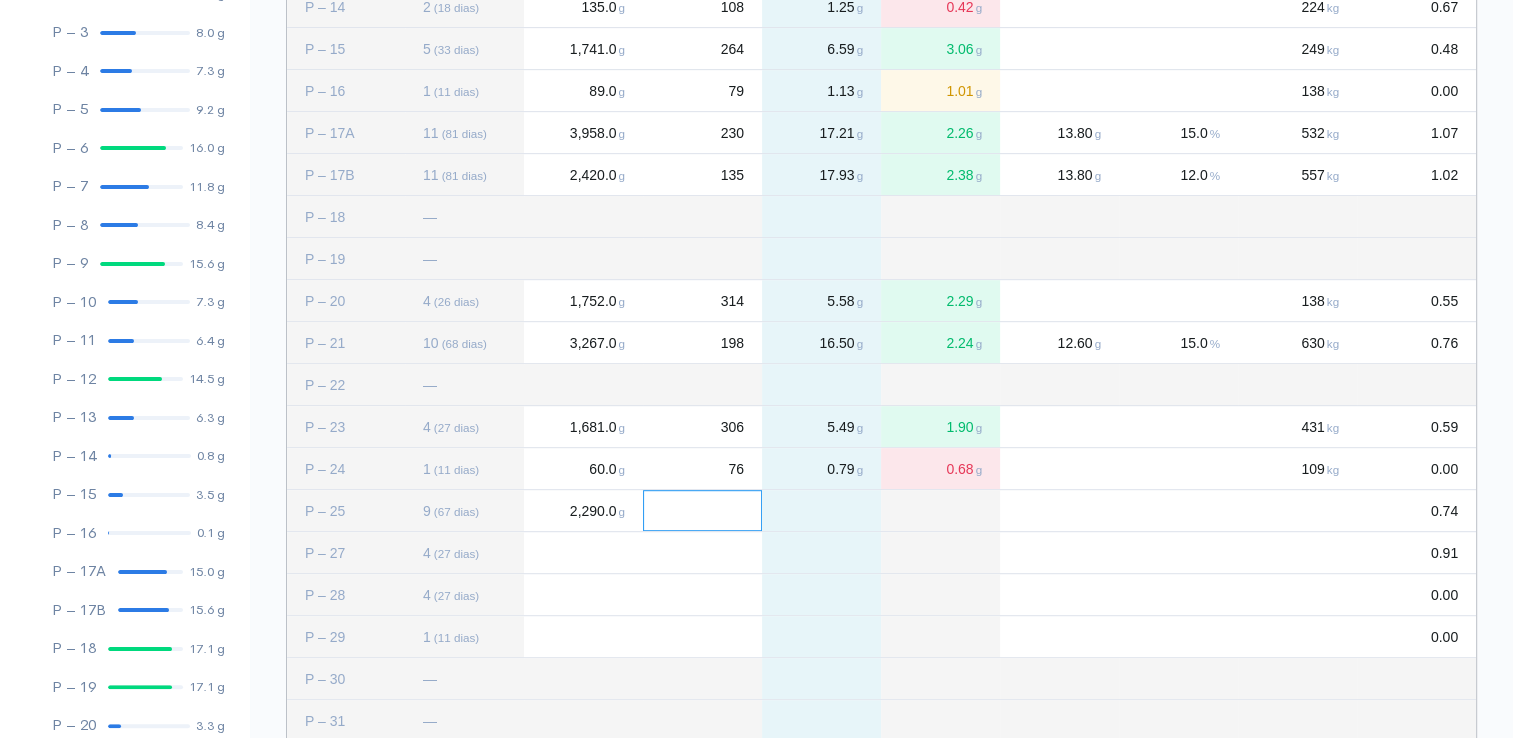 click 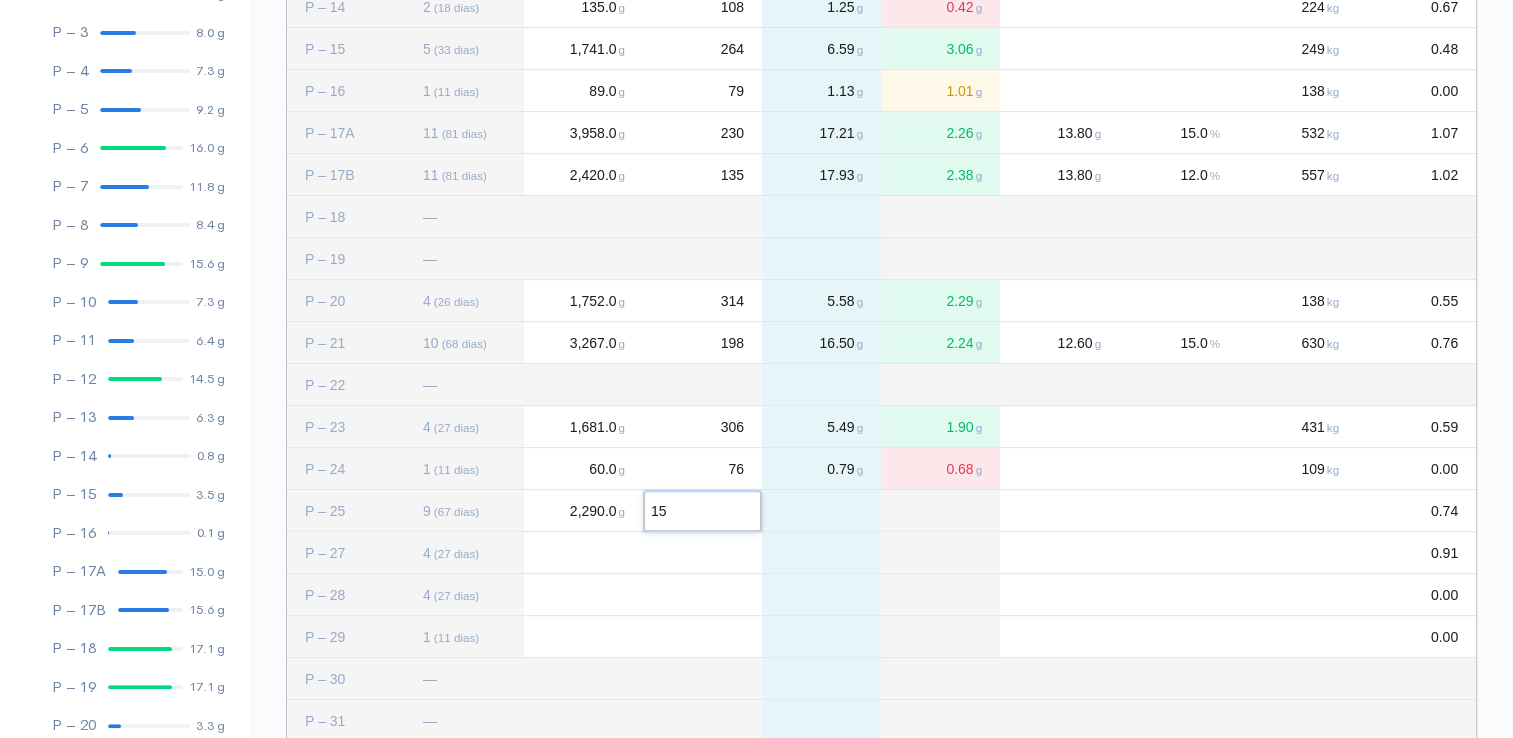 type on "154" 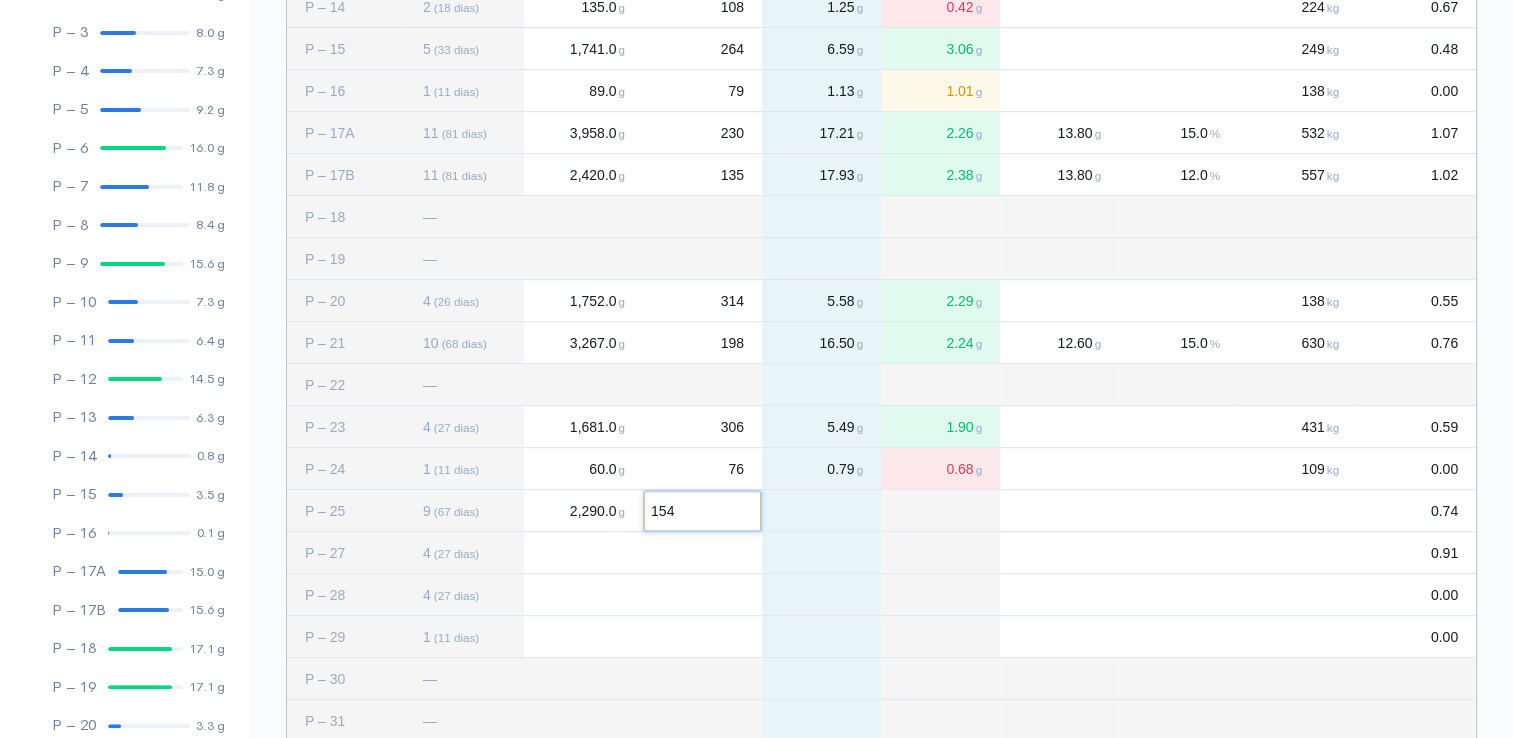 click 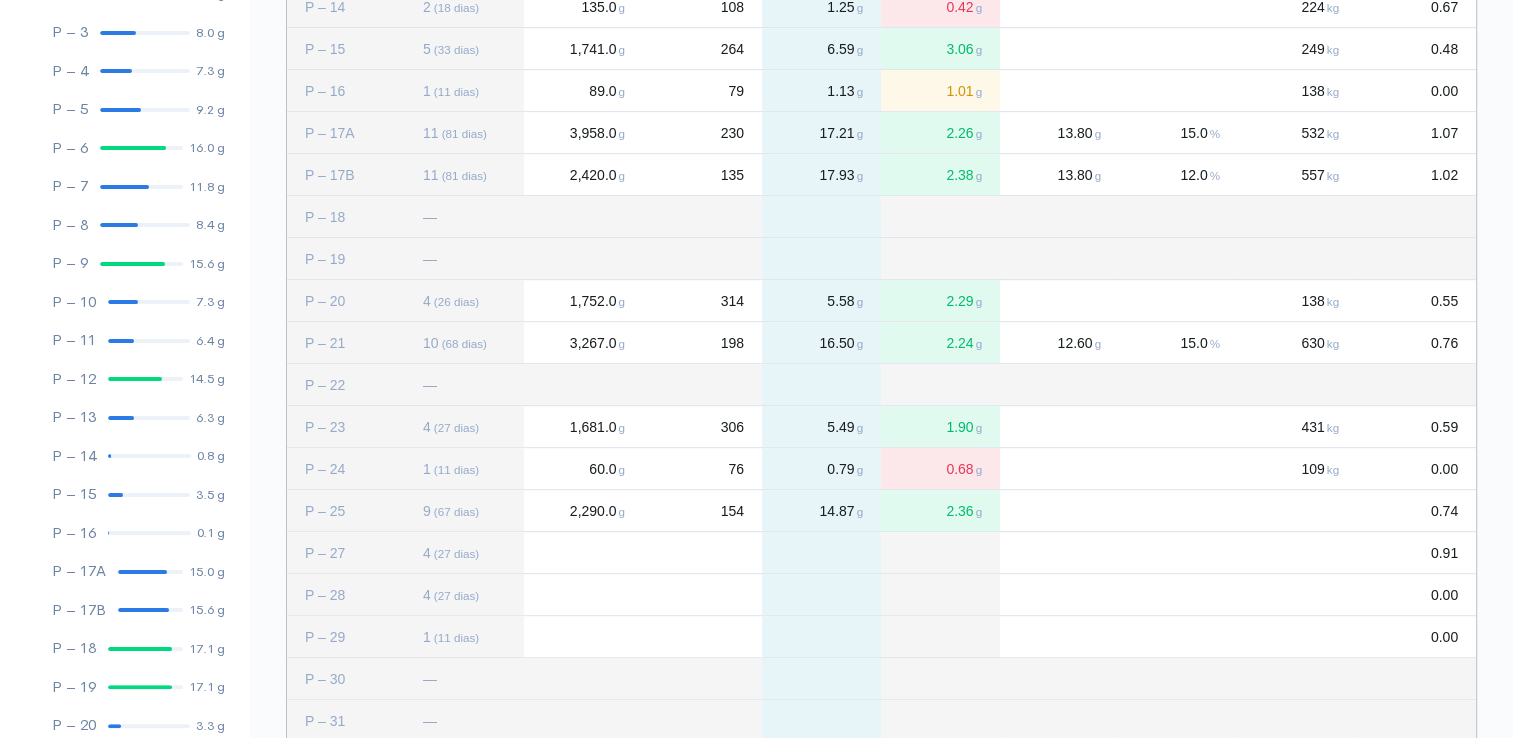 click 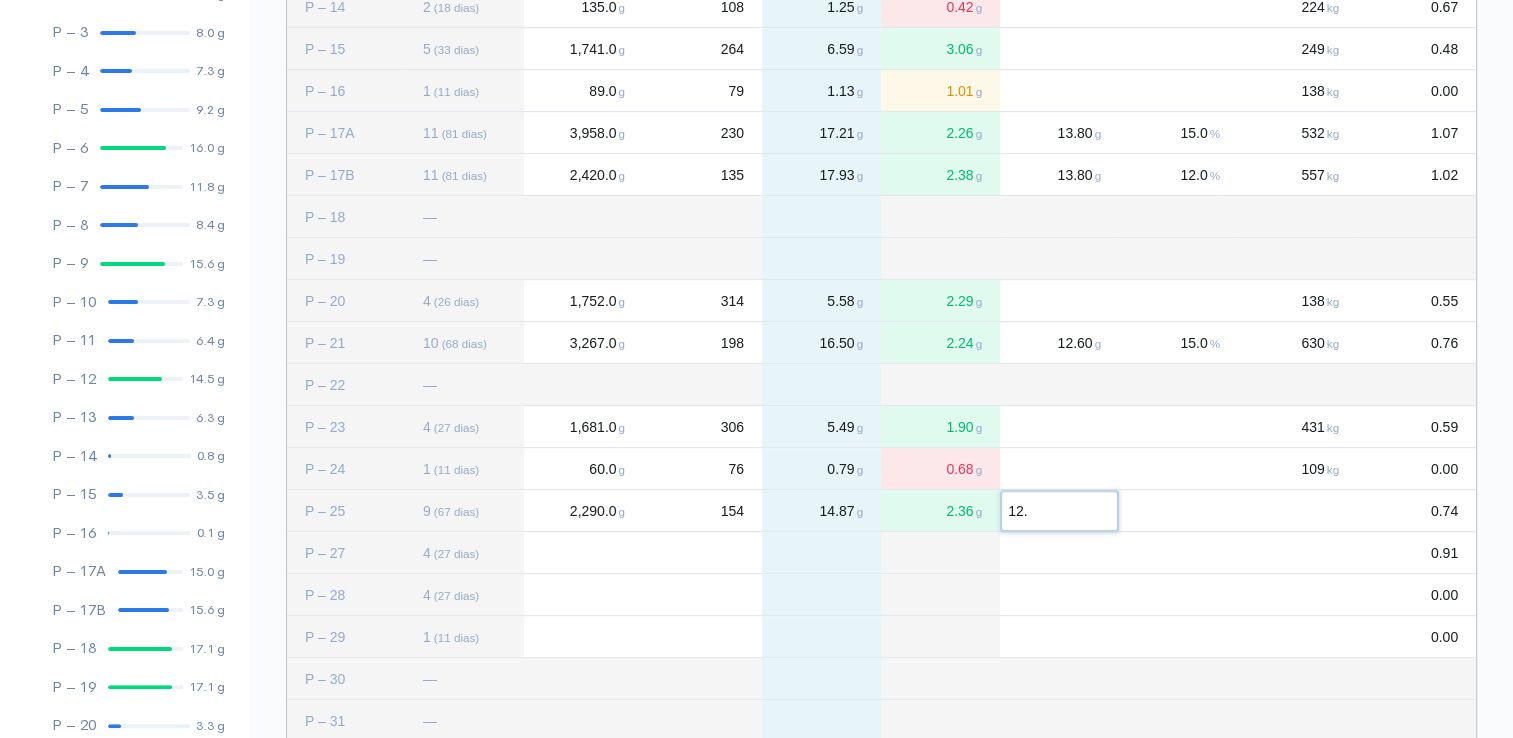 type on "12.6" 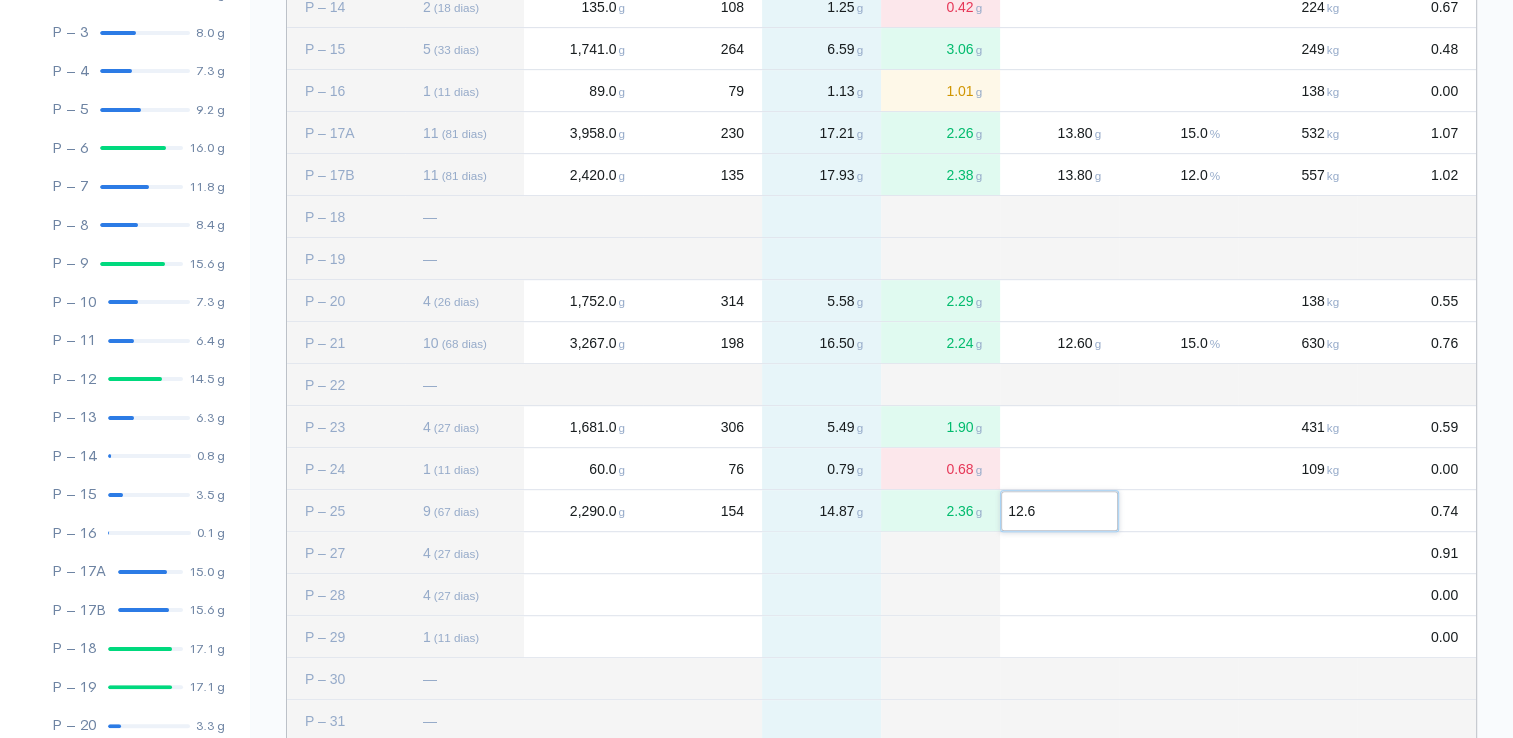 click 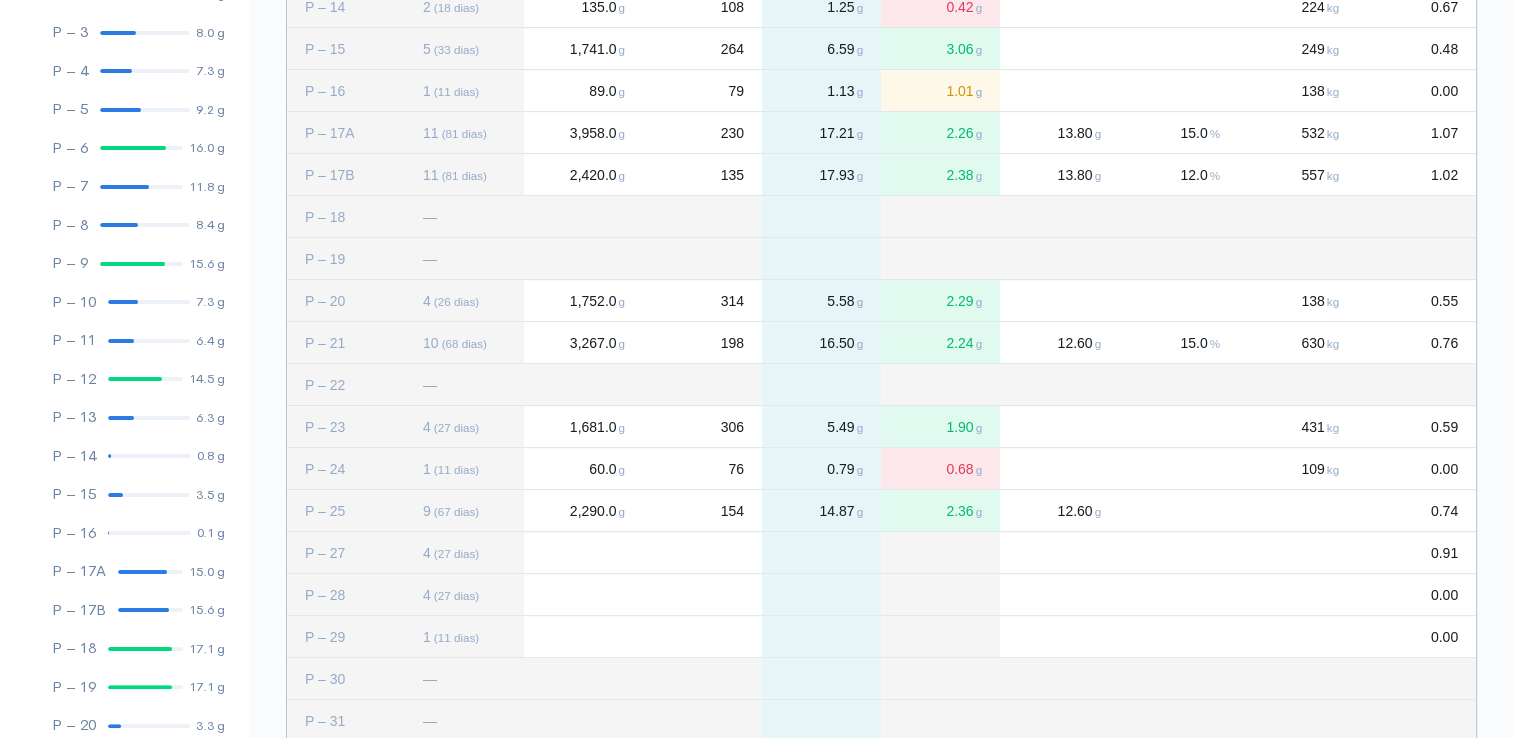 click 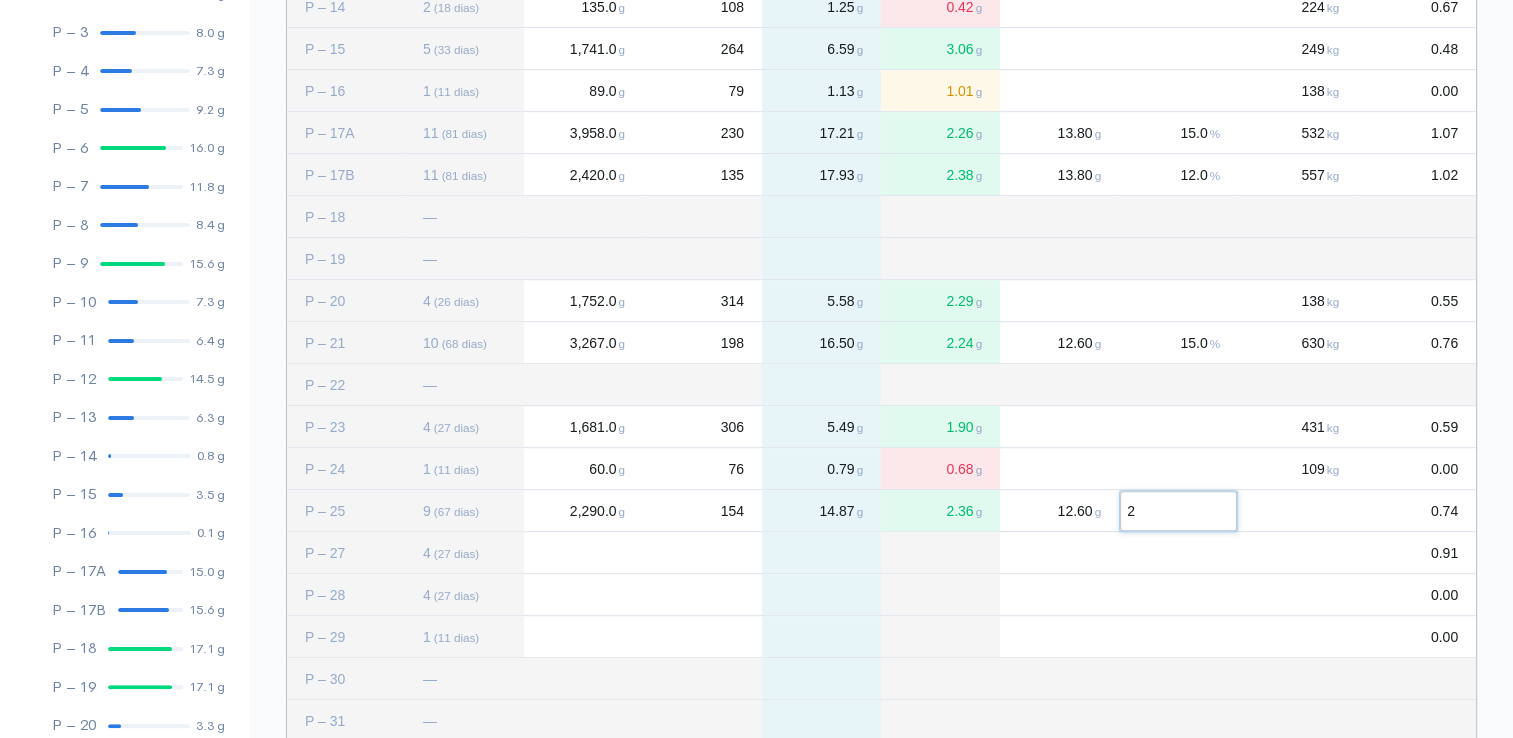 type on "25" 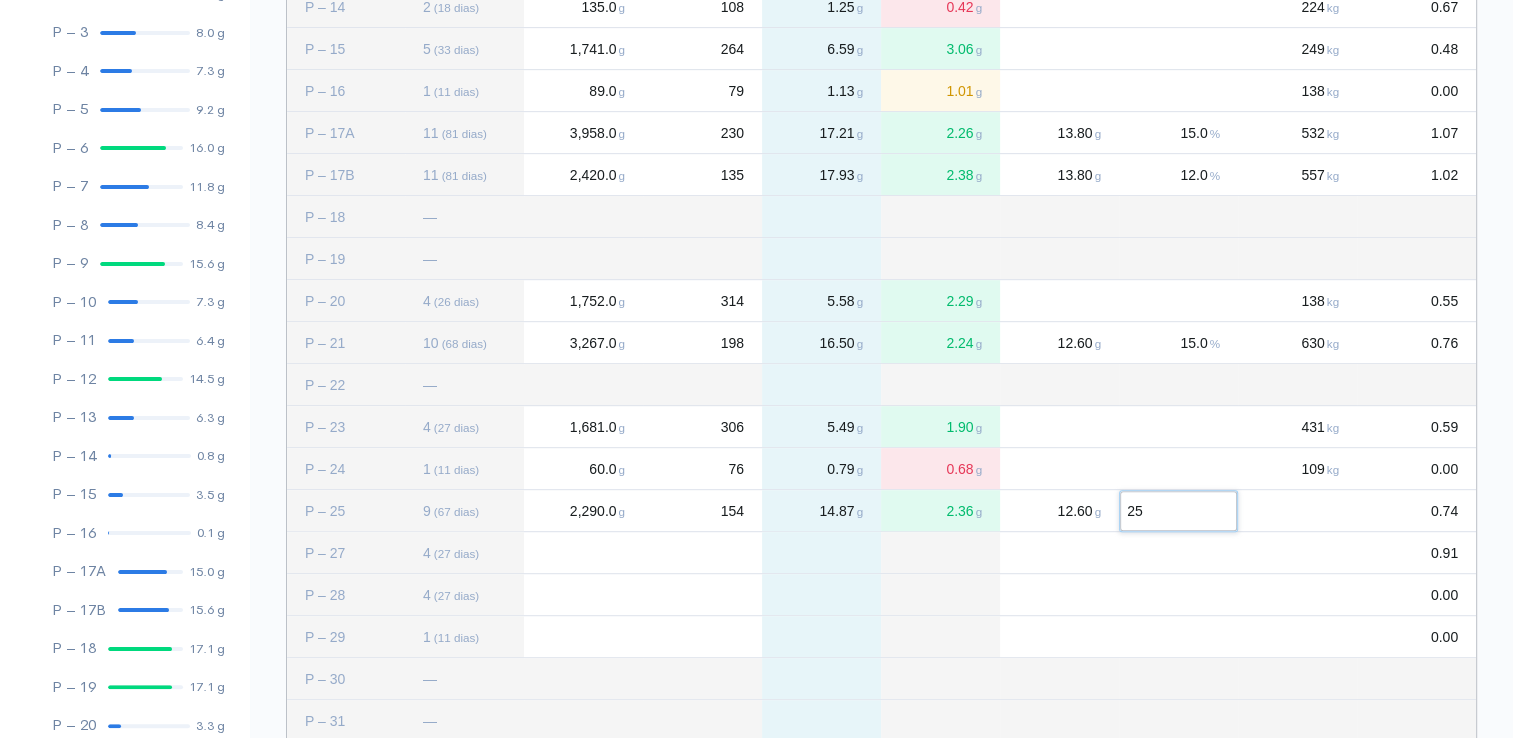 click 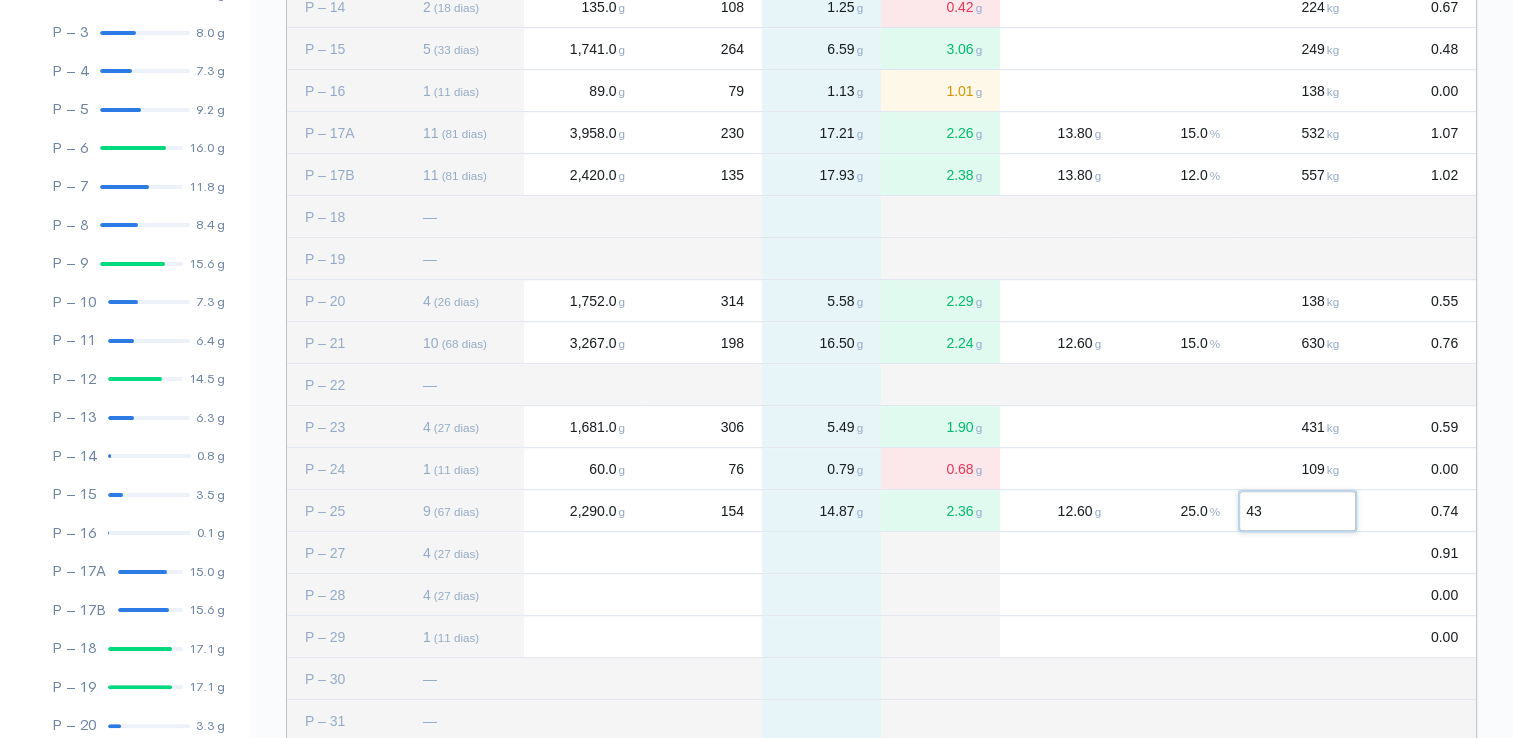 type on "431" 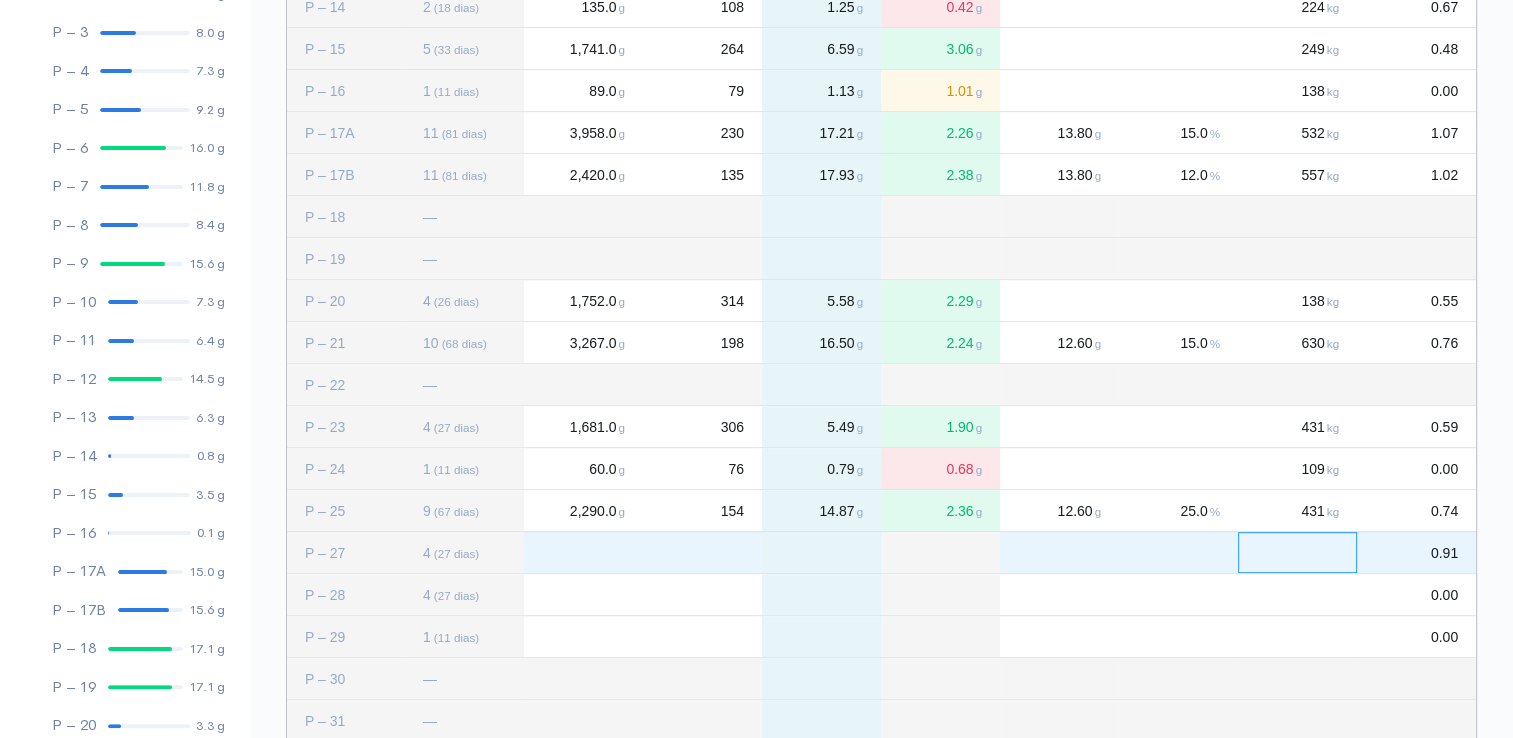 click 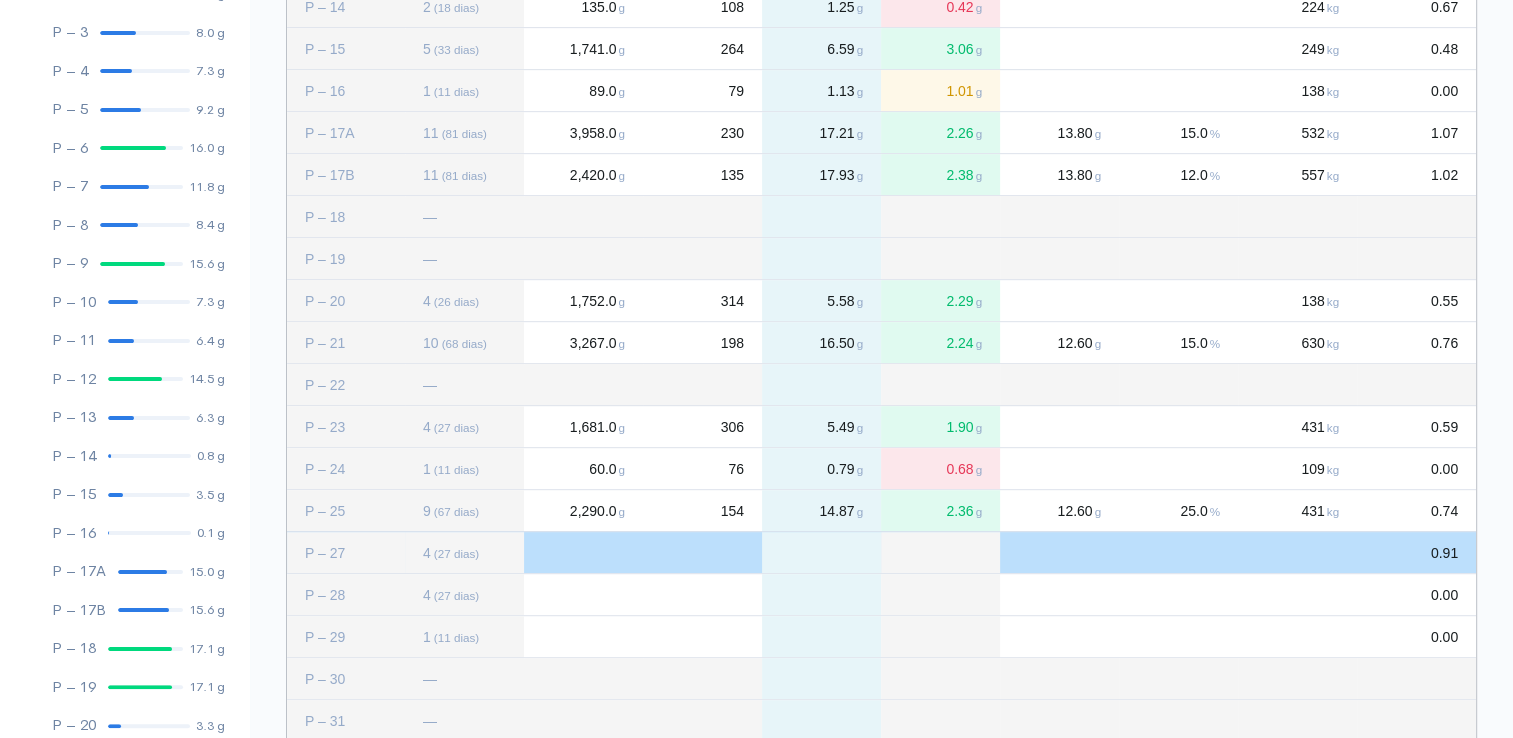 click 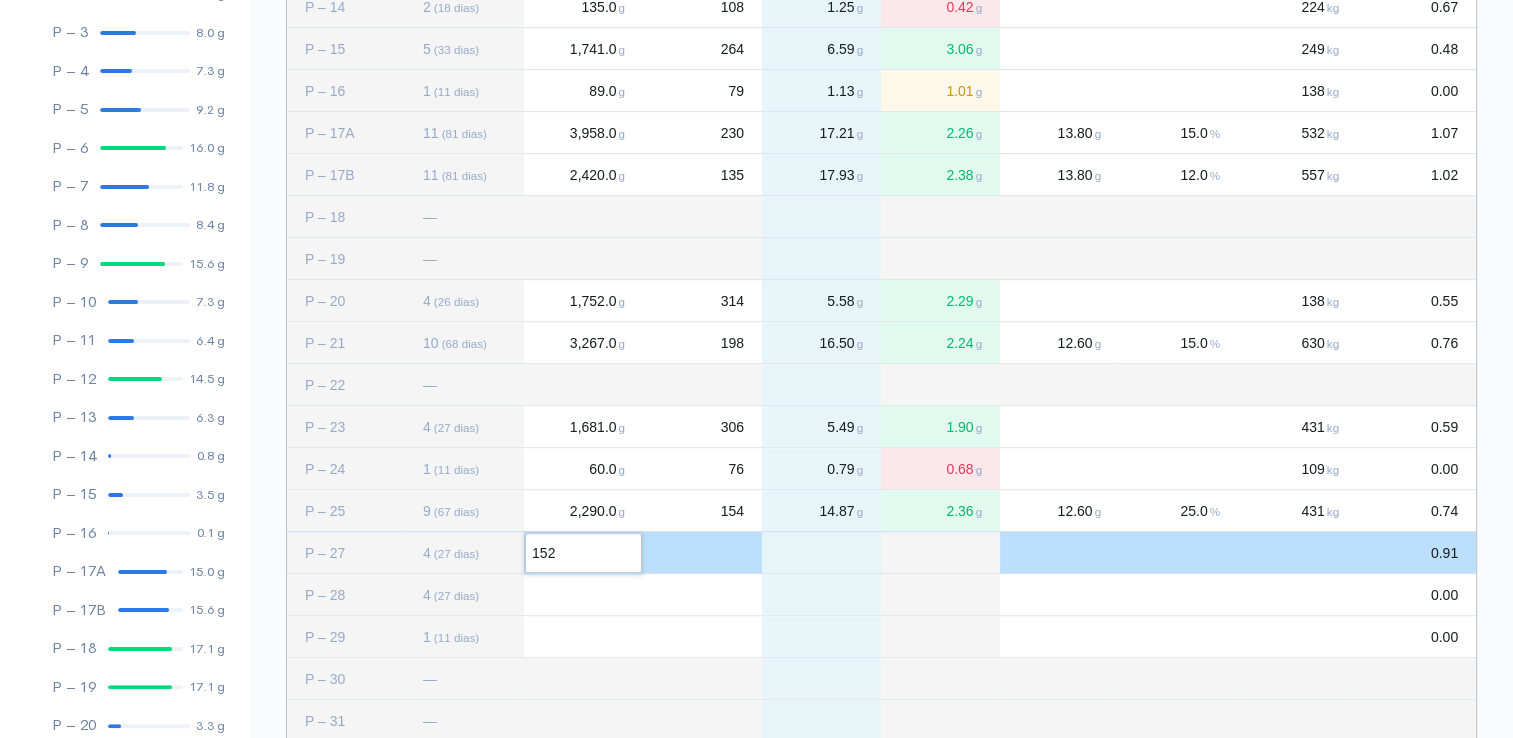 type on "1522" 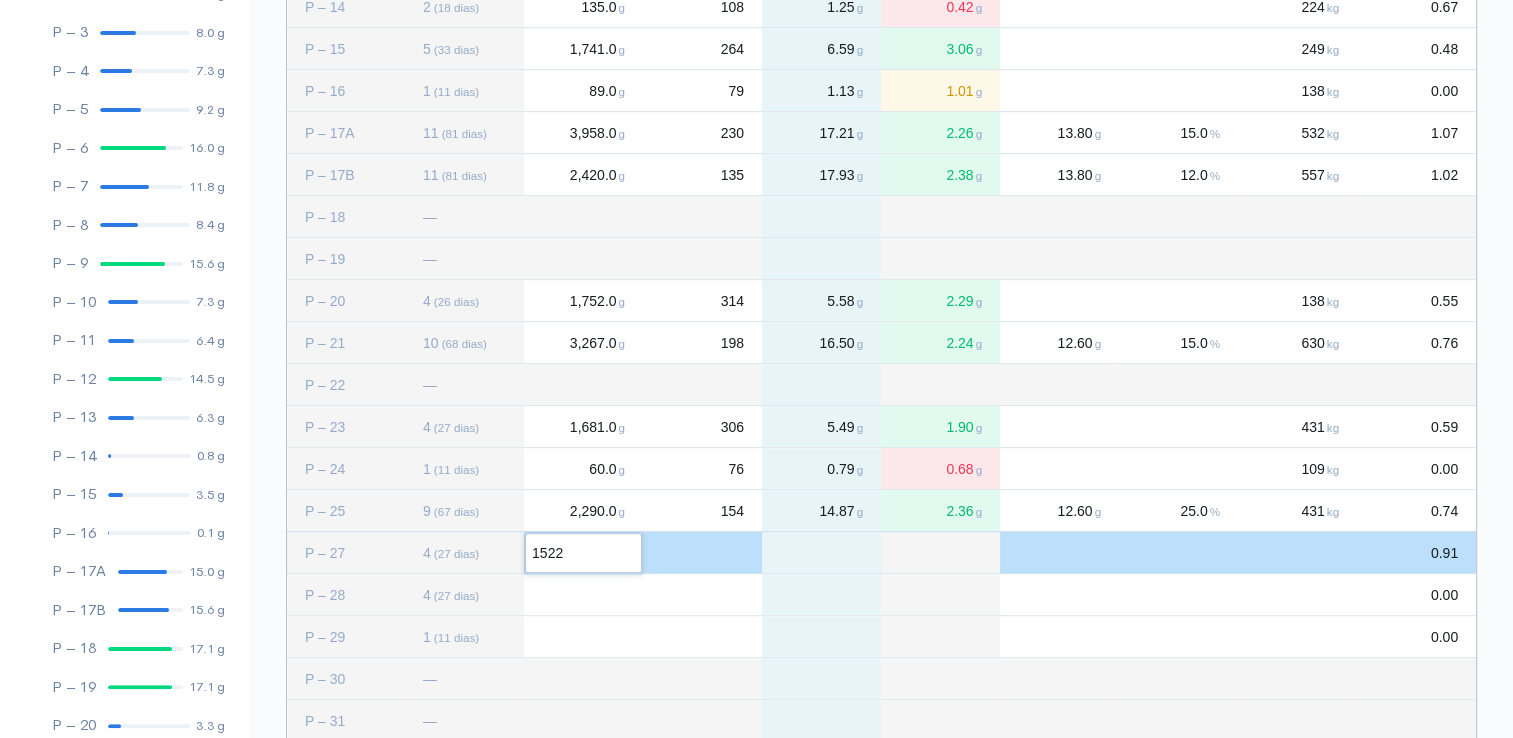 click 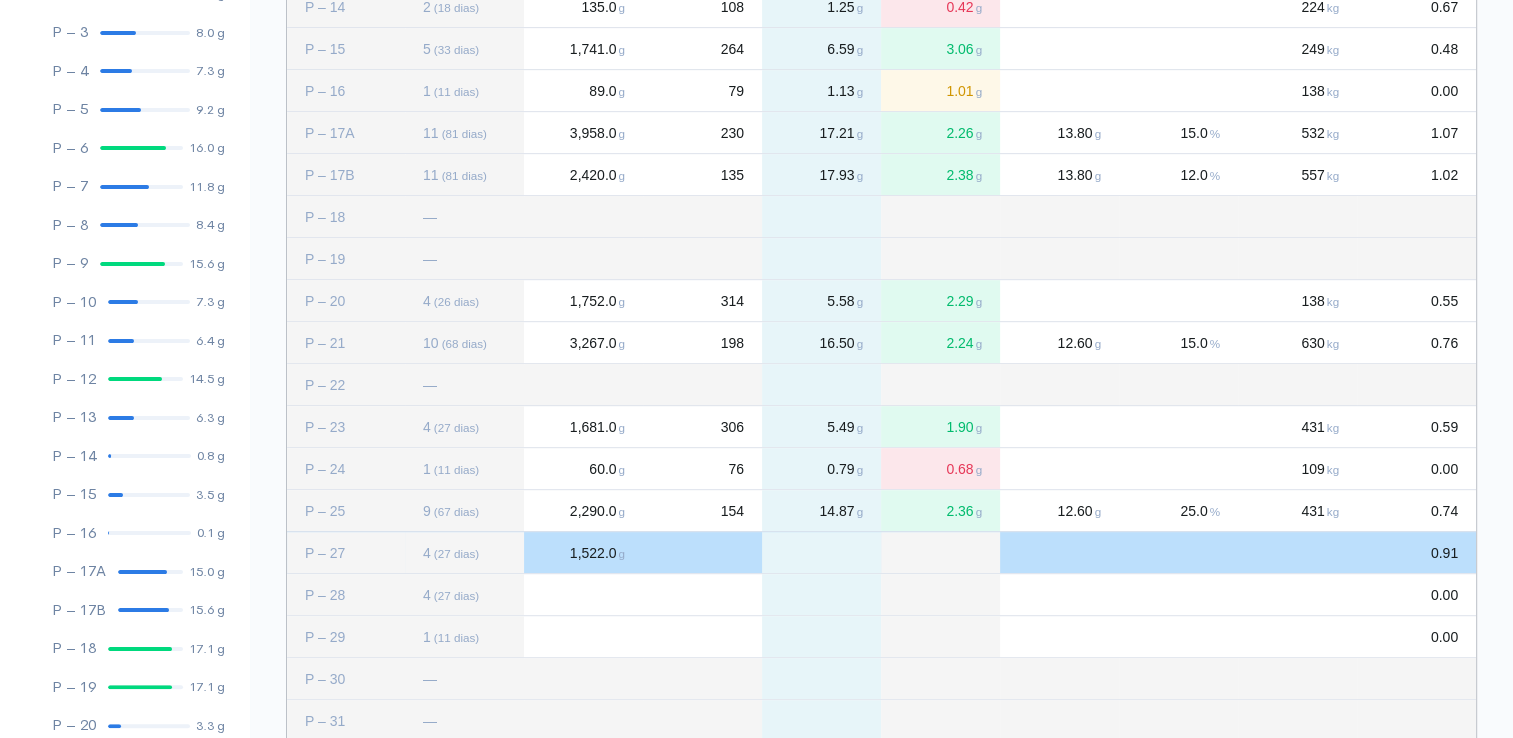 click 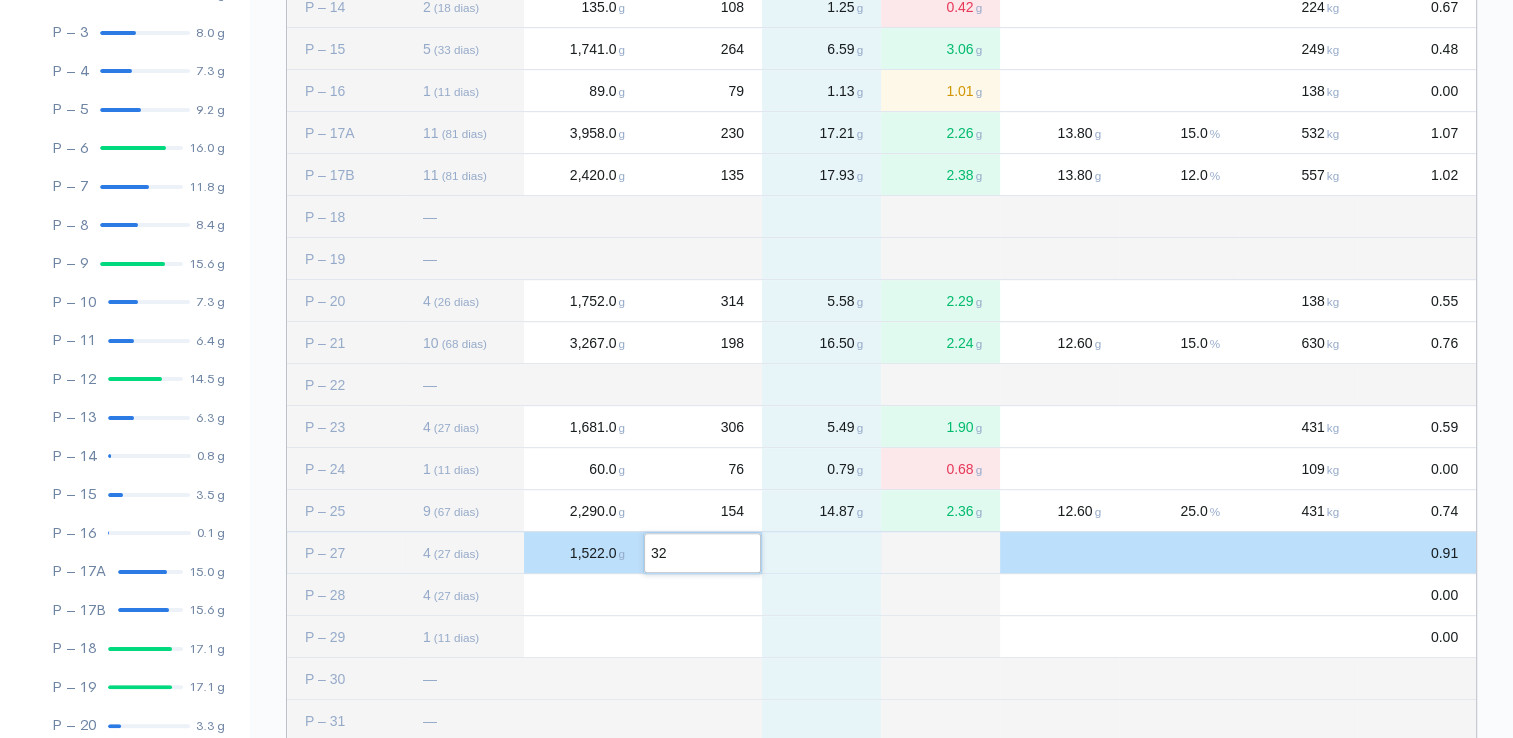 type on "325" 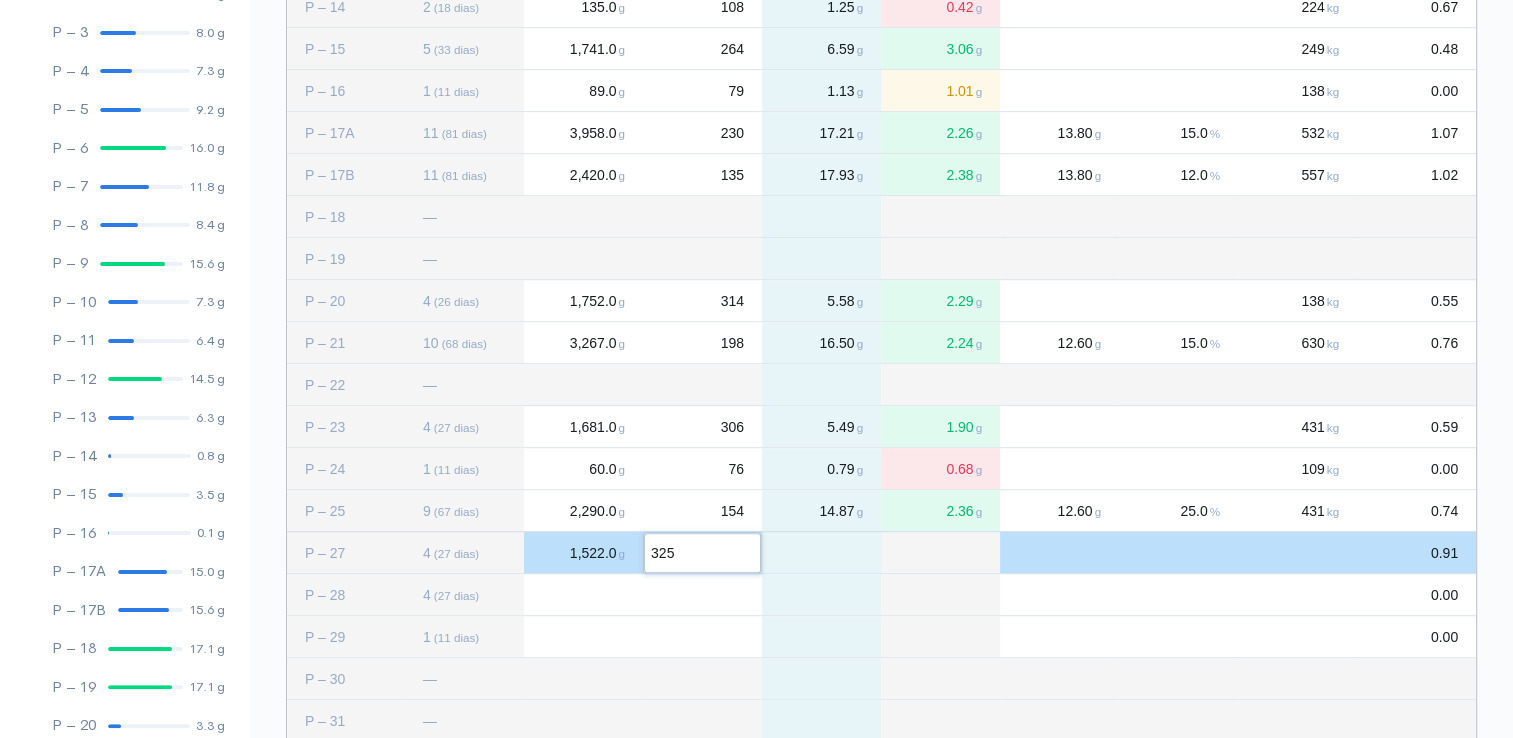 click 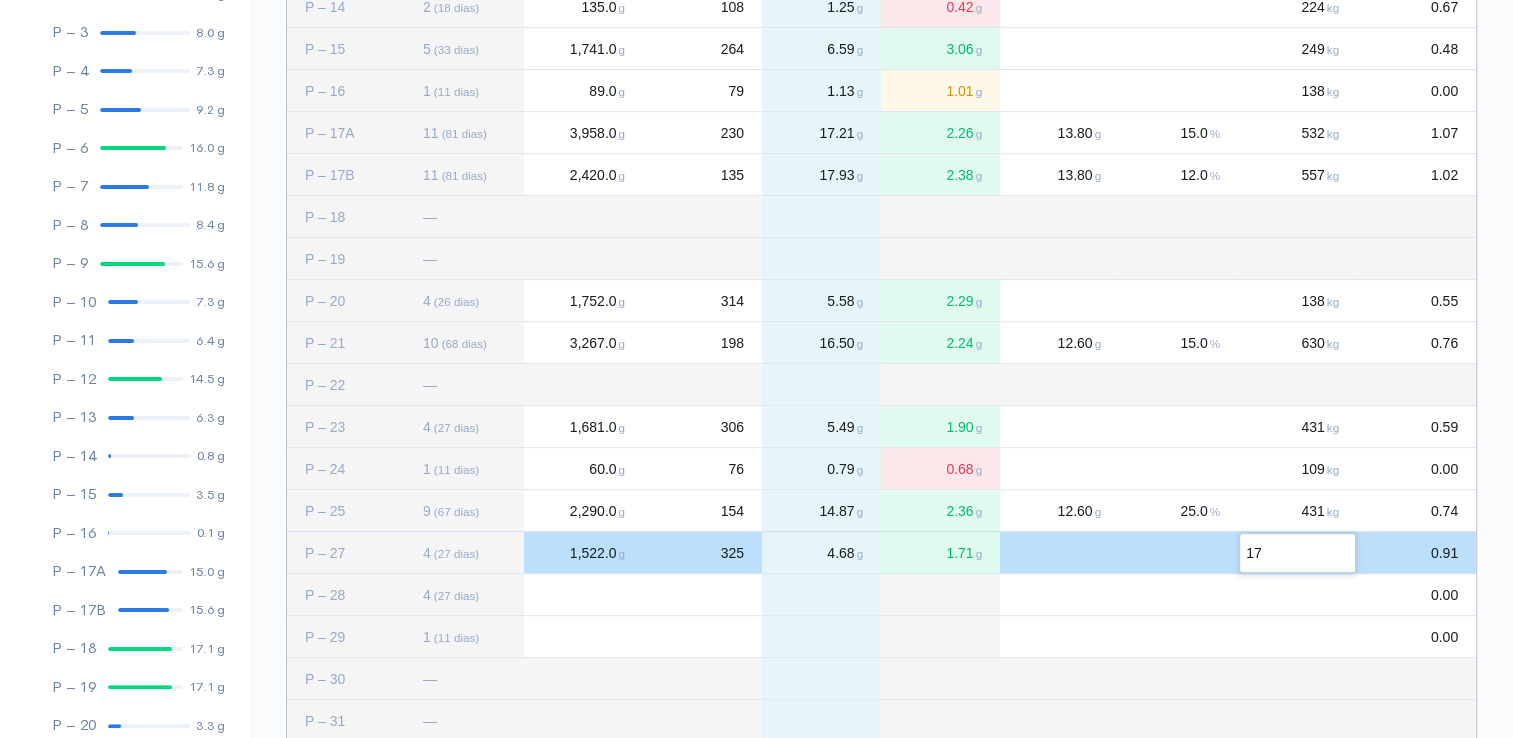 type on "172" 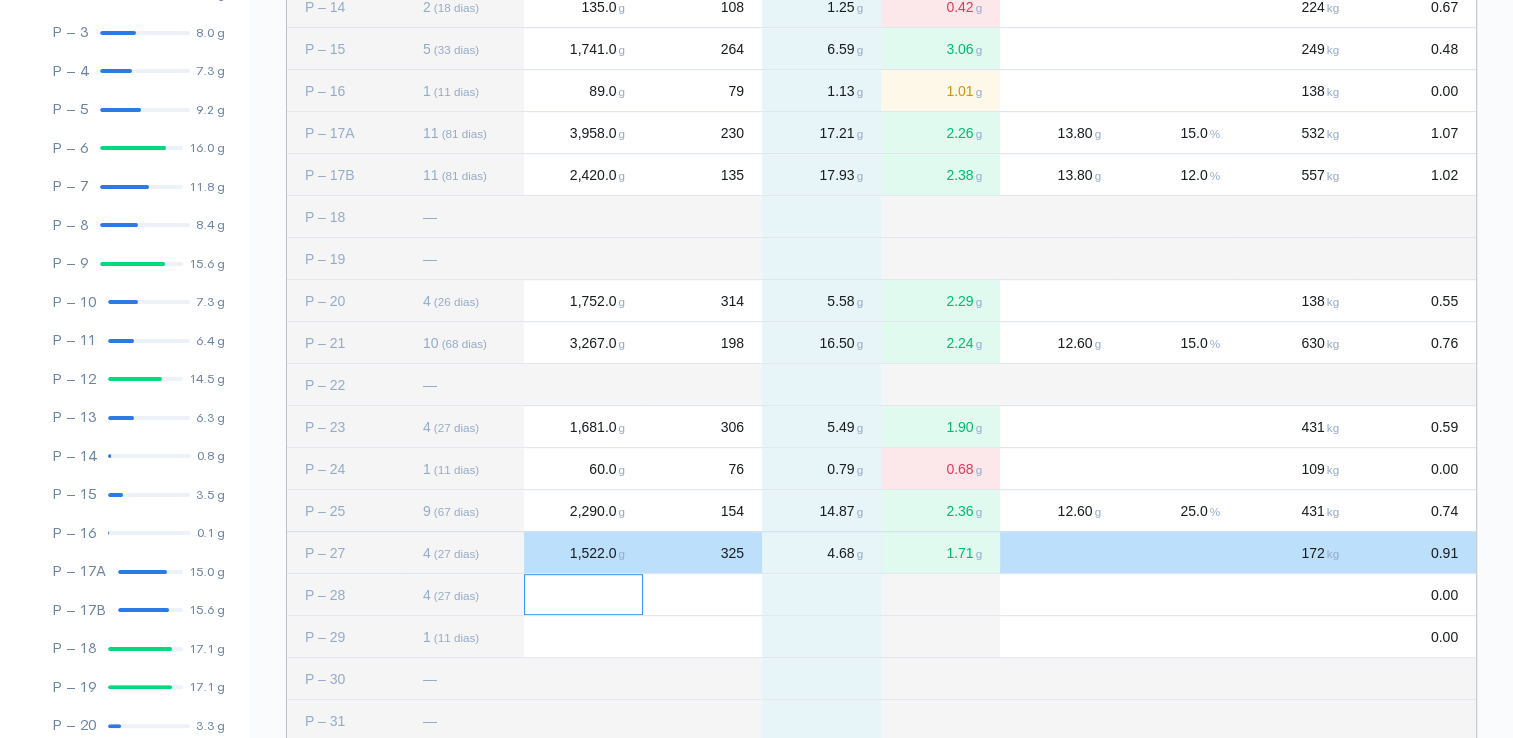 click 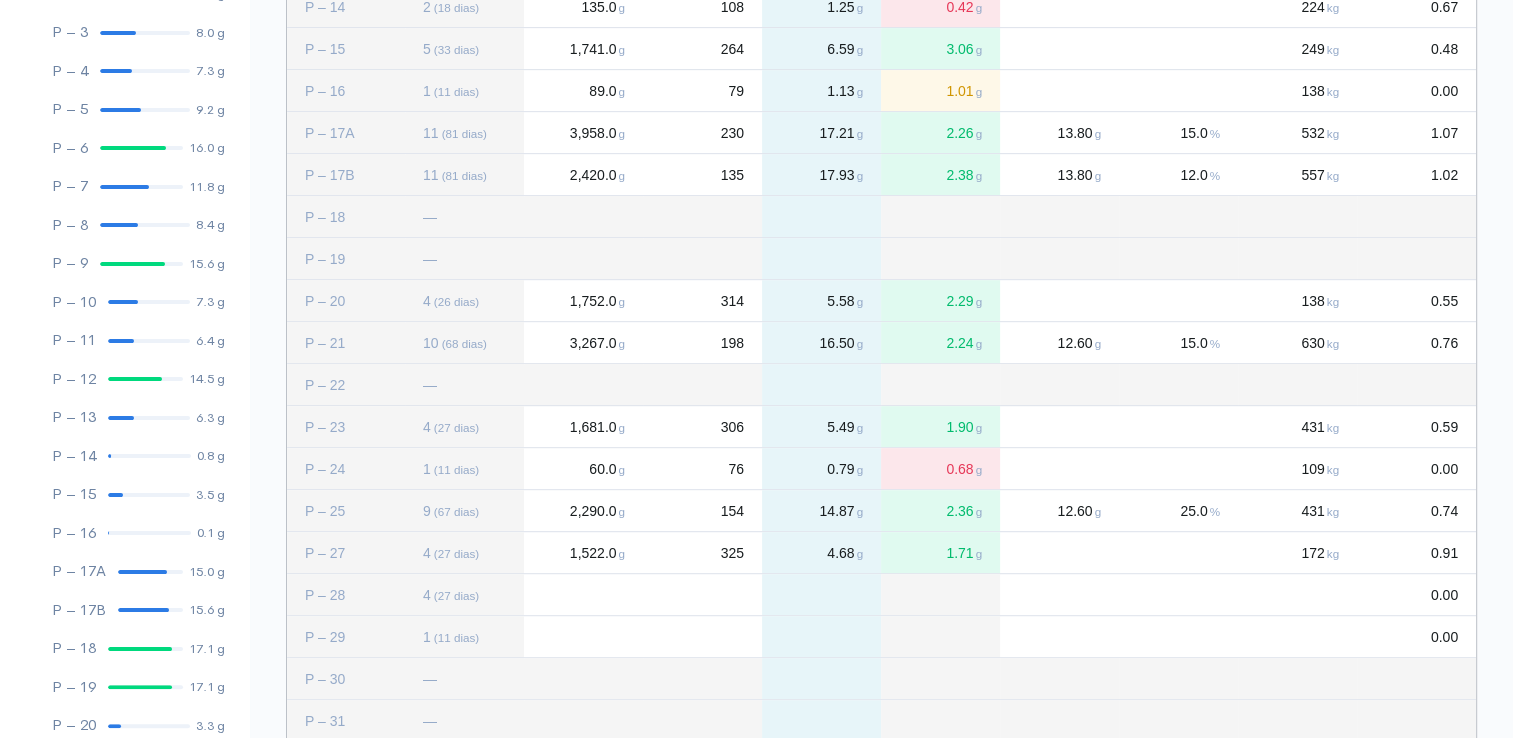 click 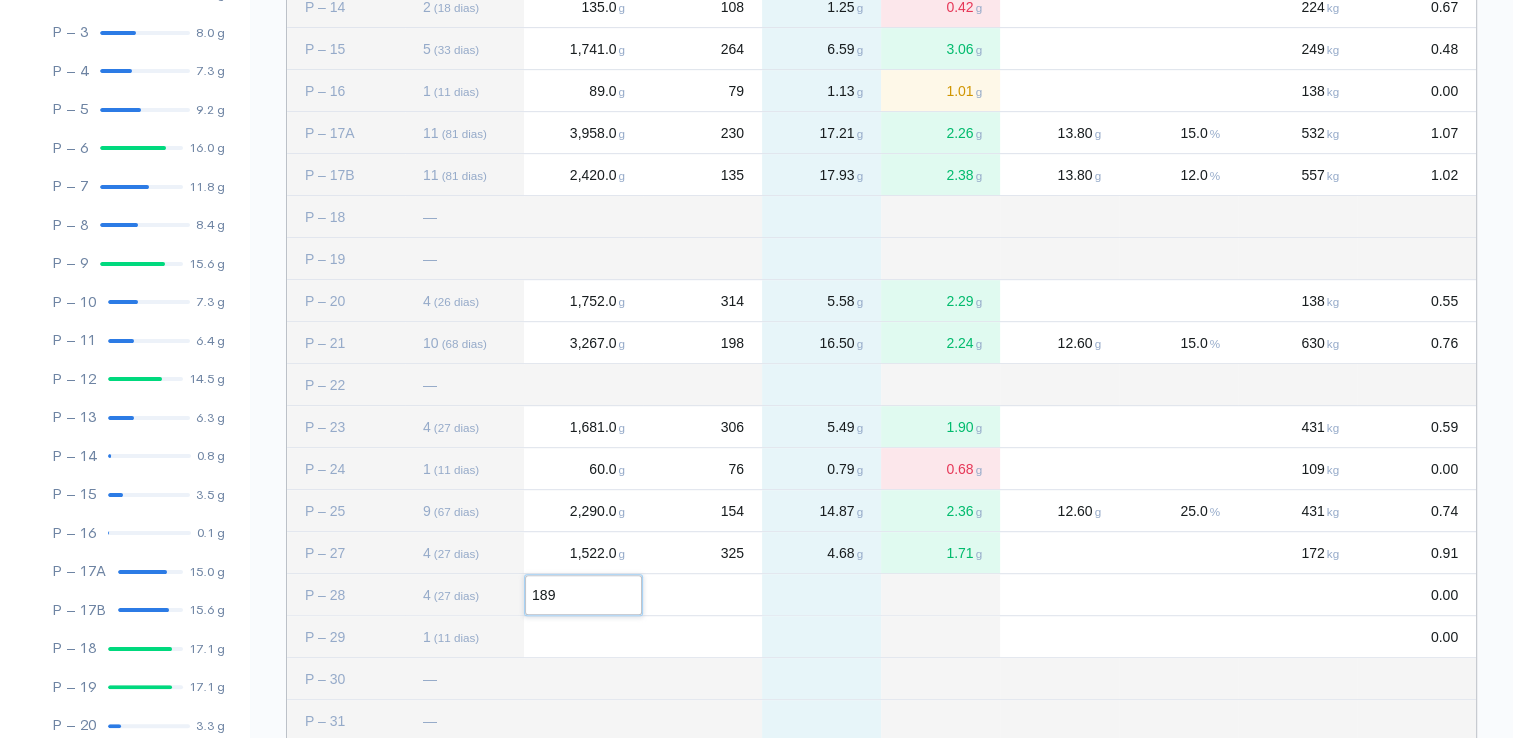 type on "1891" 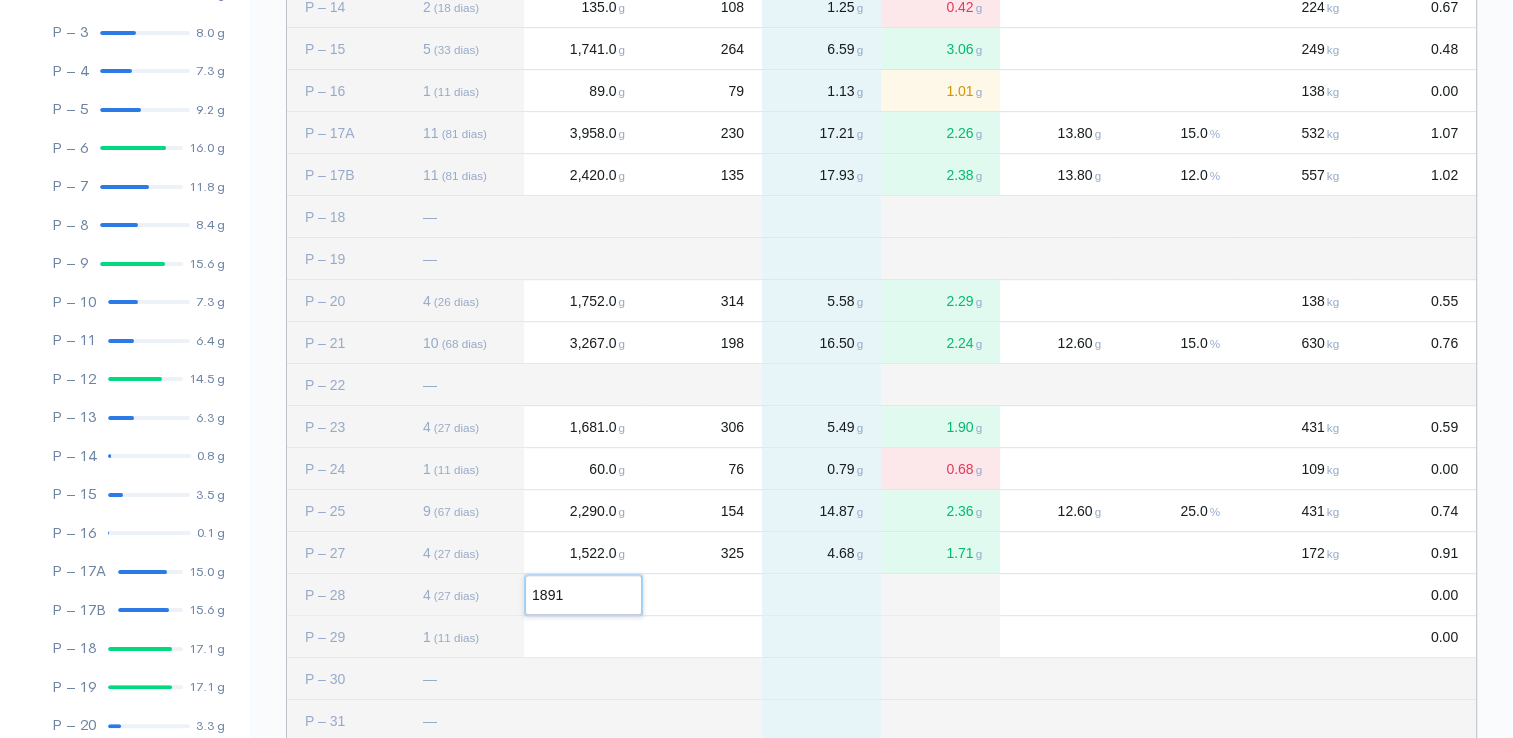 click 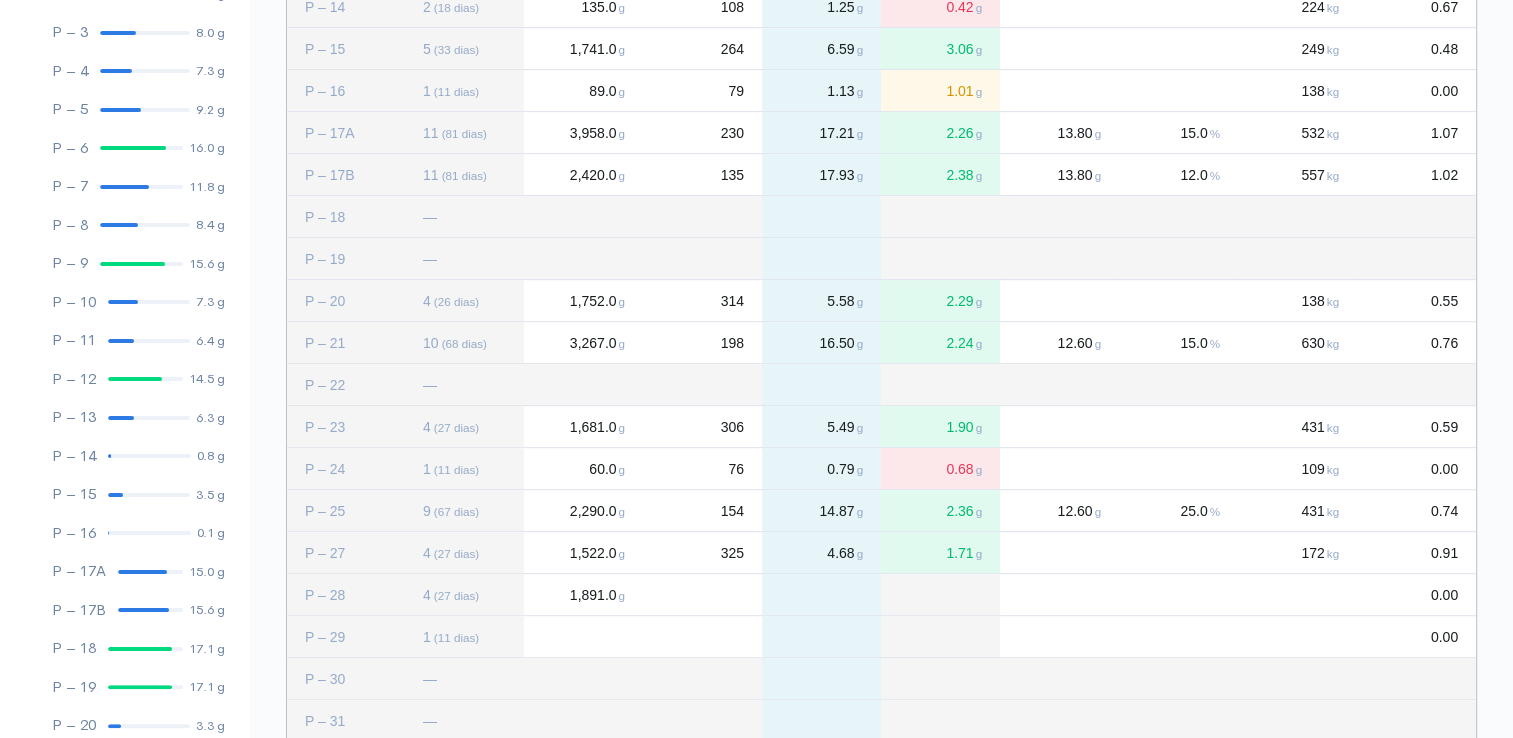 click 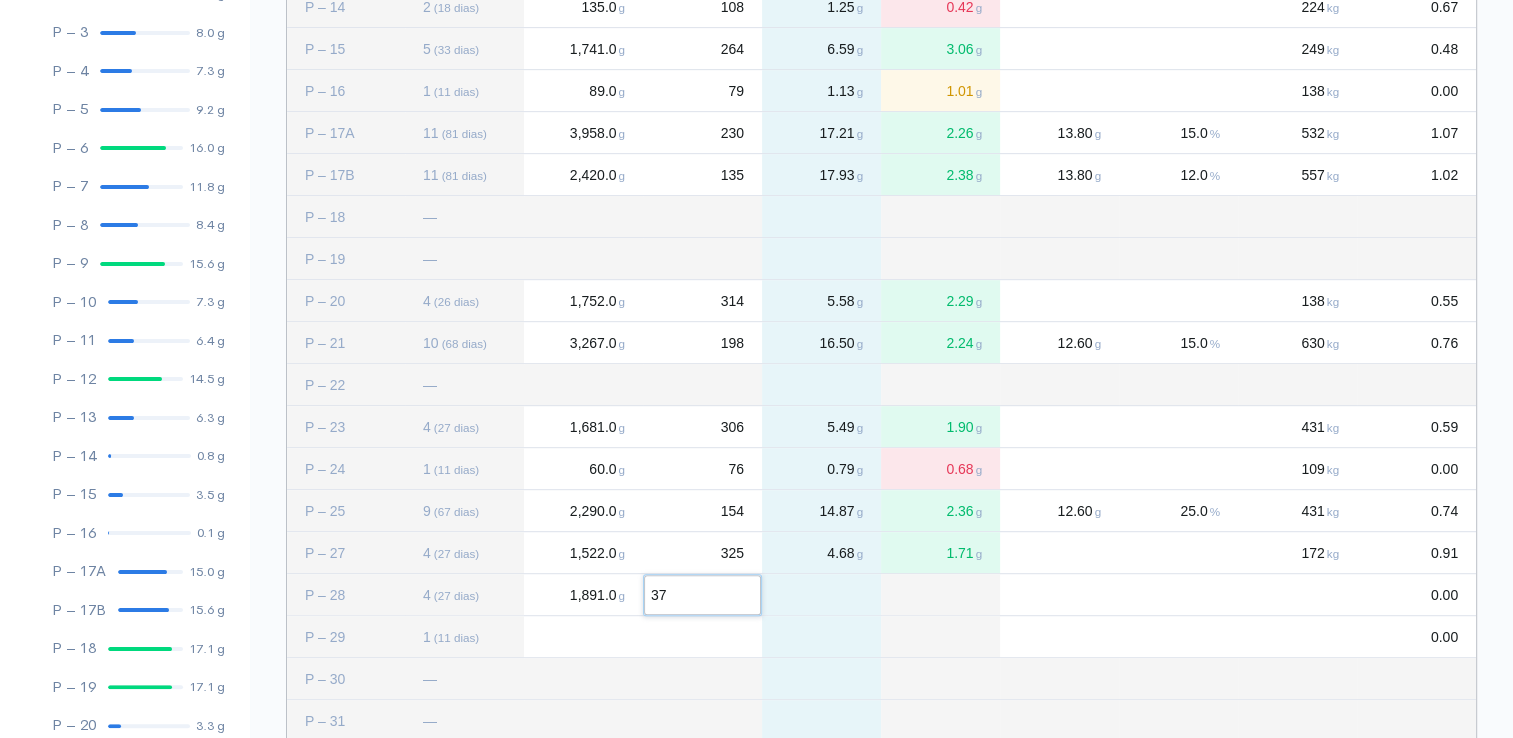 type on "370" 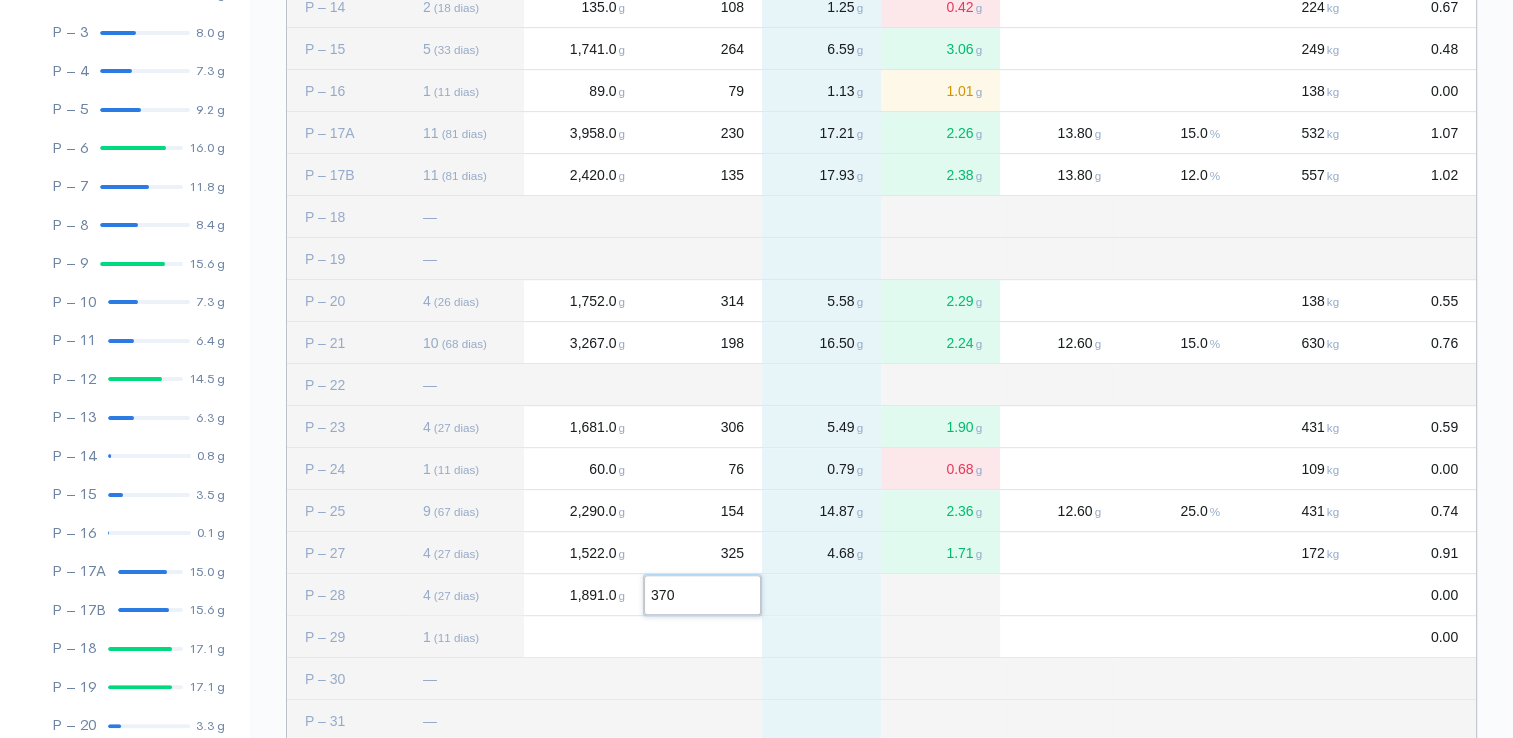 click 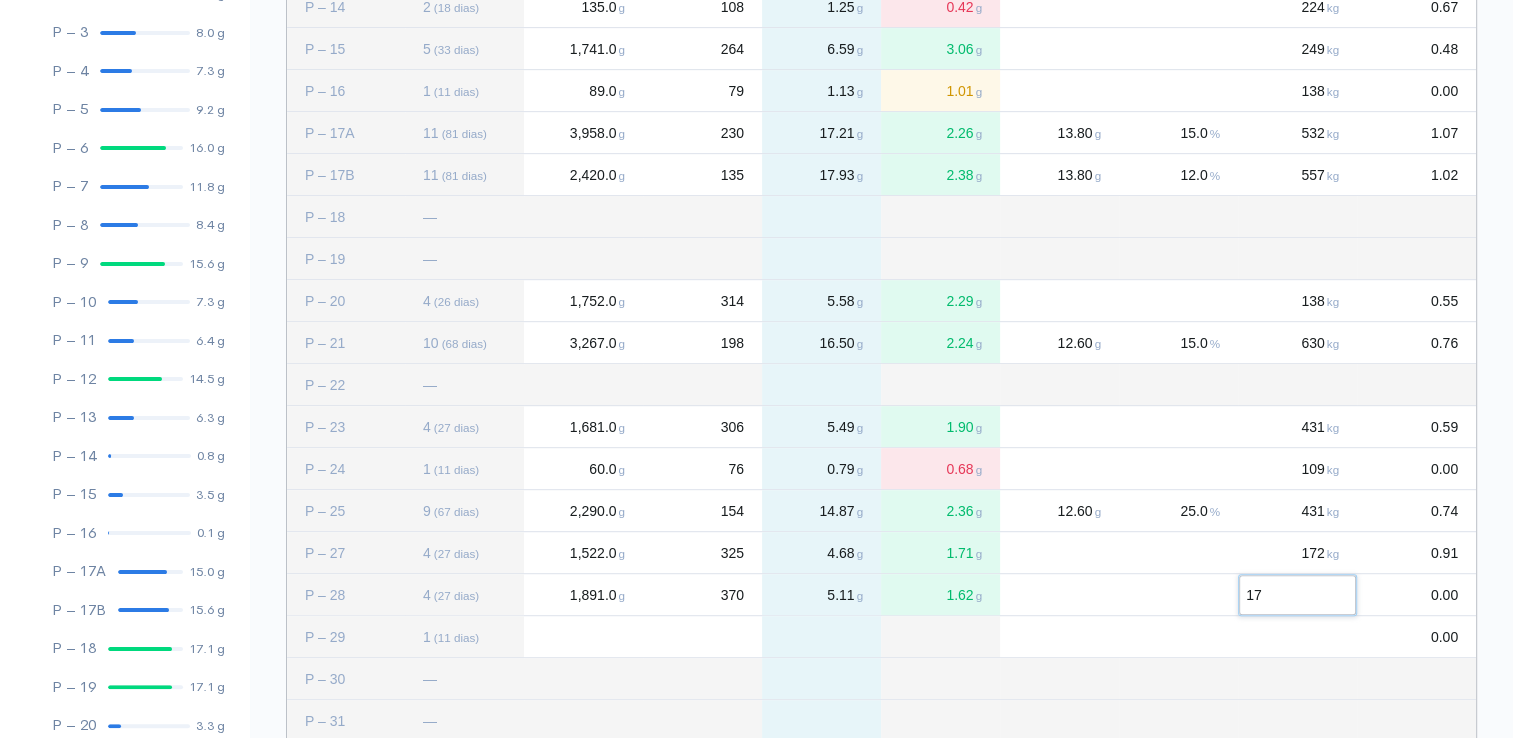 type on "174" 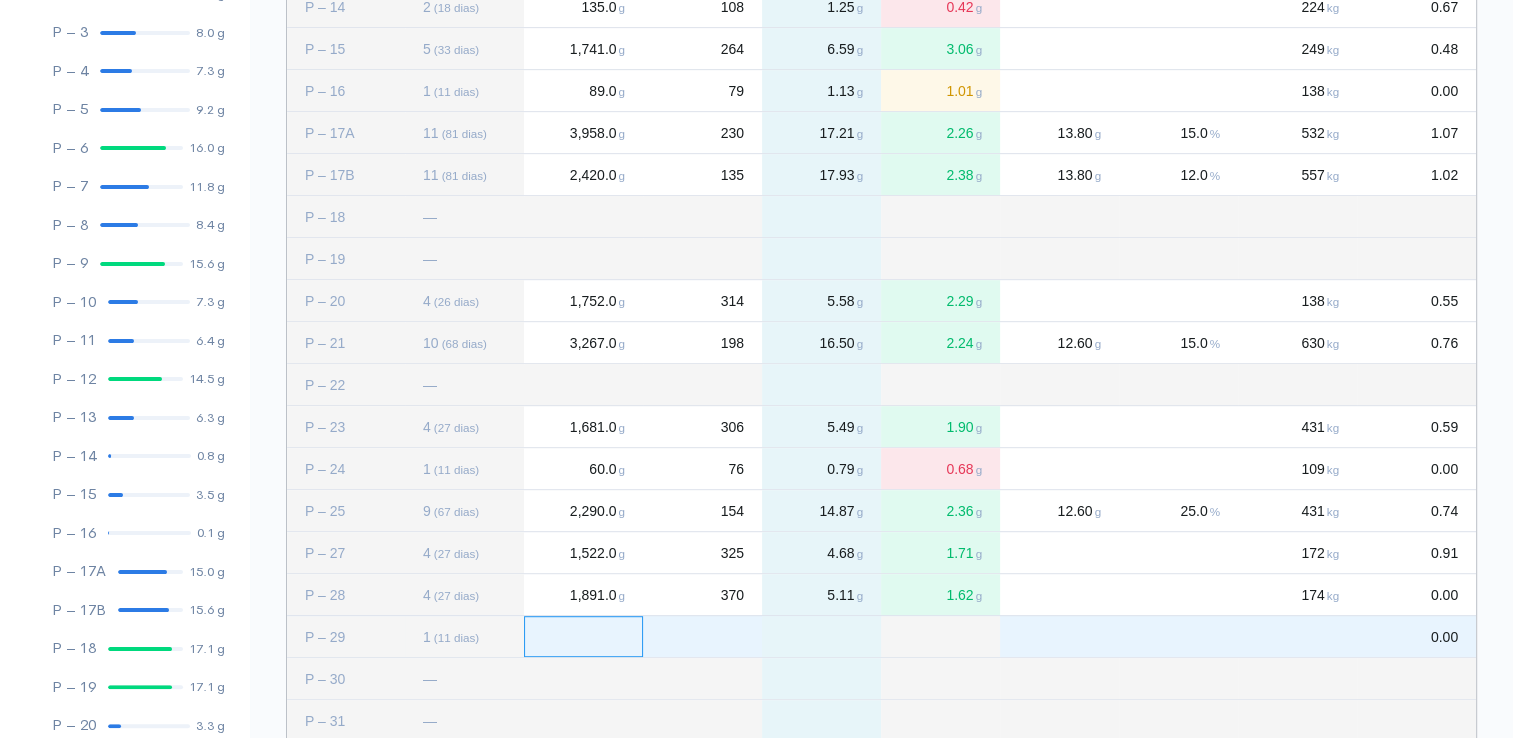 click 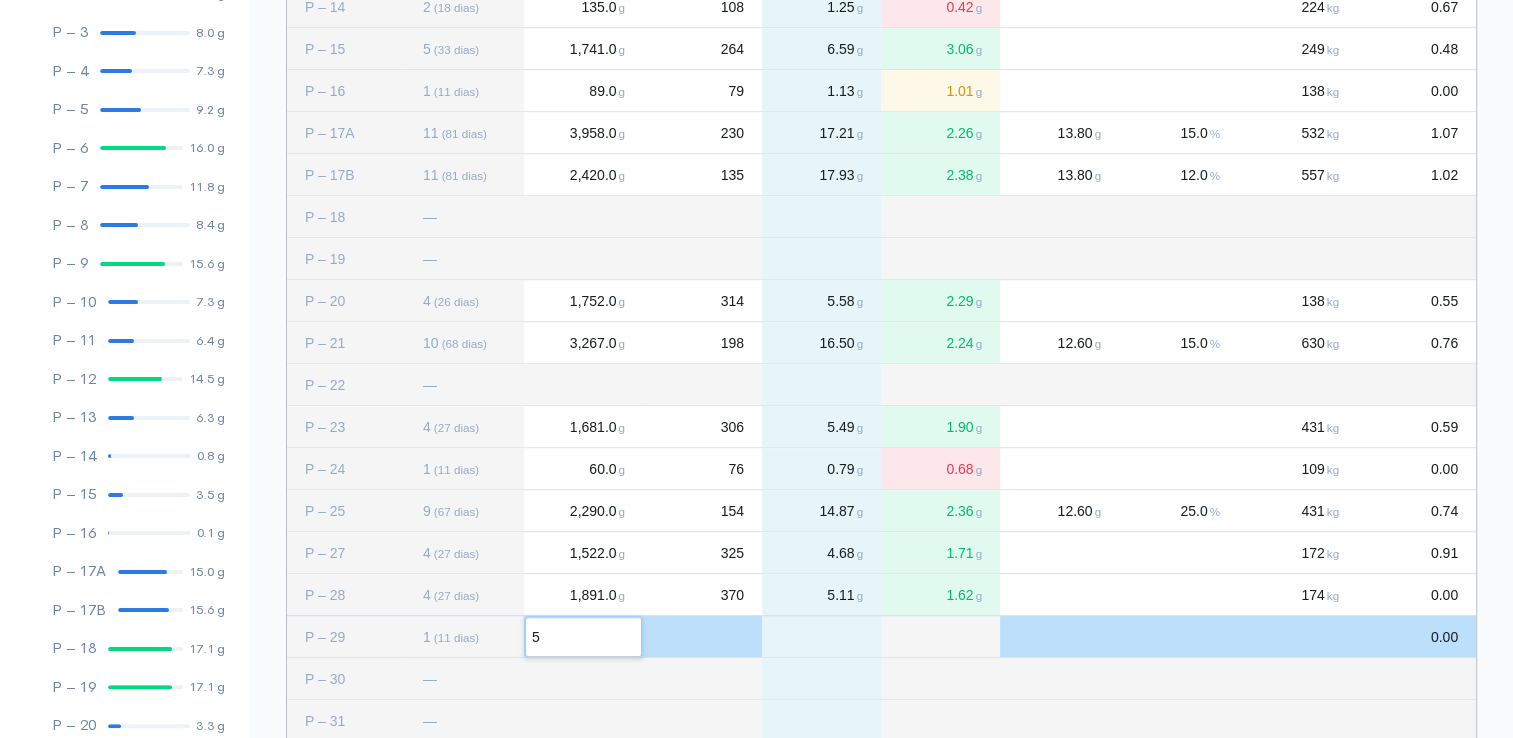 type on "54" 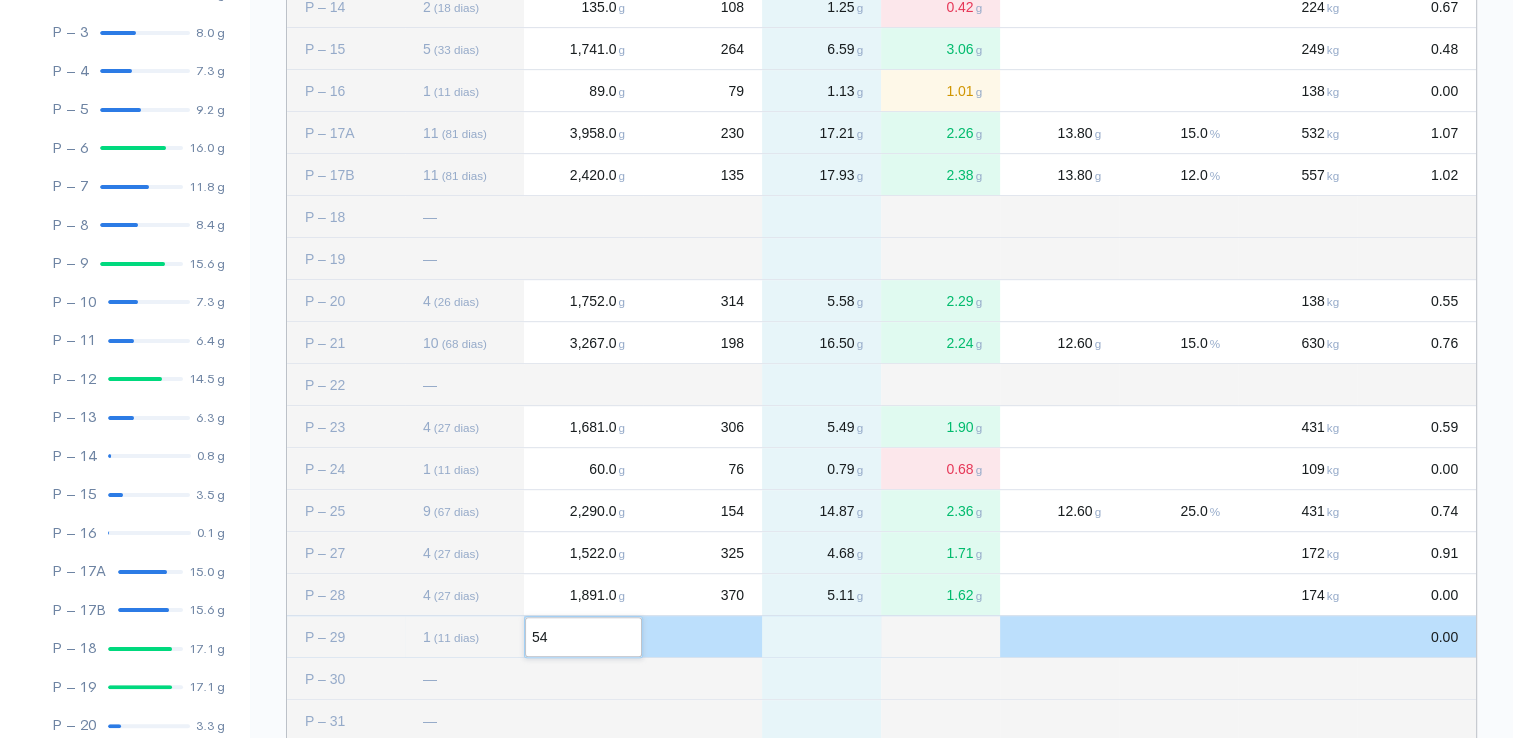 click 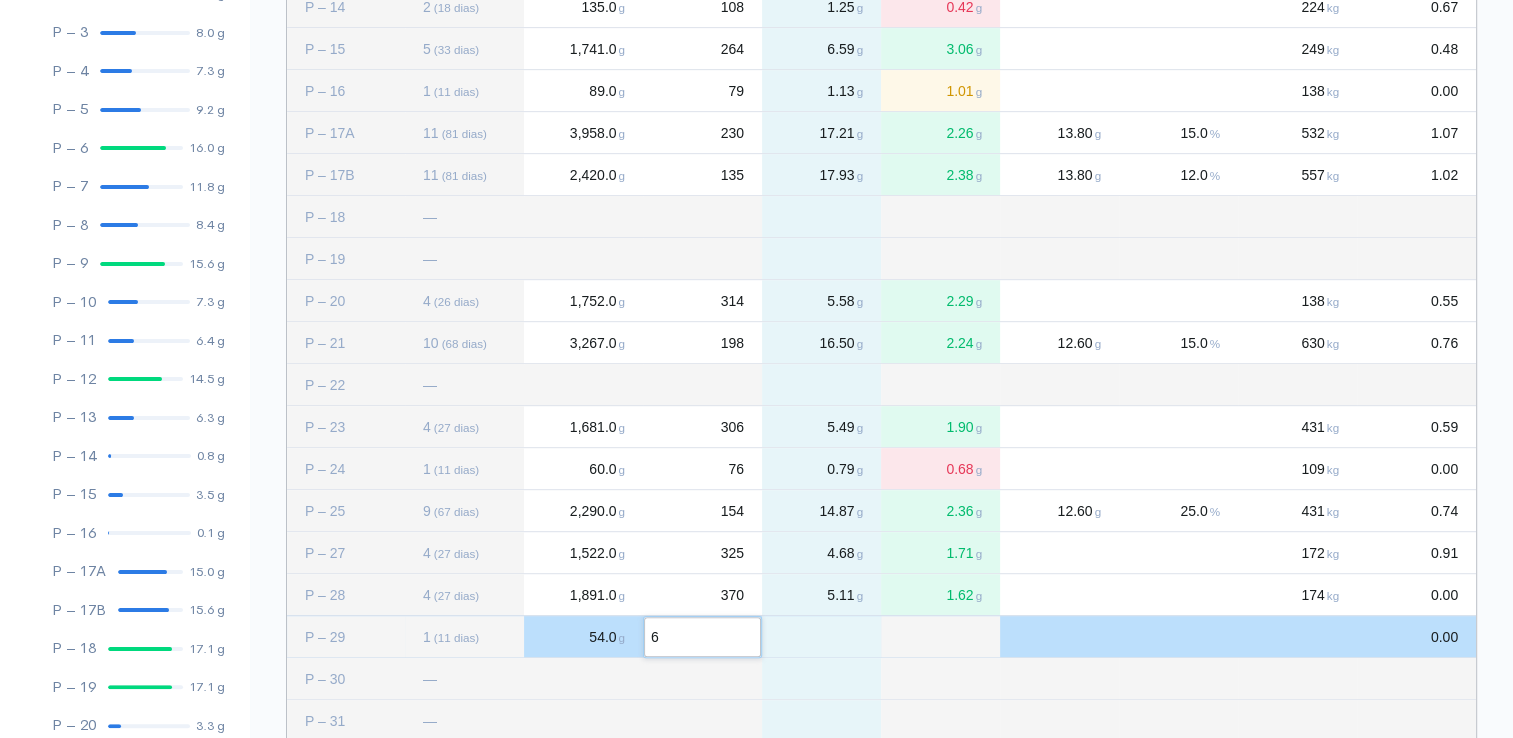 type on "63" 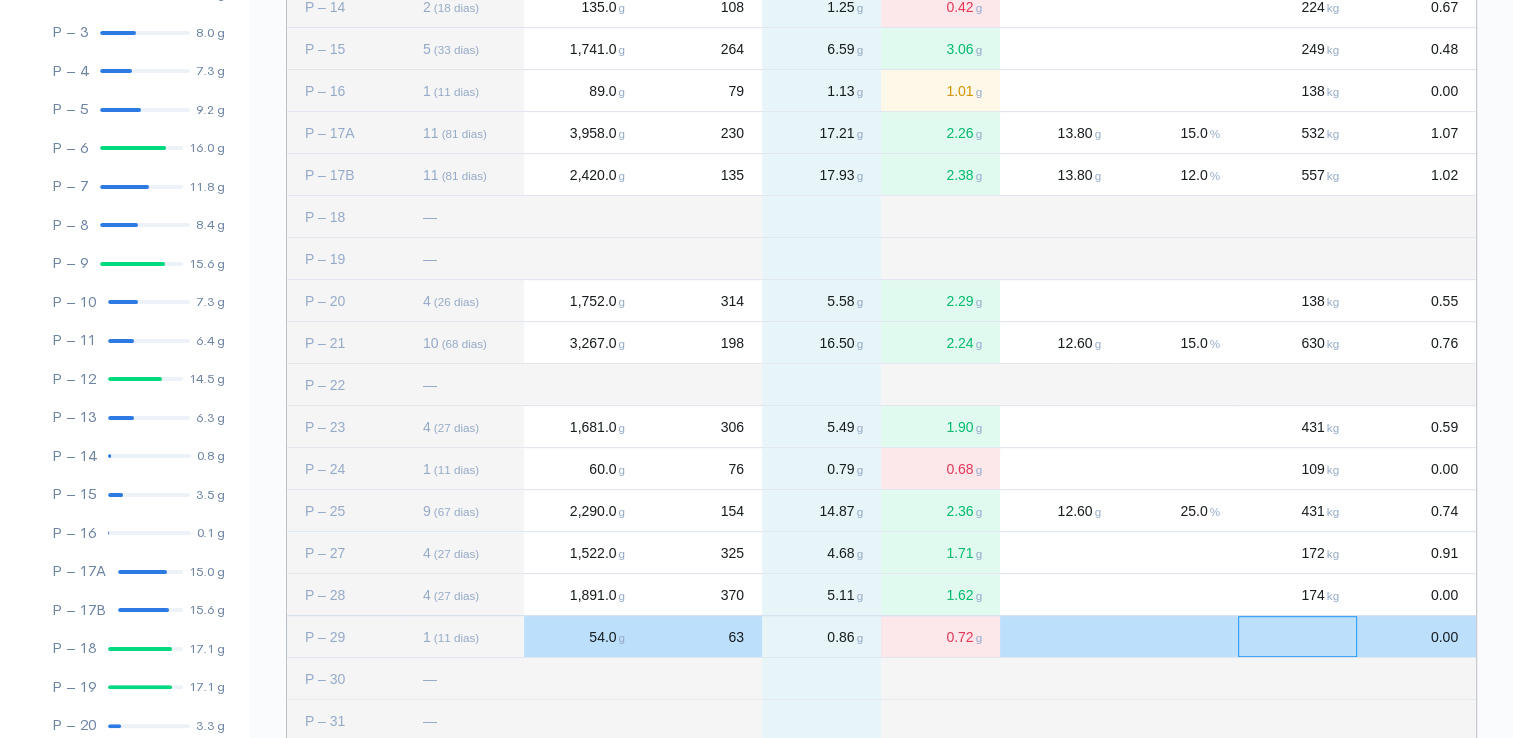 click 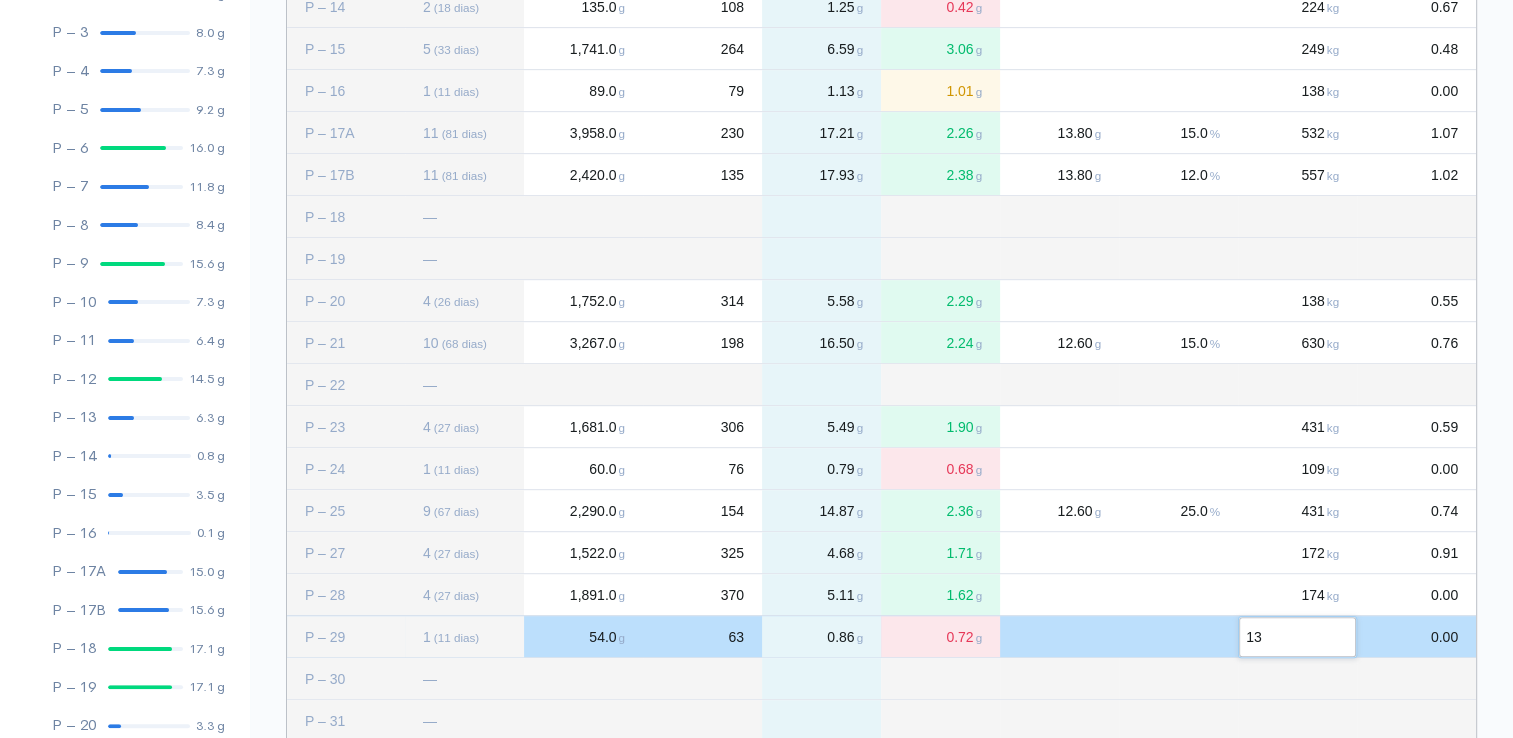 type on "134" 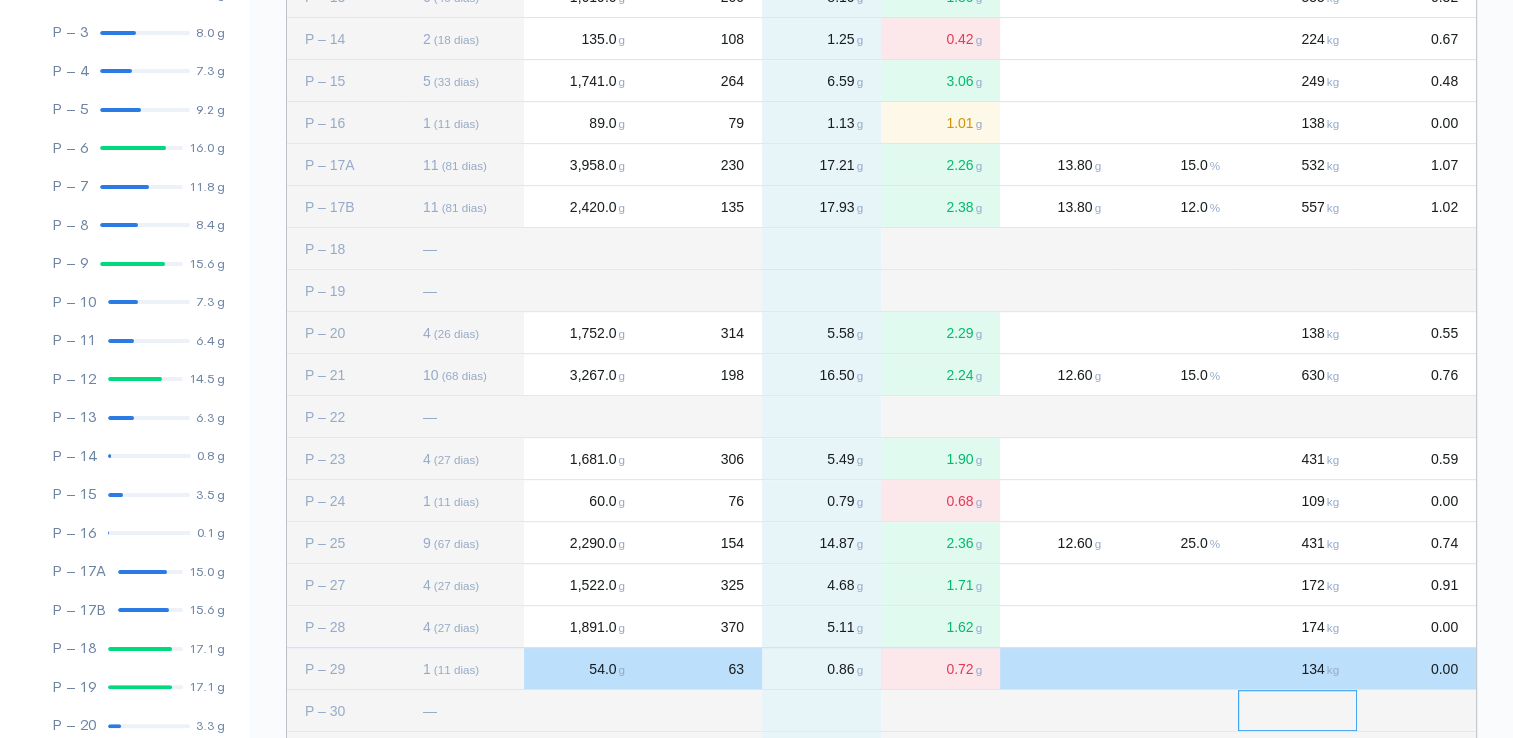 scroll, scrollTop: 1000, scrollLeft: 0, axis: vertical 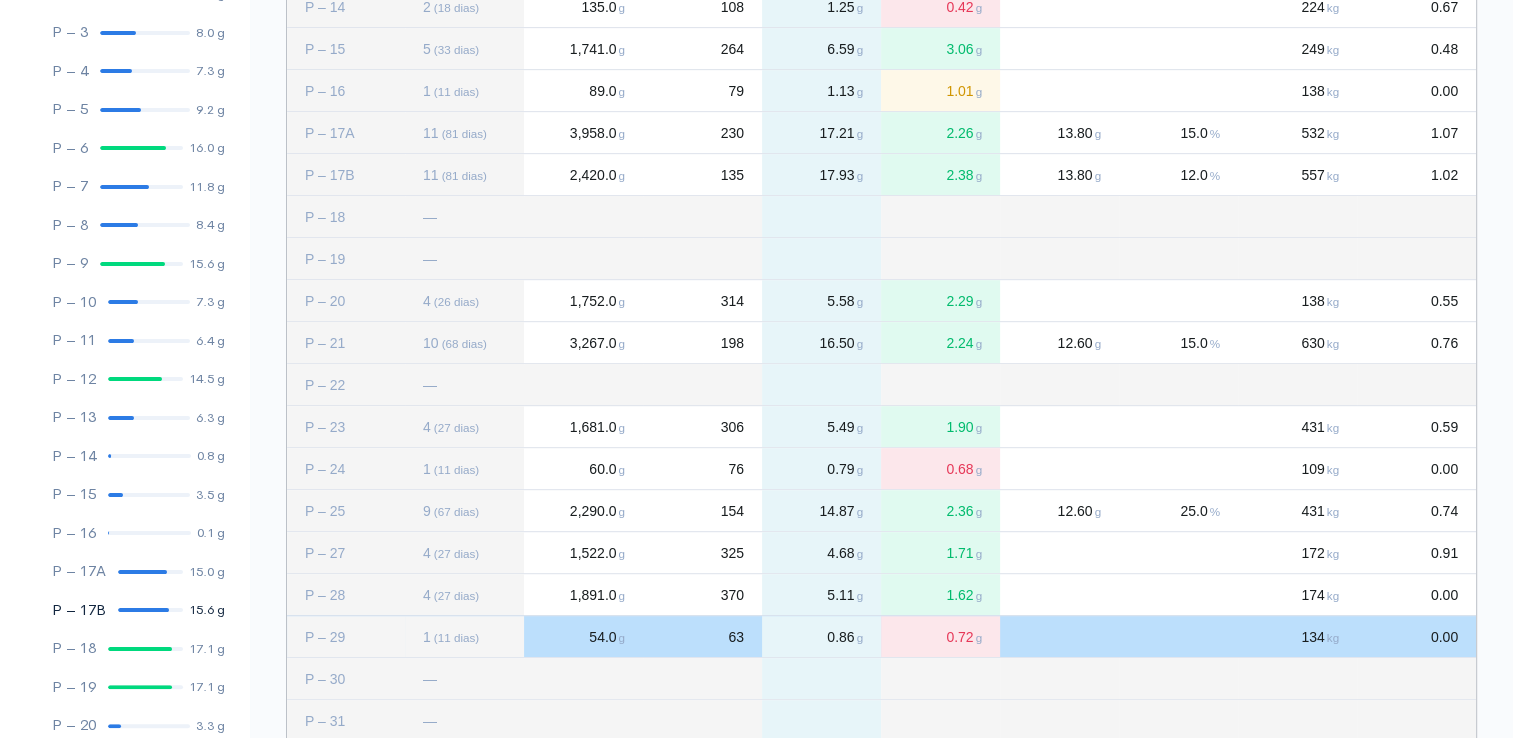 click at bounding box center (143, 610) 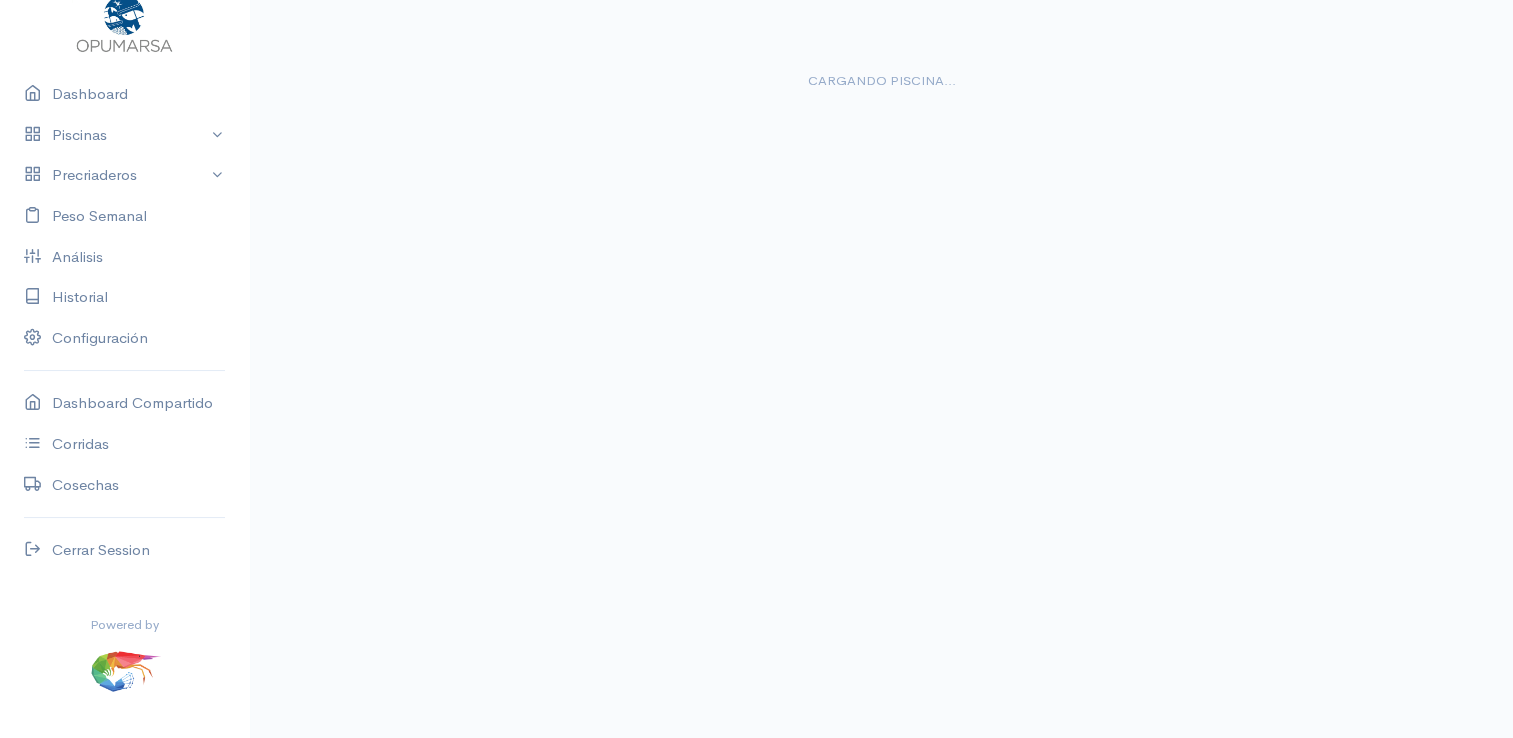 scroll, scrollTop: 0, scrollLeft: 0, axis: both 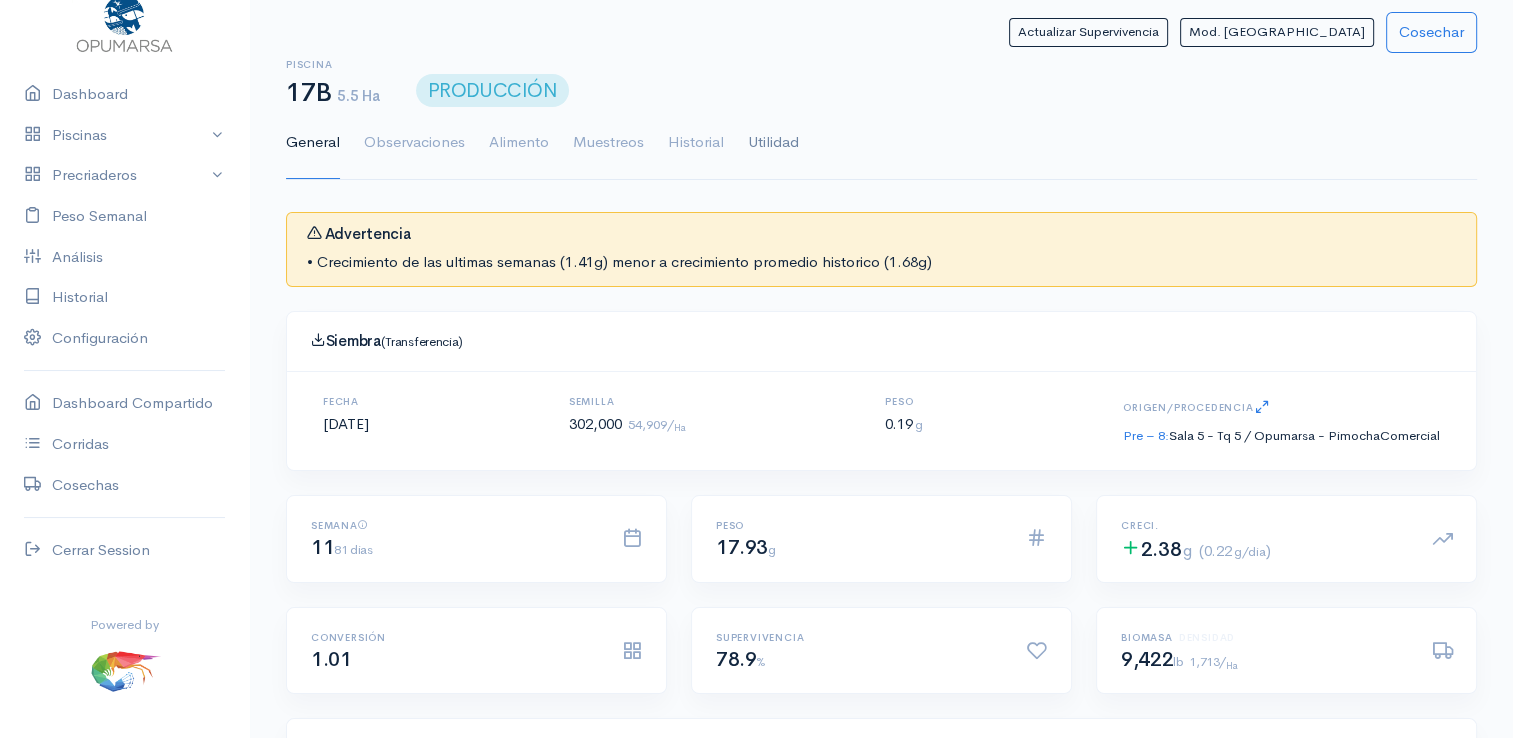 click on "Utilidad" at bounding box center (773, 143) 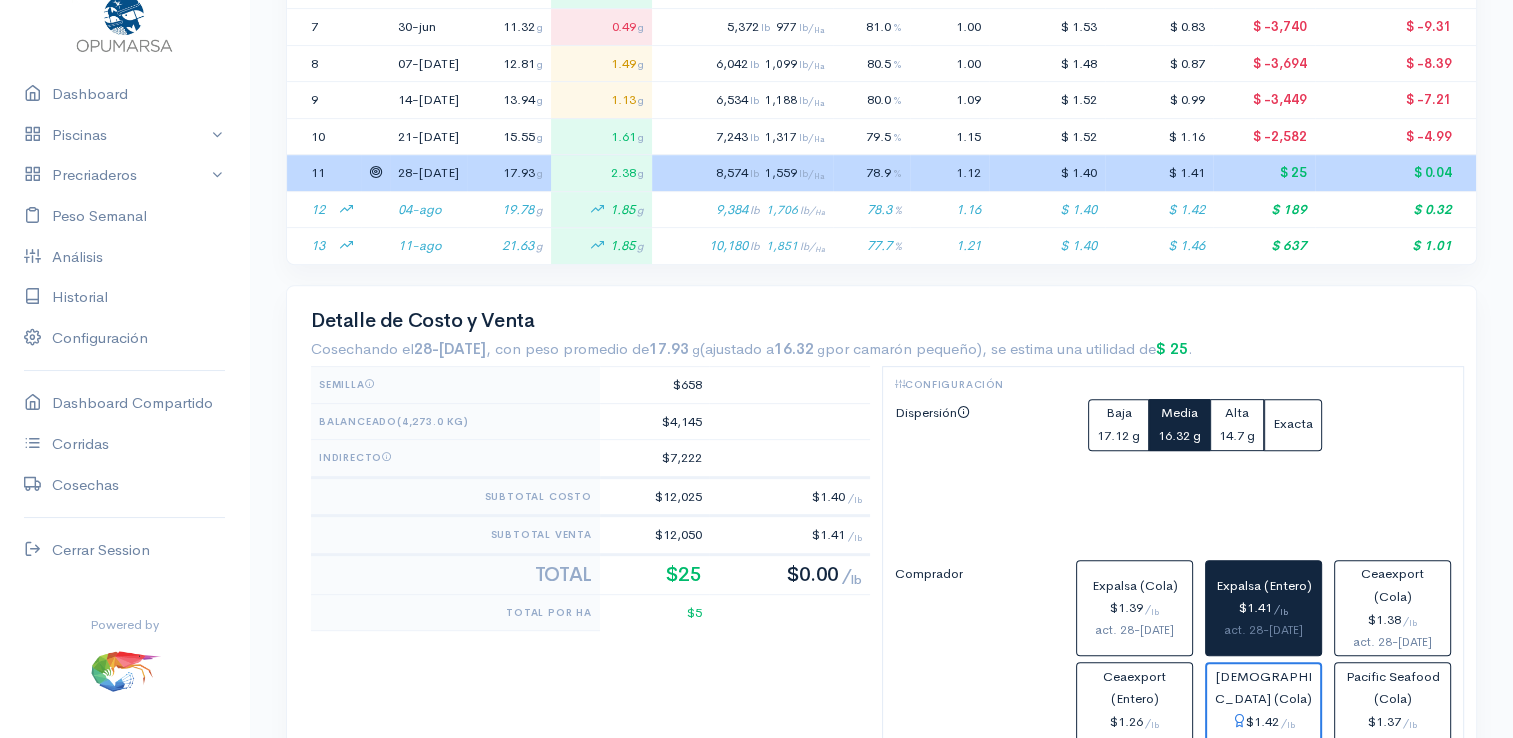 scroll, scrollTop: 800, scrollLeft: 0, axis: vertical 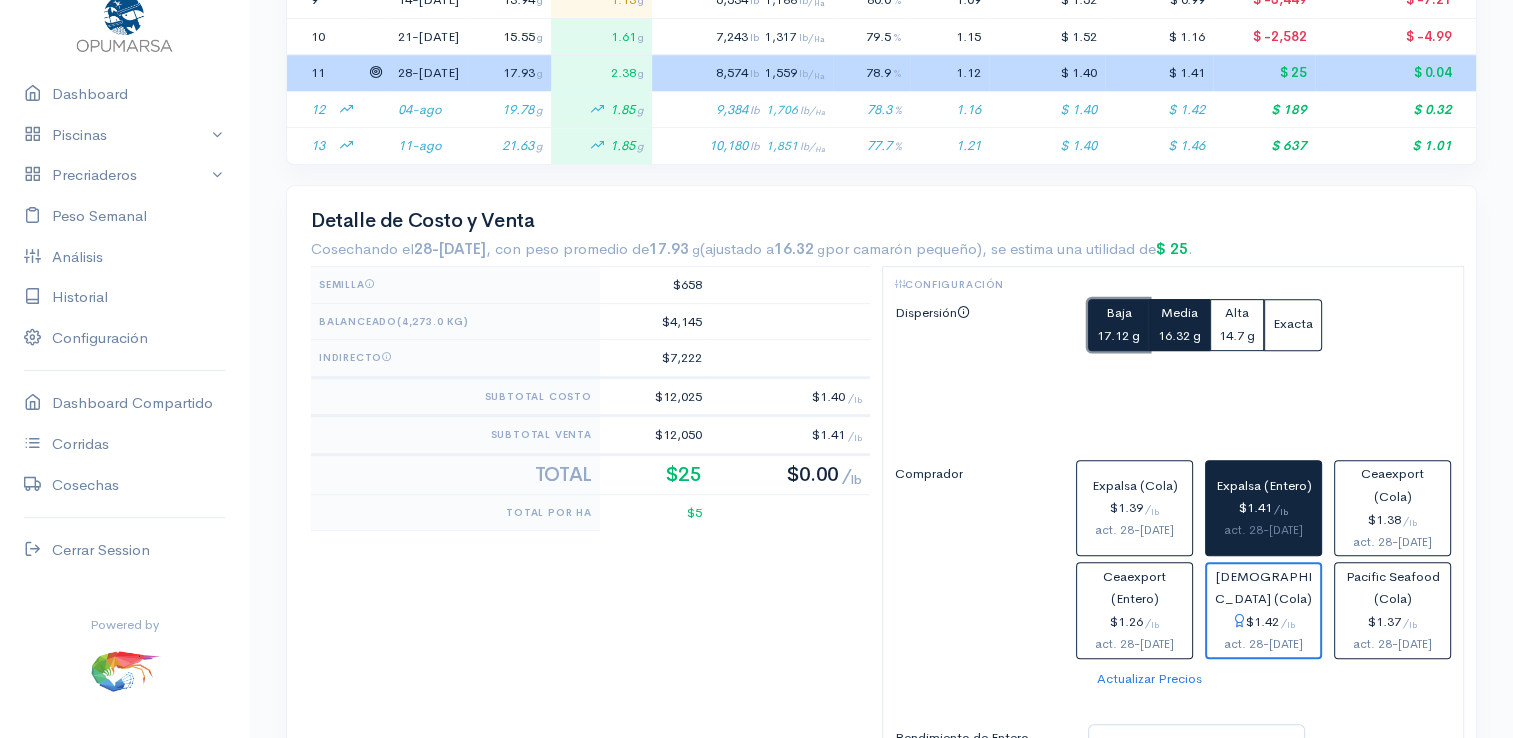 click on "Baja" at bounding box center (1118, 312) 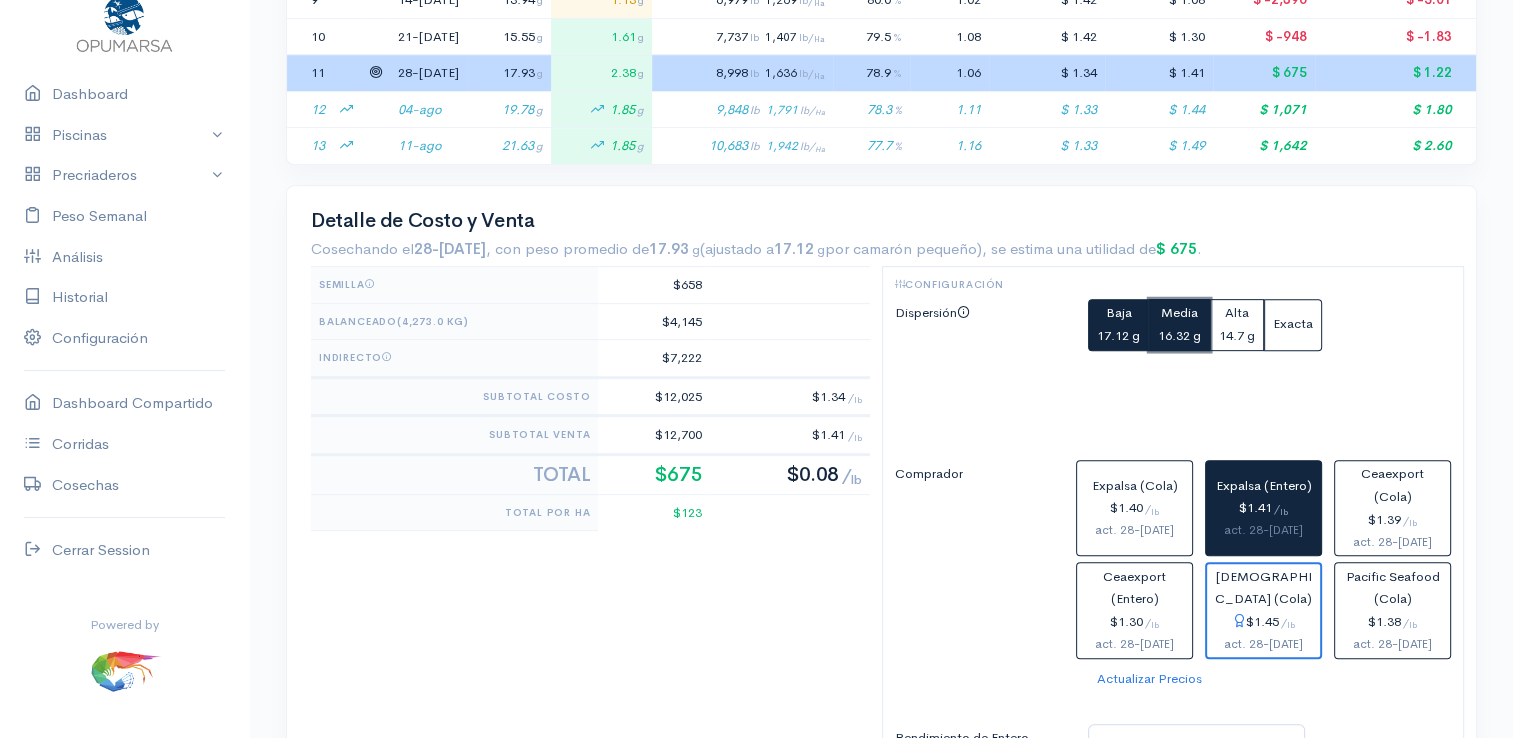 click on "16.32 g" at bounding box center [1179, 335] 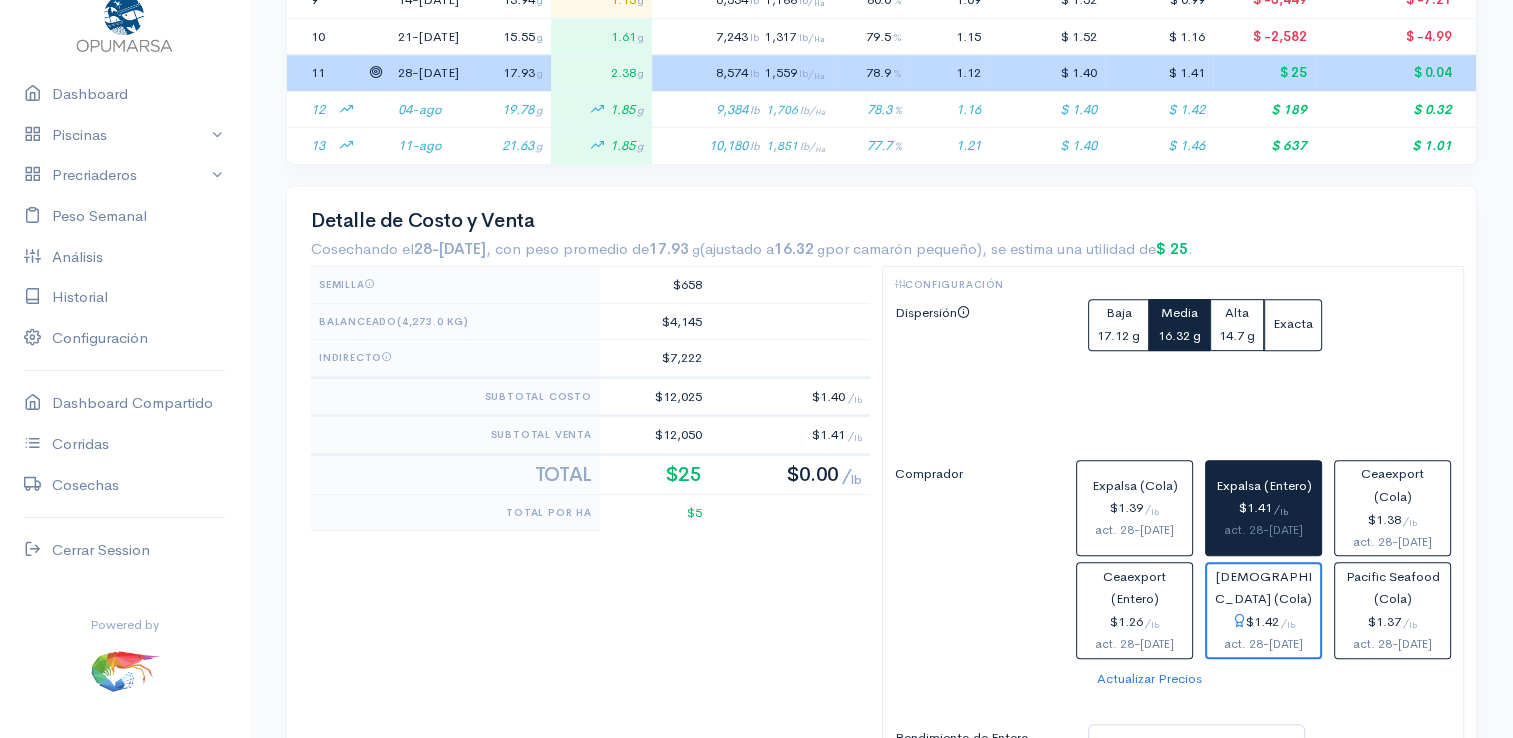click on "Dispersión" at bounding box center (979, 364) 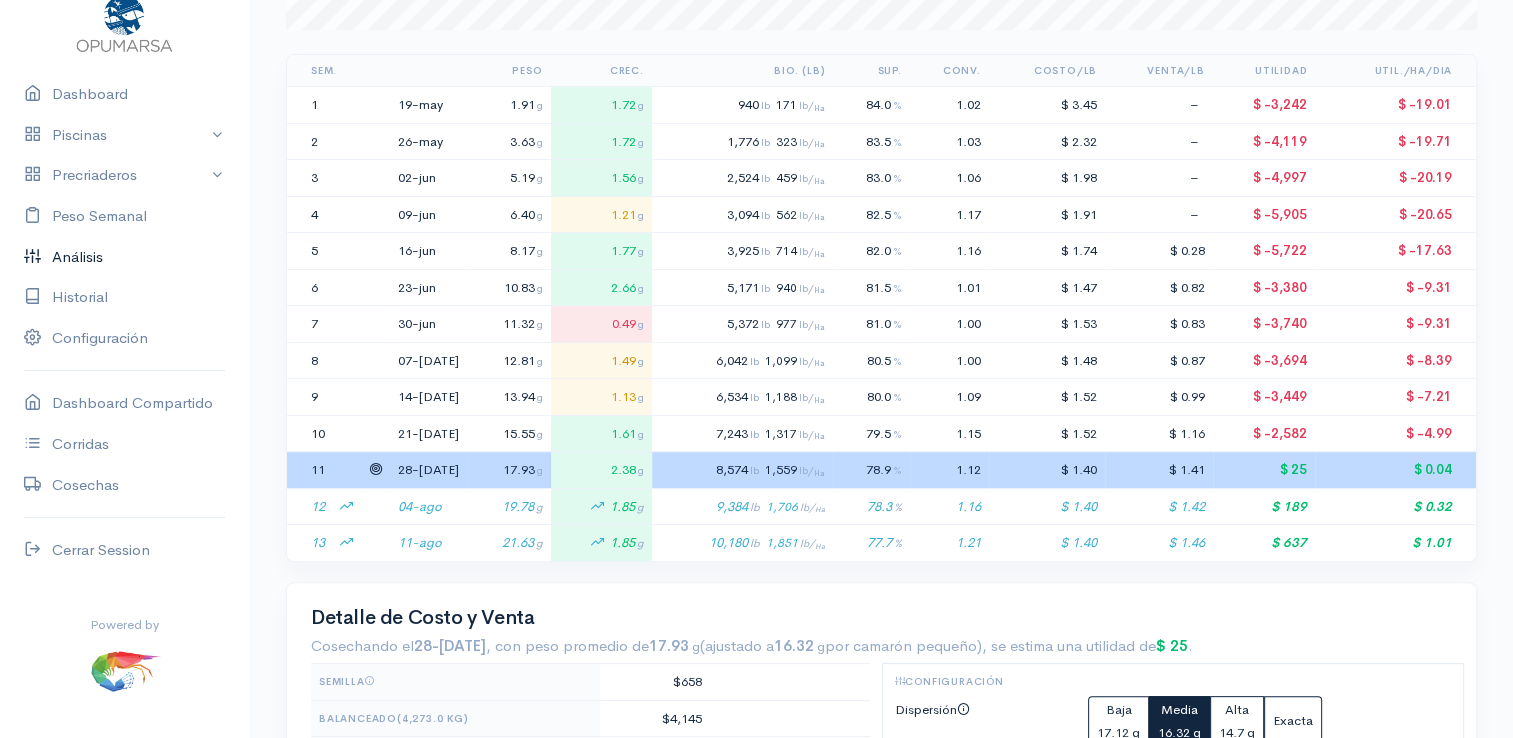 scroll, scrollTop: 400, scrollLeft: 0, axis: vertical 